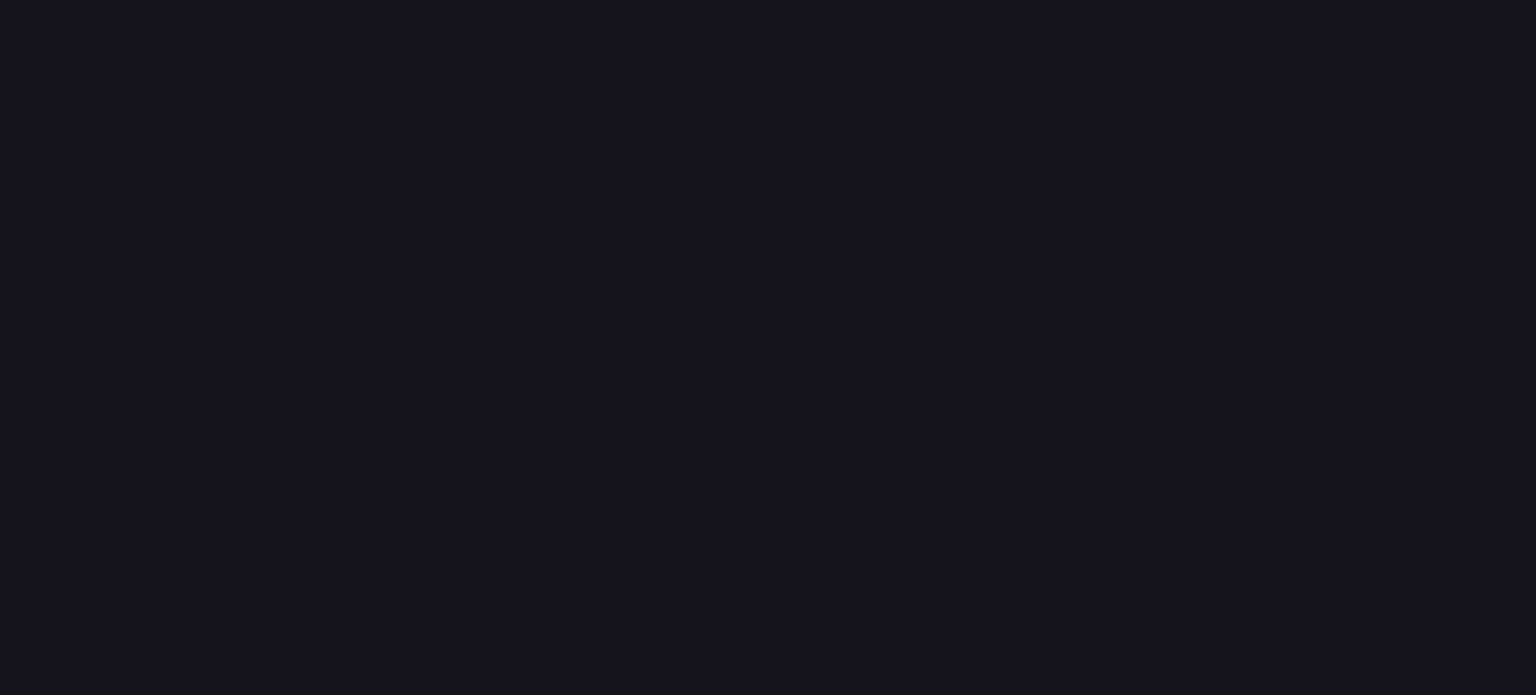 scroll, scrollTop: 0, scrollLeft: 0, axis: both 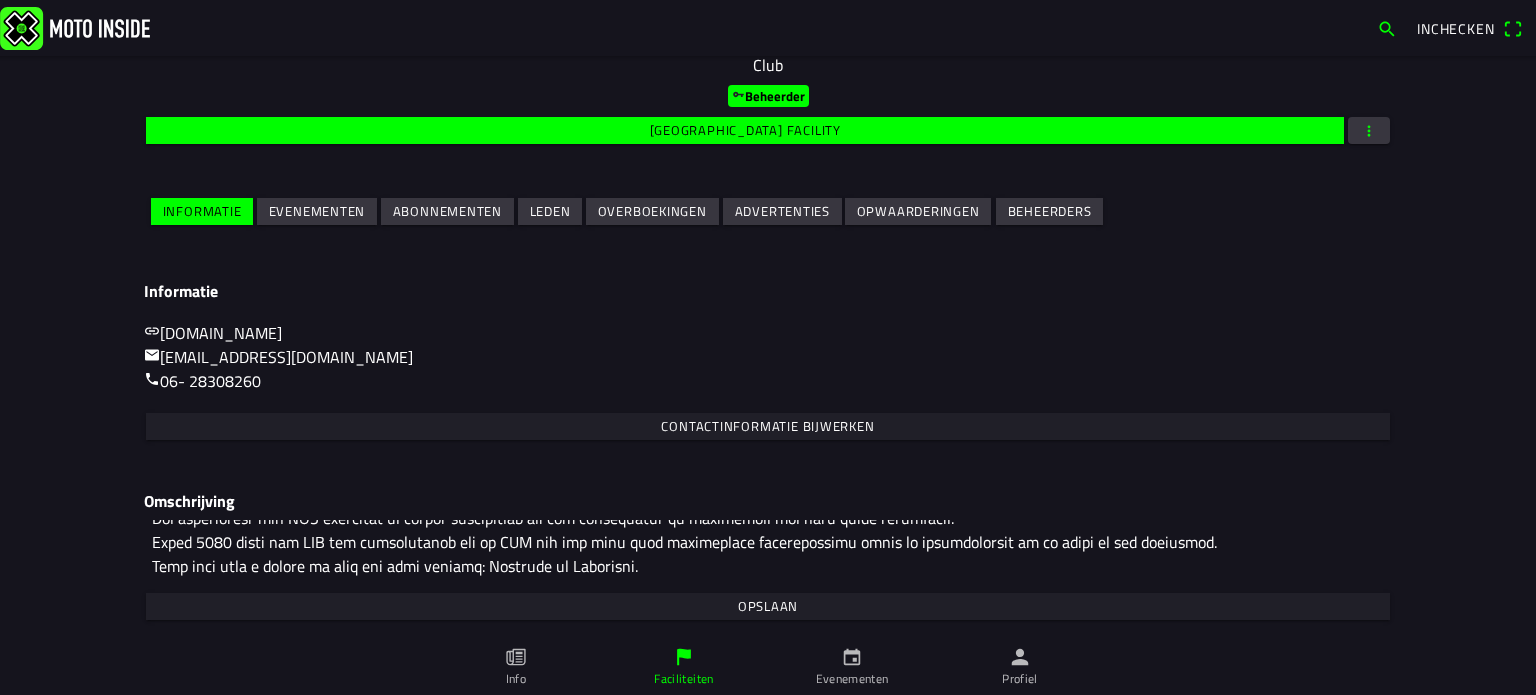 click on "Evenementen" at bounding box center [317, 211] 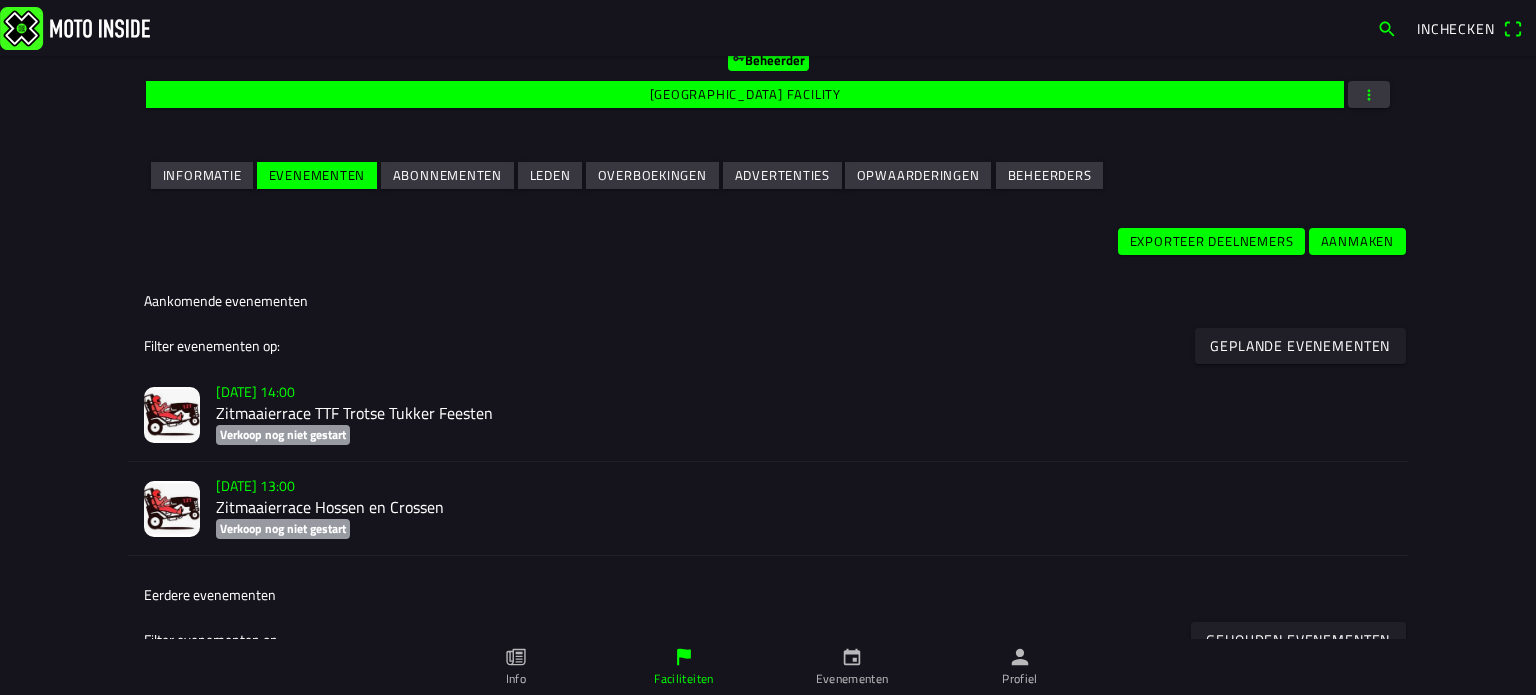 scroll, scrollTop: 500, scrollLeft: 0, axis: vertical 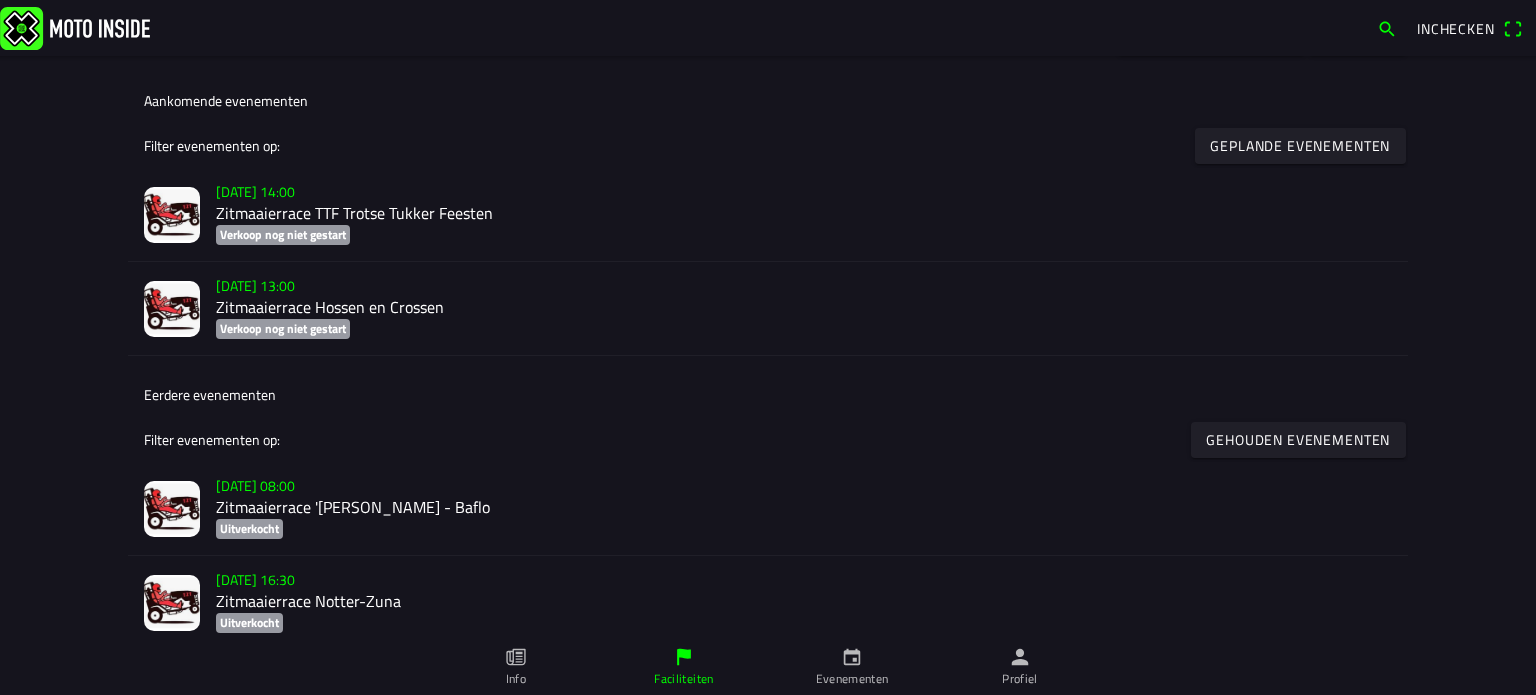 click on "Zitmaaierrace TTF Trotse Tukker Feesten" 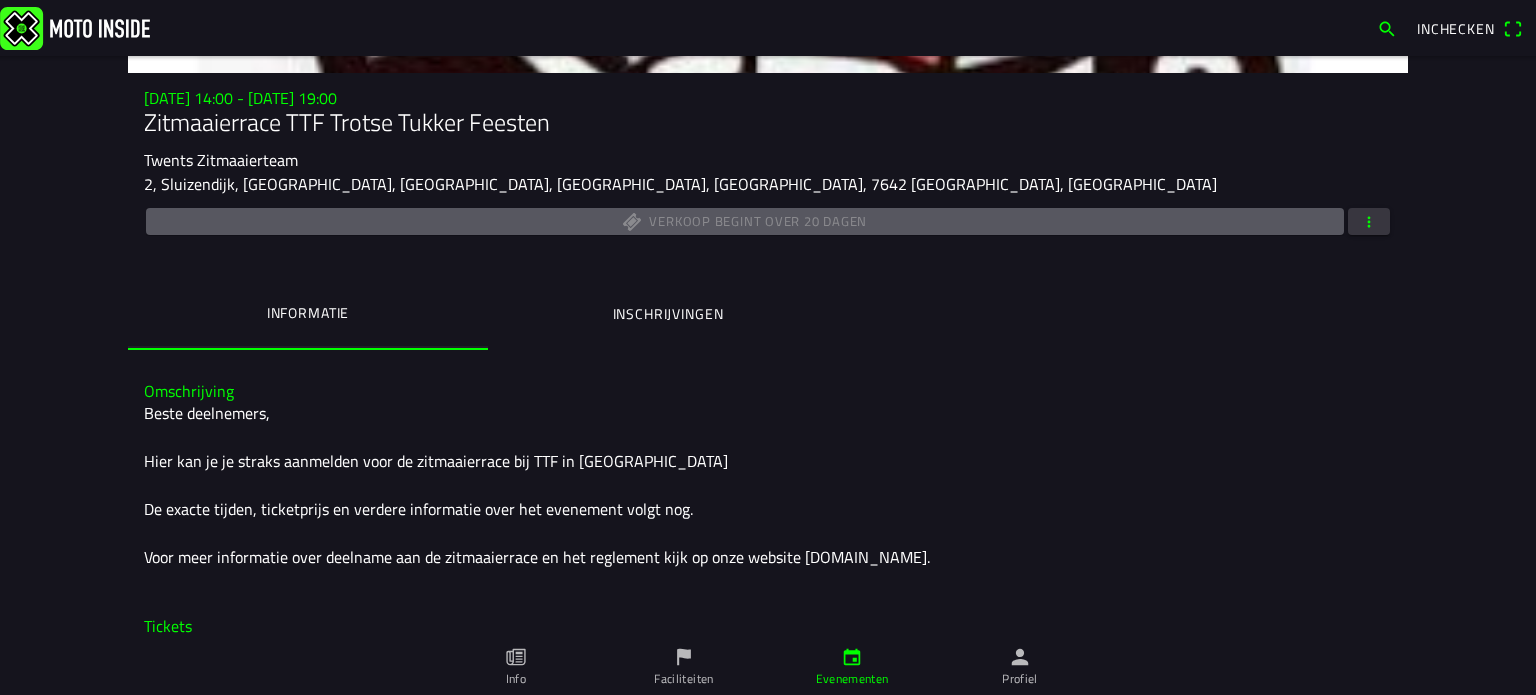 scroll, scrollTop: 228, scrollLeft: 0, axis: vertical 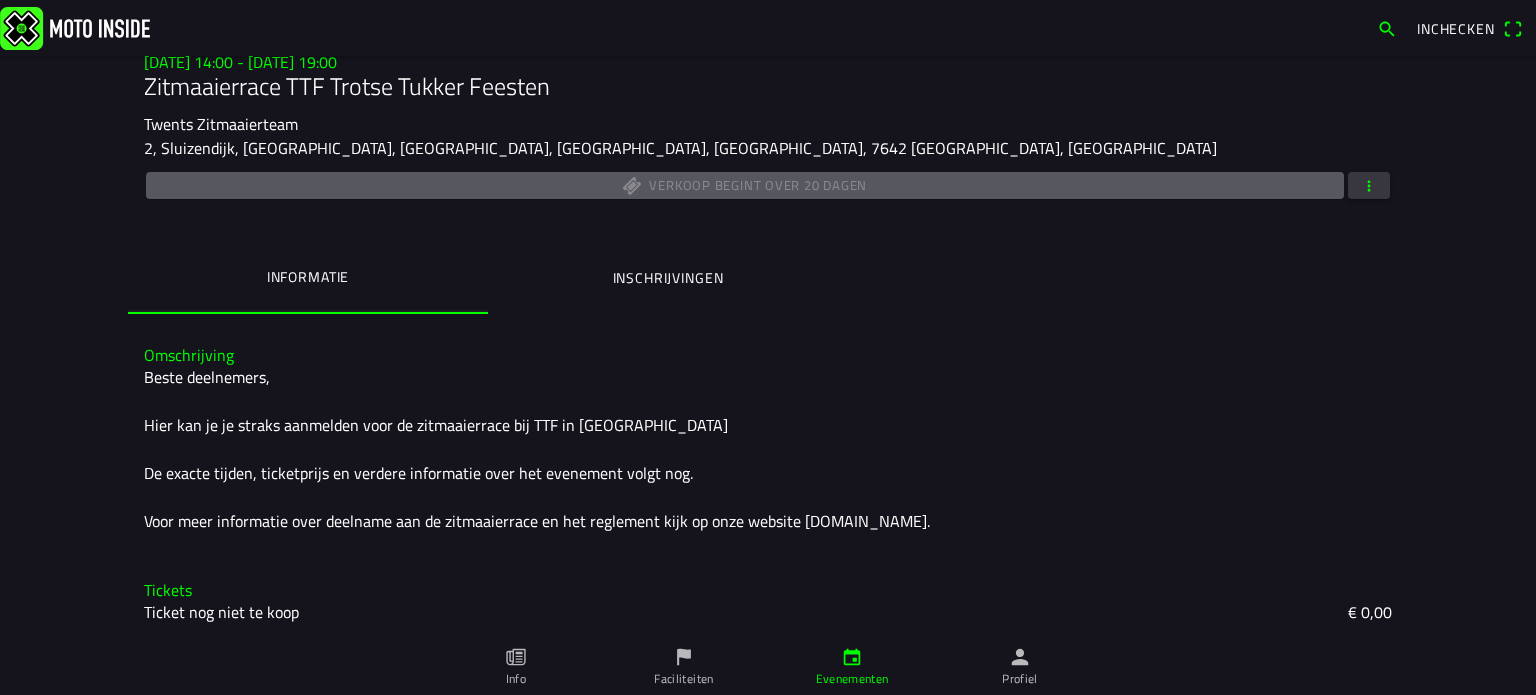 drag, startPoint x: 1358, startPoint y: 183, endPoint x: 1334, endPoint y: 167, distance: 28.84441 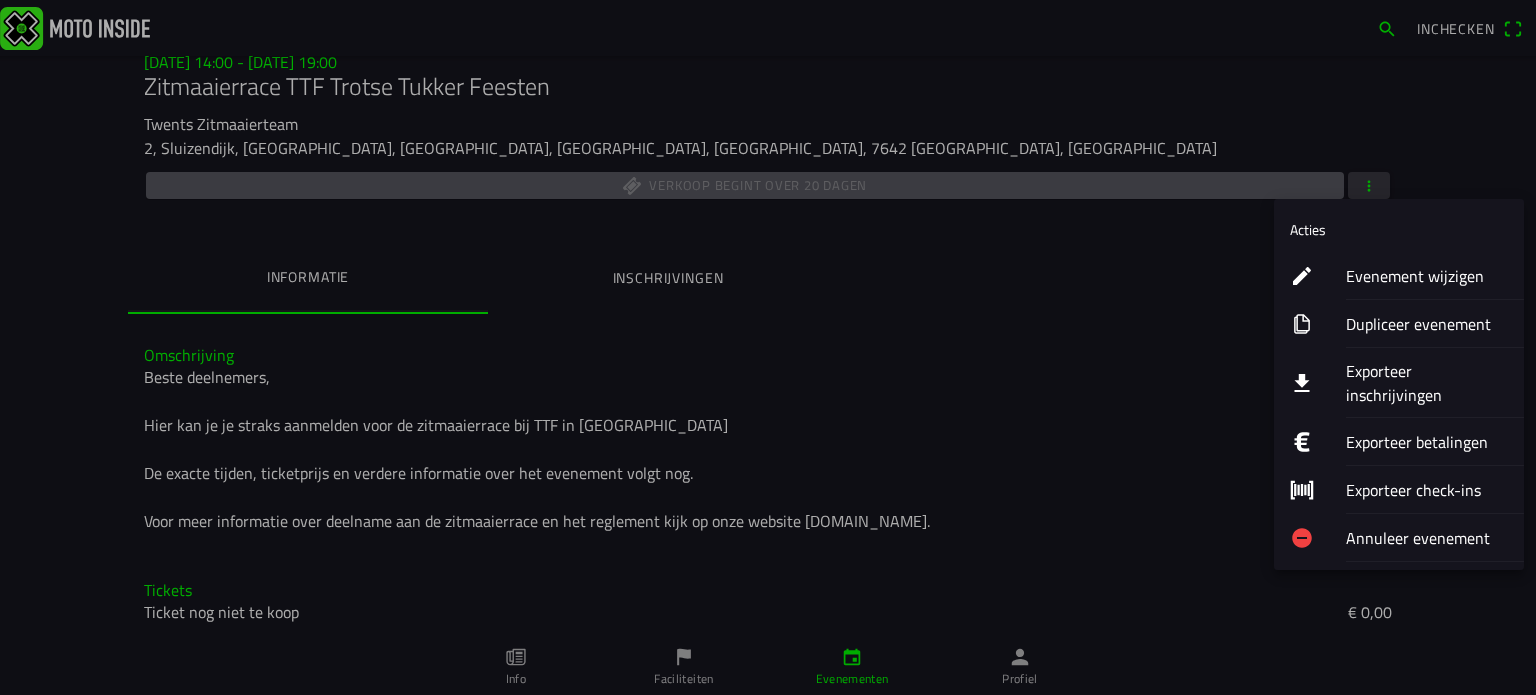 click on "Evenement wijzigen" 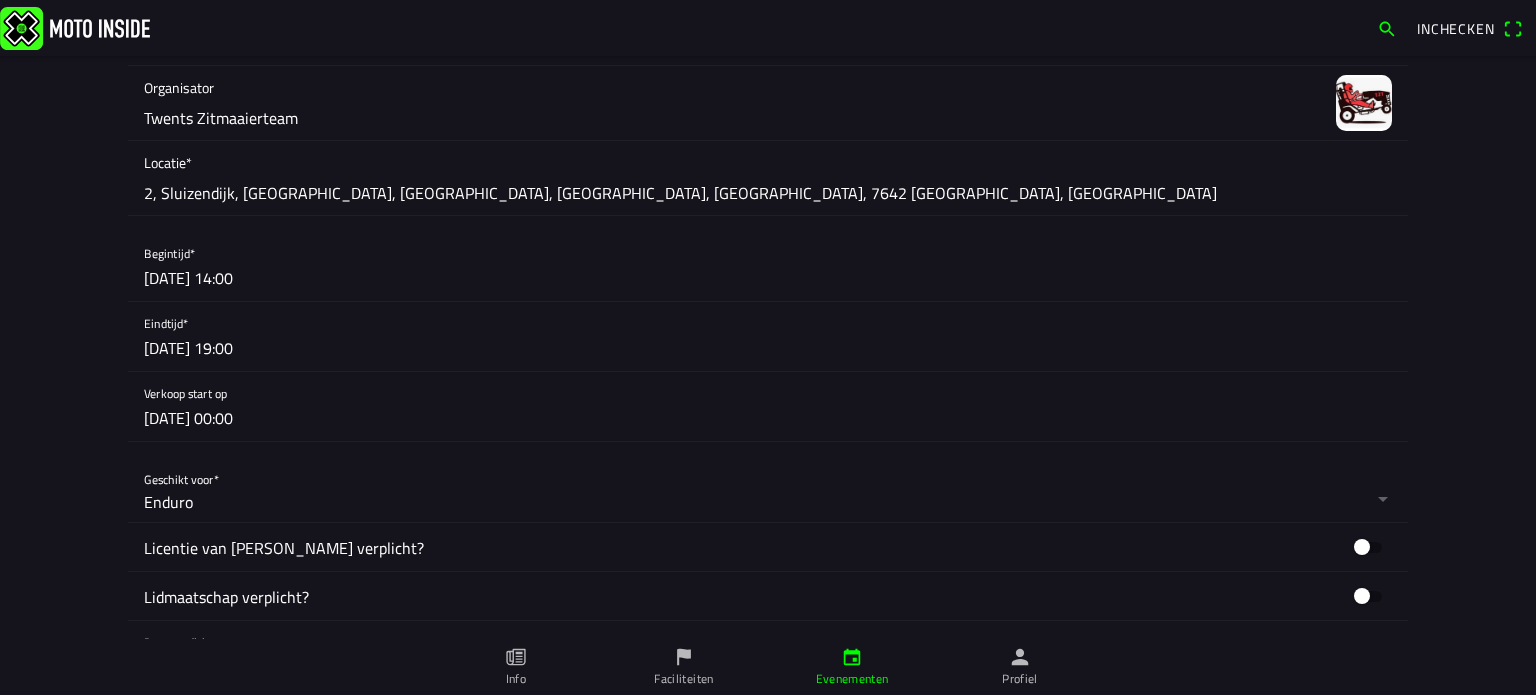scroll, scrollTop: 500, scrollLeft: 0, axis: vertical 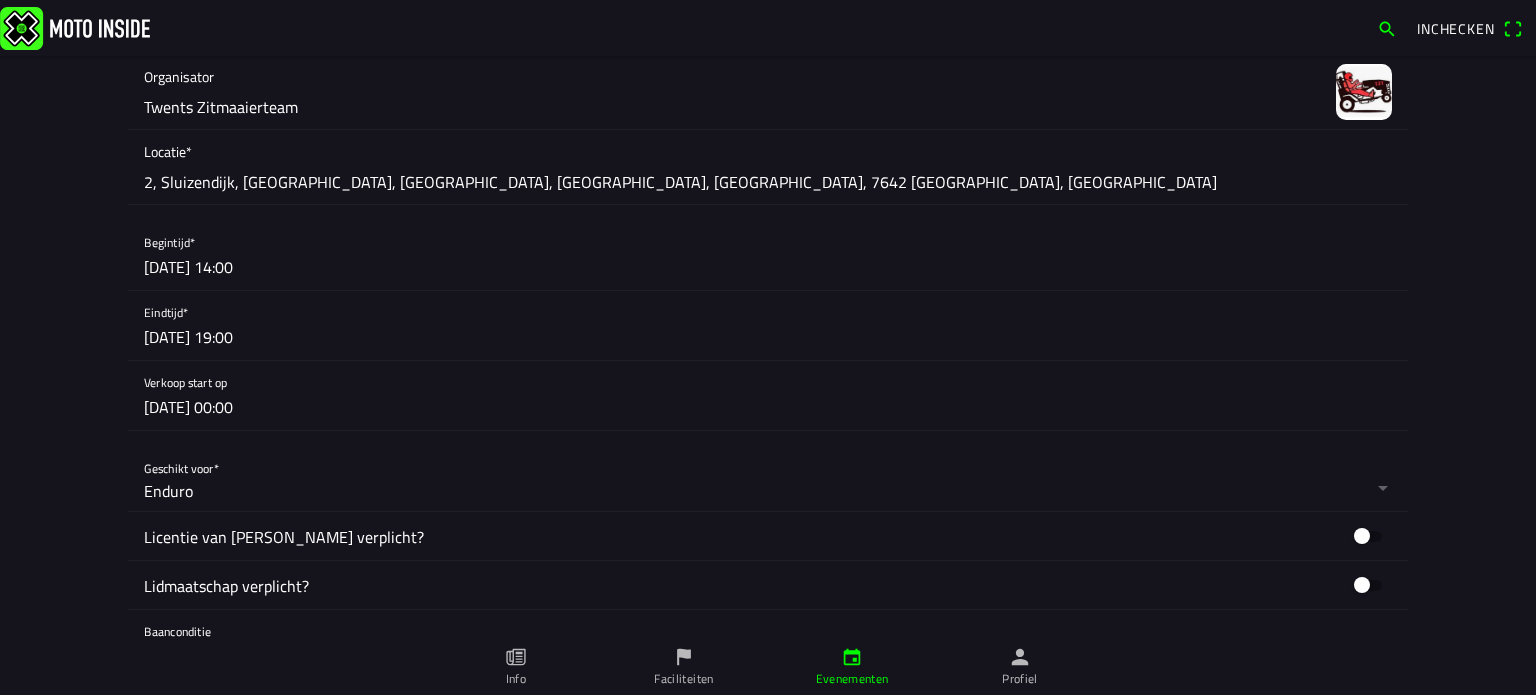 click 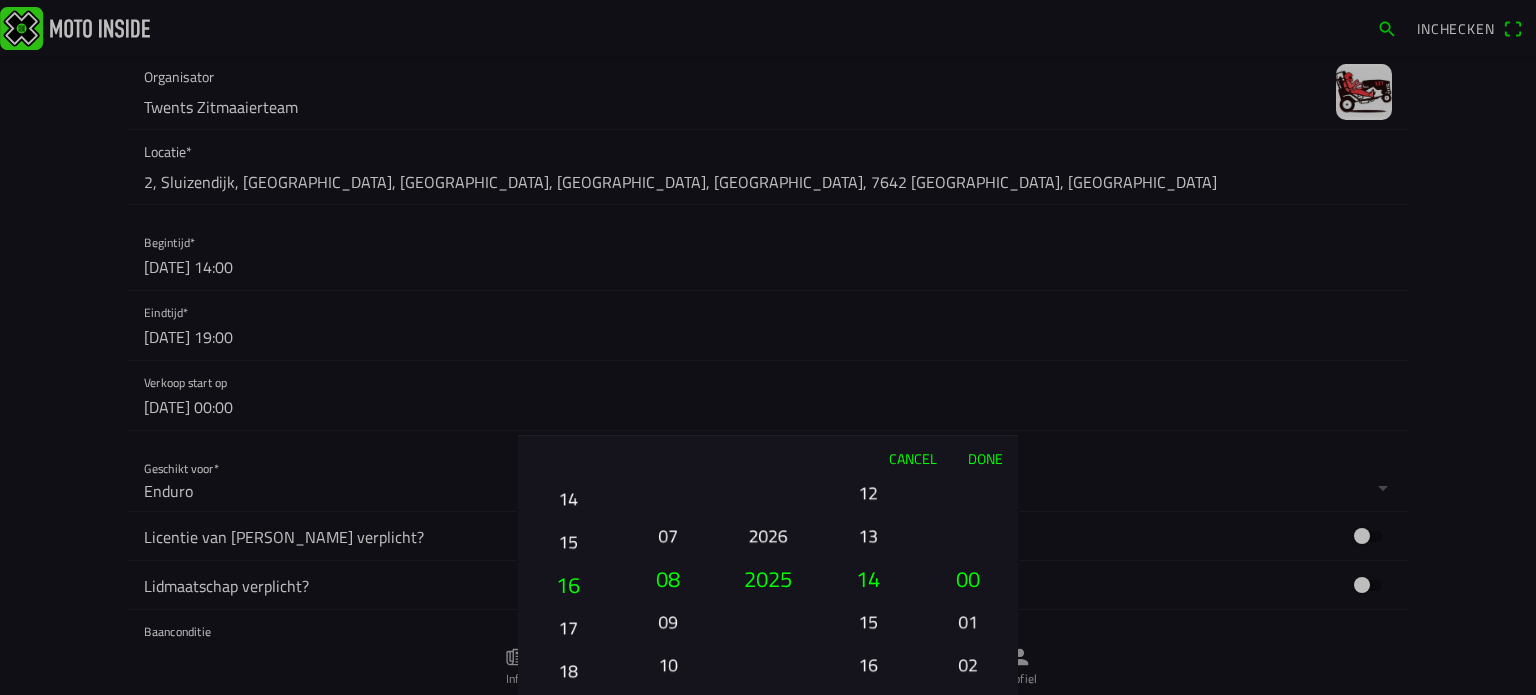 drag, startPoint x: 560, startPoint y: 614, endPoint x: 548, endPoint y: 577, distance: 38.8973 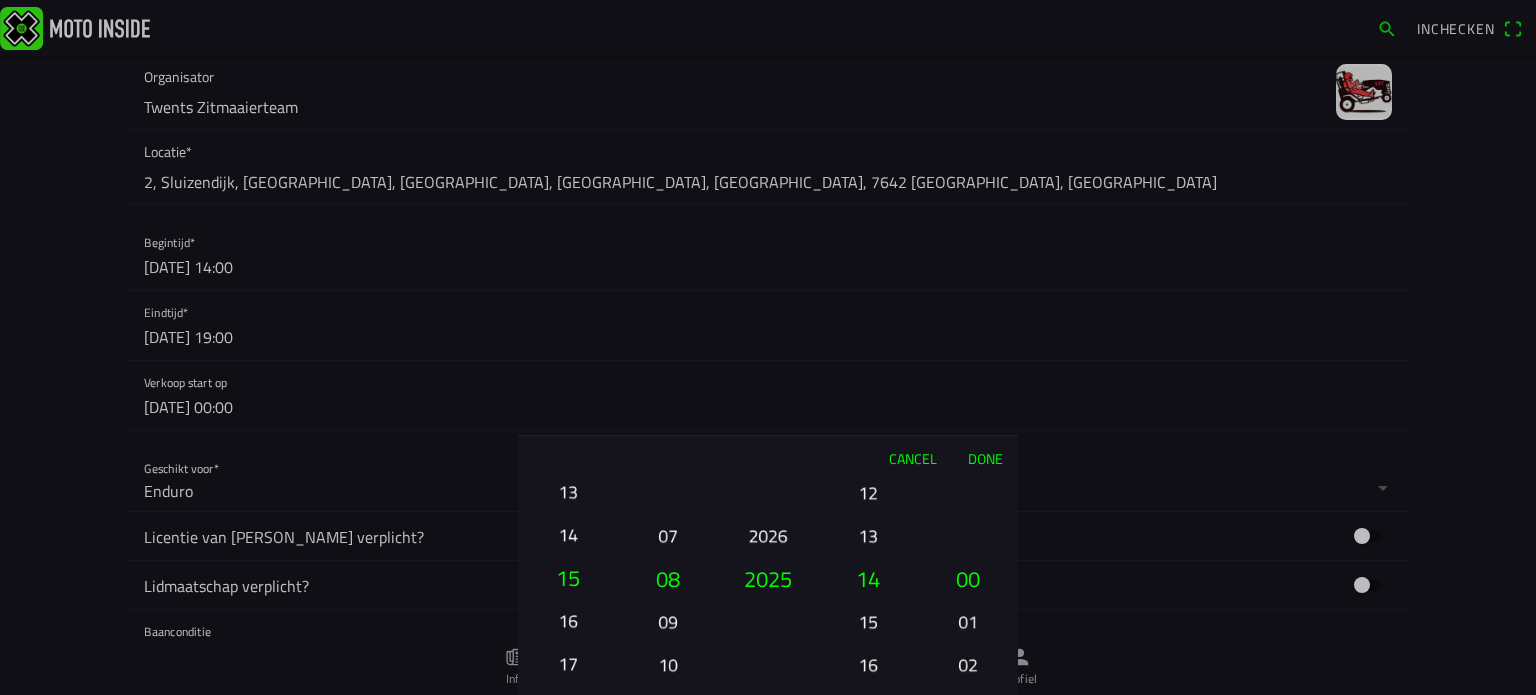drag, startPoint x: 559, startPoint y: 527, endPoint x: 560, endPoint y: 615, distance: 88.005684 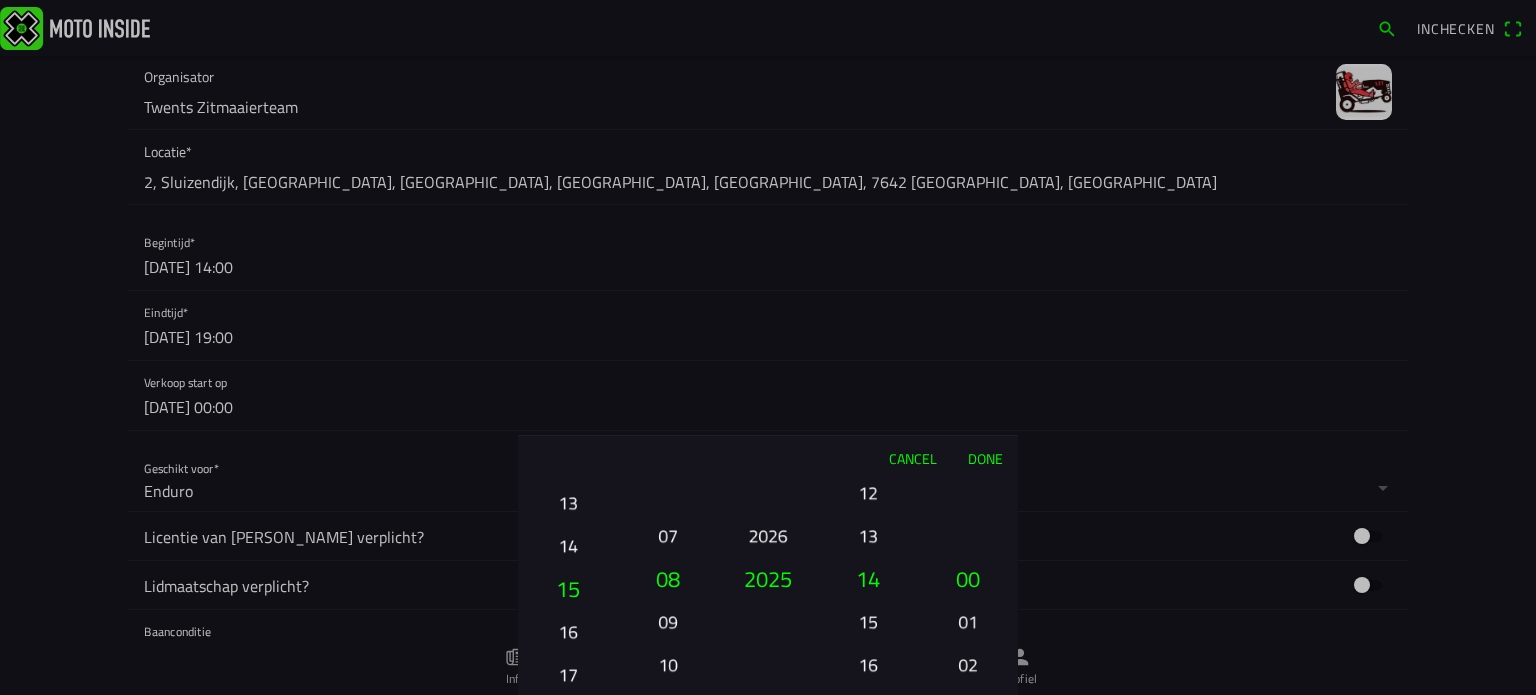 drag, startPoint x: 575, startPoint y: 612, endPoint x: 572, endPoint y: 579, distance: 33.13608 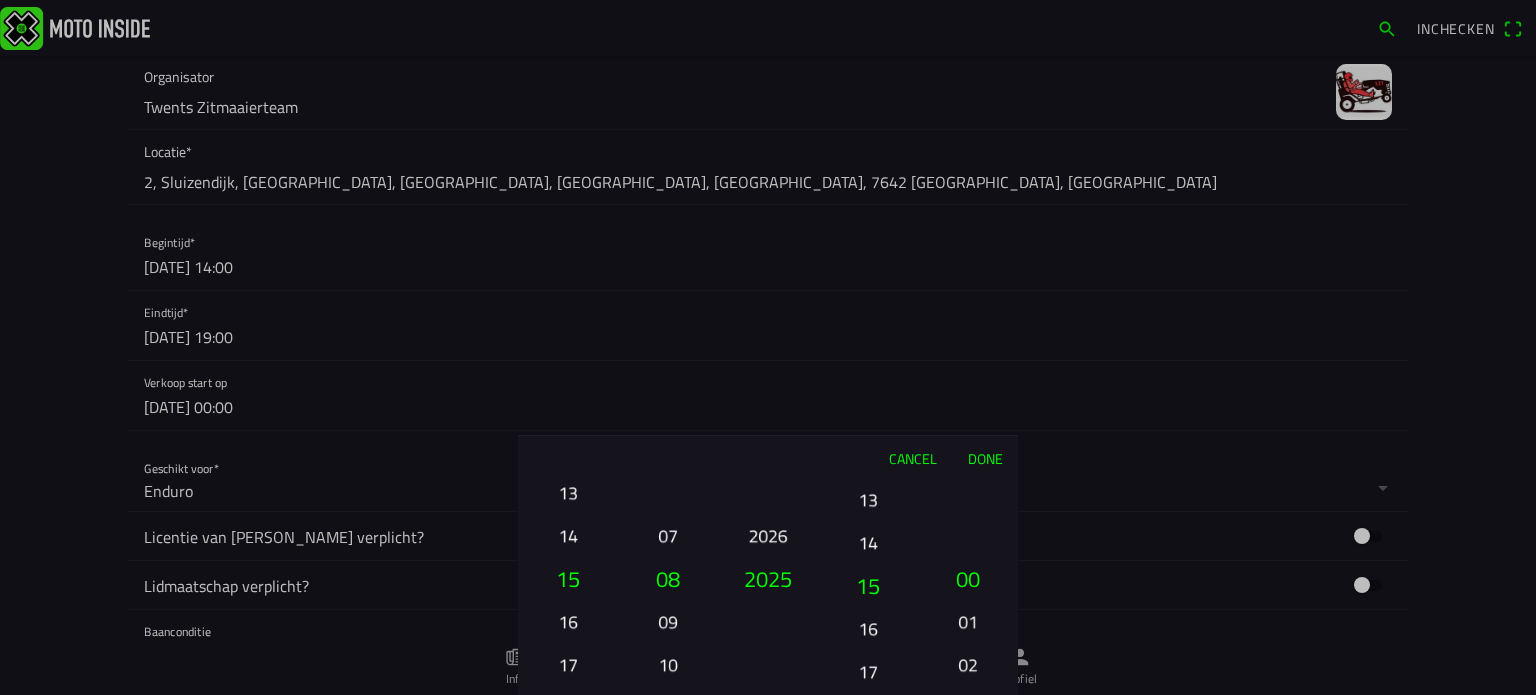 drag, startPoint x: 868, startPoint y: 619, endPoint x: 868, endPoint y: 583, distance: 36 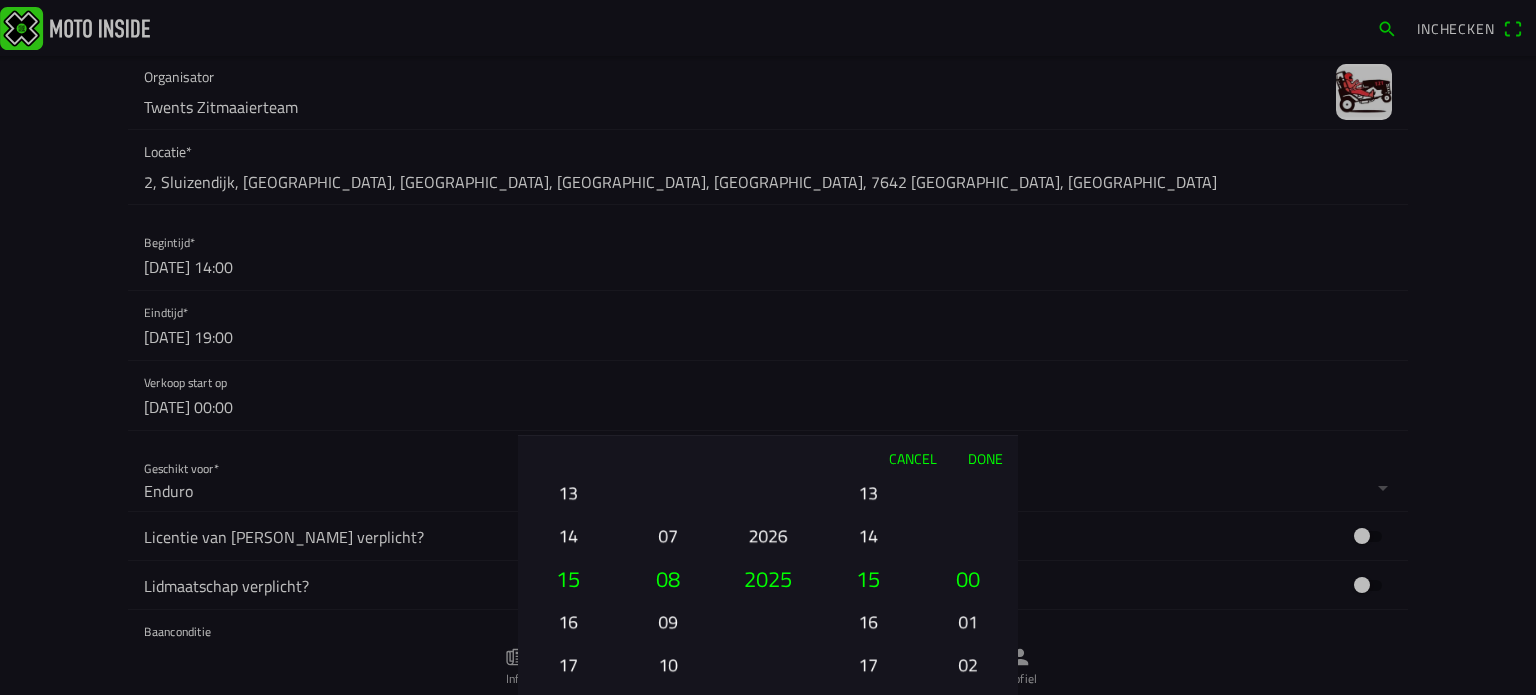 click on "Done" at bounding box center (985, 458) 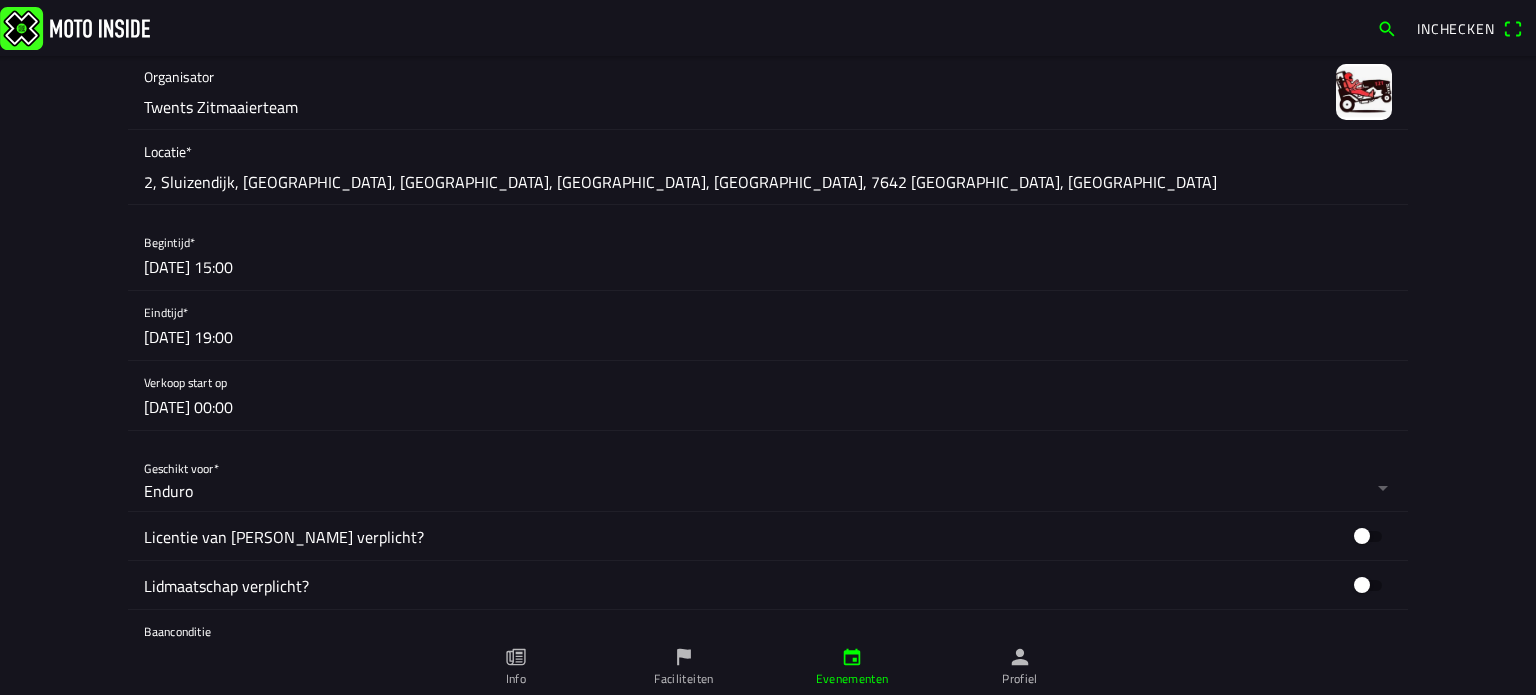 click 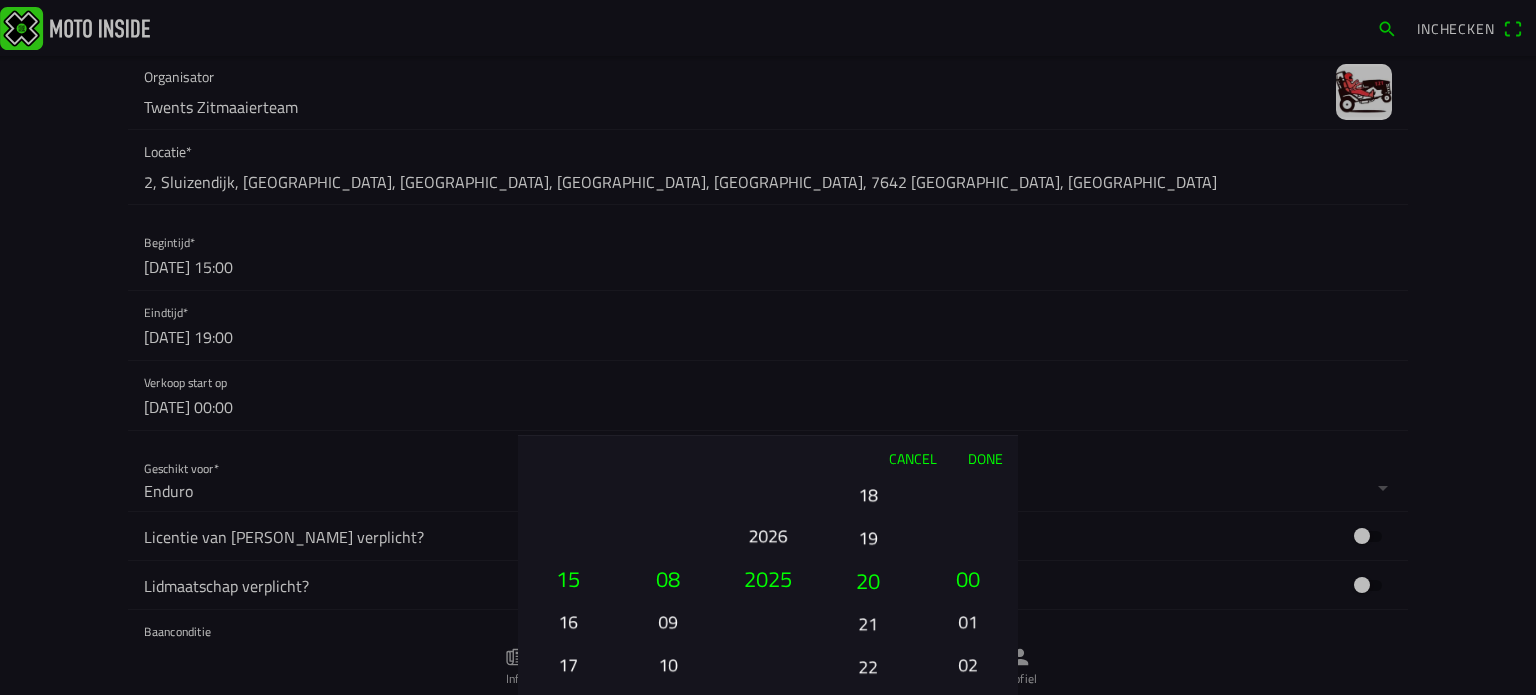 drag, startPoint x: 872, startPoint y: 614, endPoint x: 866, endPoint y: 573, distance: 41.4367 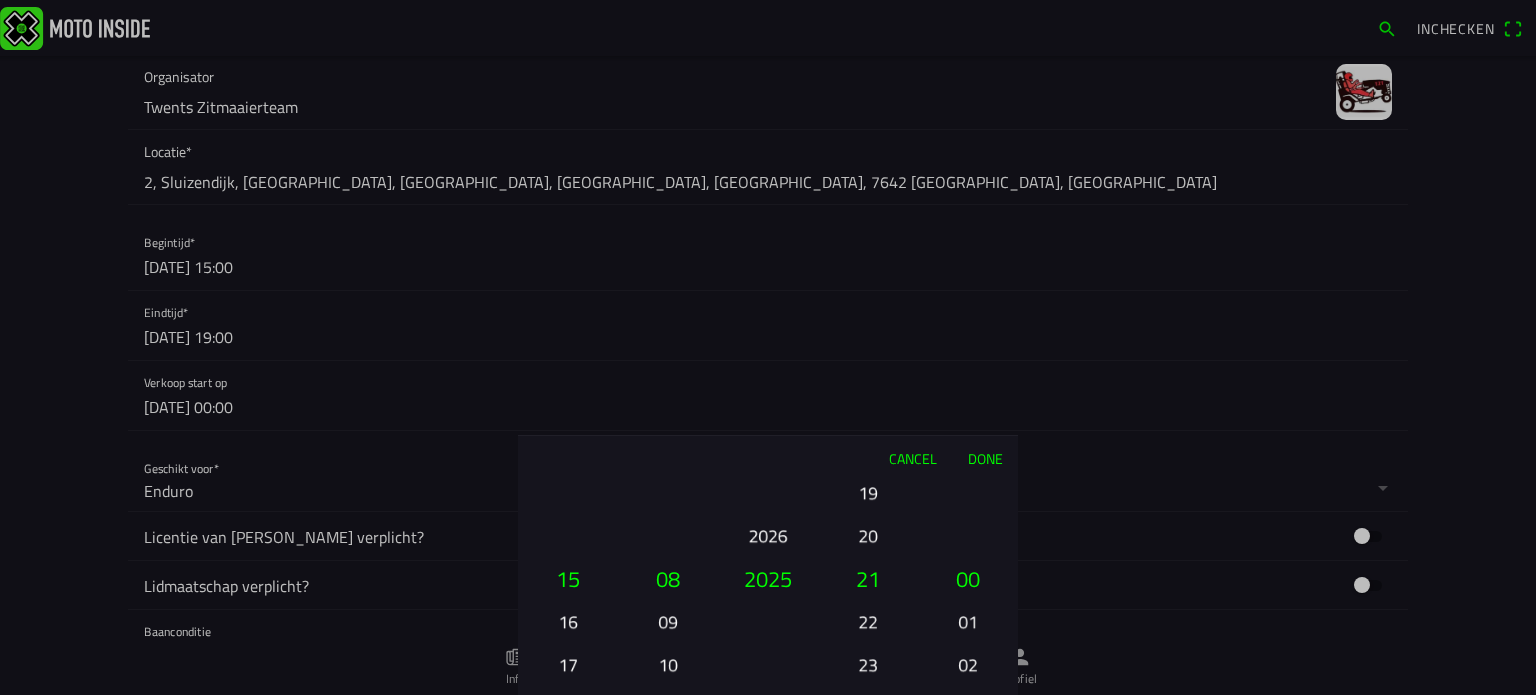 click on "Done" at bounding box center [985, 458] 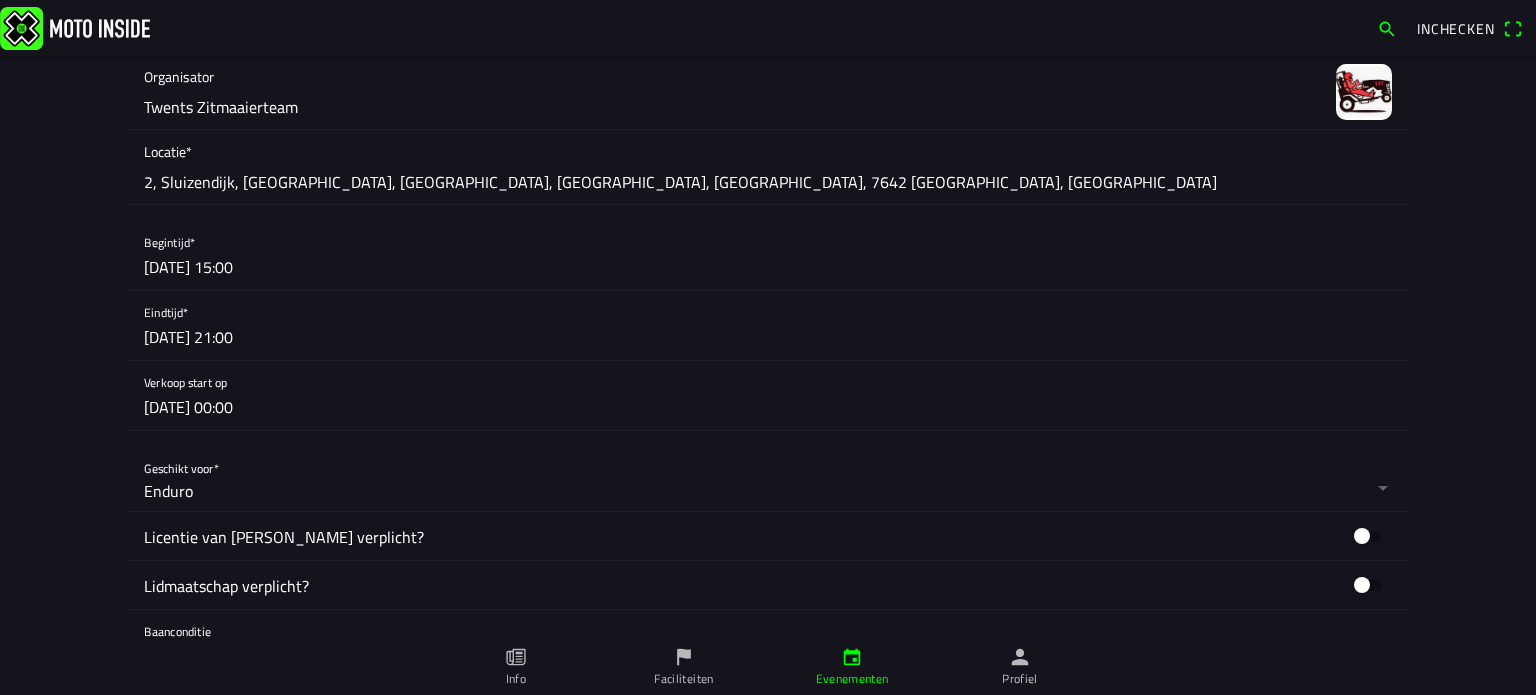click 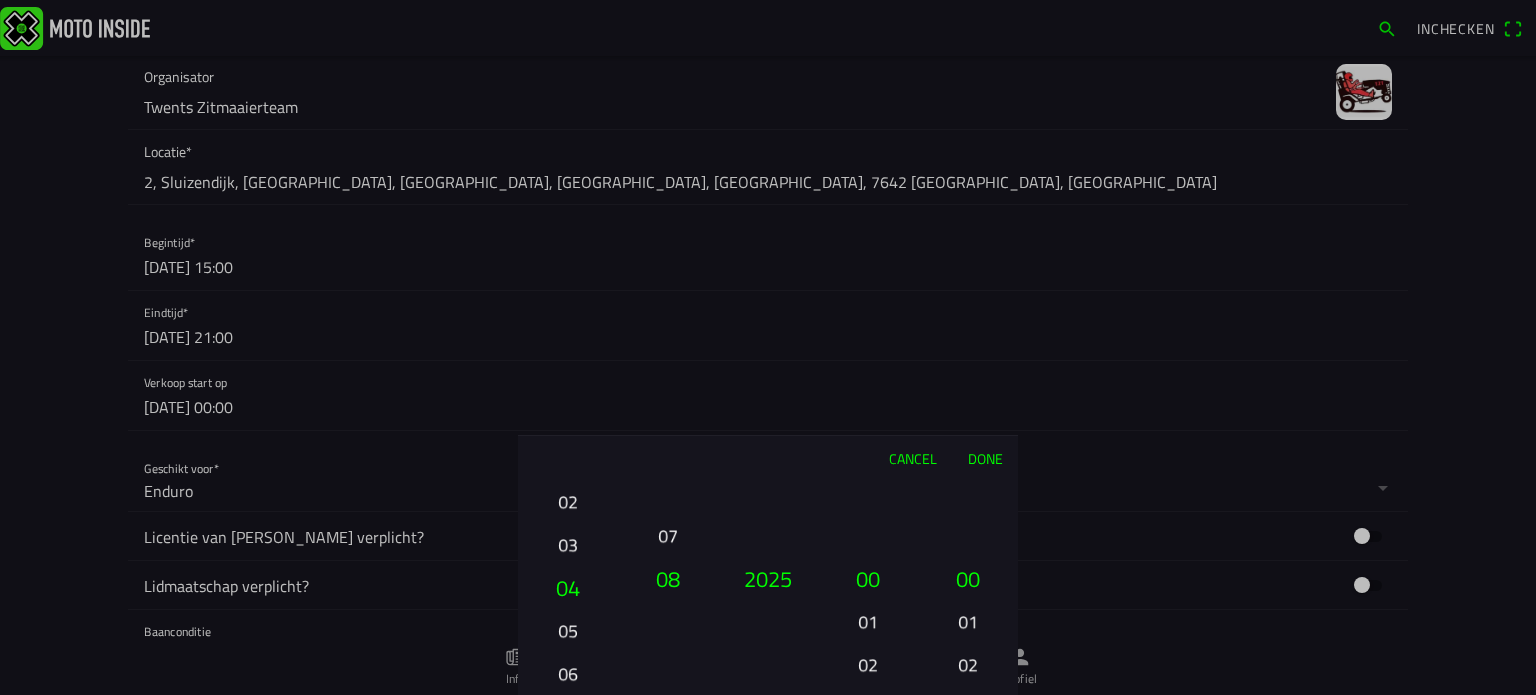 drag, startPoint x: 569, startPoint y: 661, endPoint x: 549, endPoint y: 537, distance: 125.60255 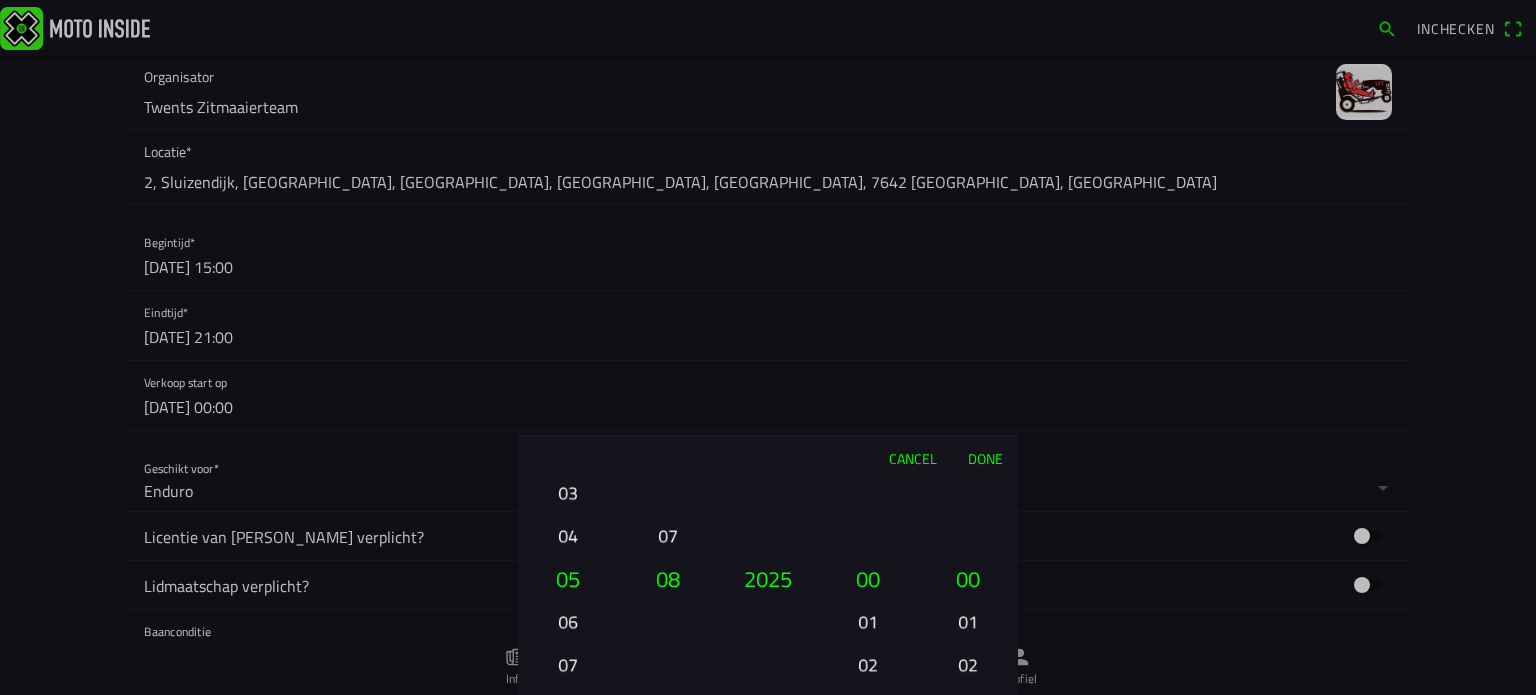 drag, startPoint x: 572, startPoint y: 617, endPoint x: 556, endPoint y: 574, distance: 45.88028 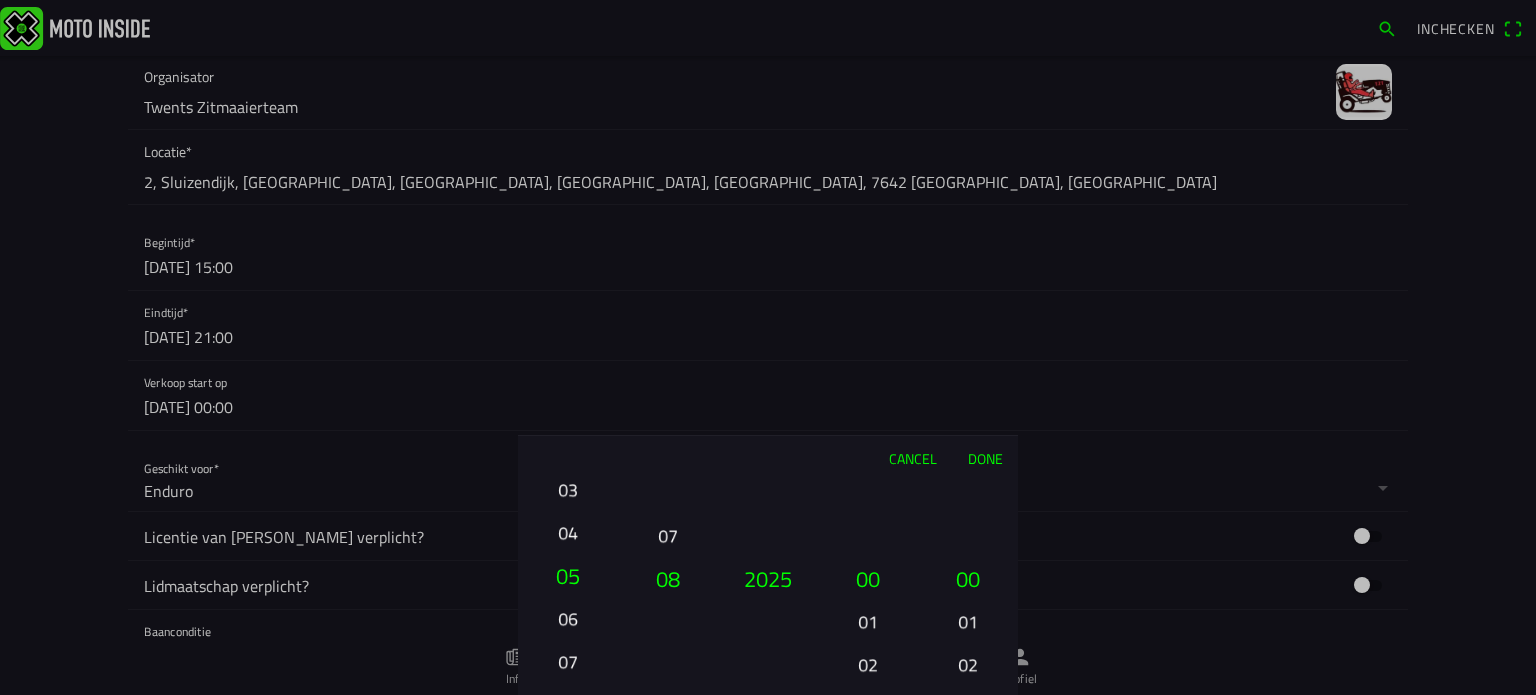 drag, startPoint x: 560, startPoint y: 489, endPoint x: 558, endPoint y: 572, distance: 83.02409 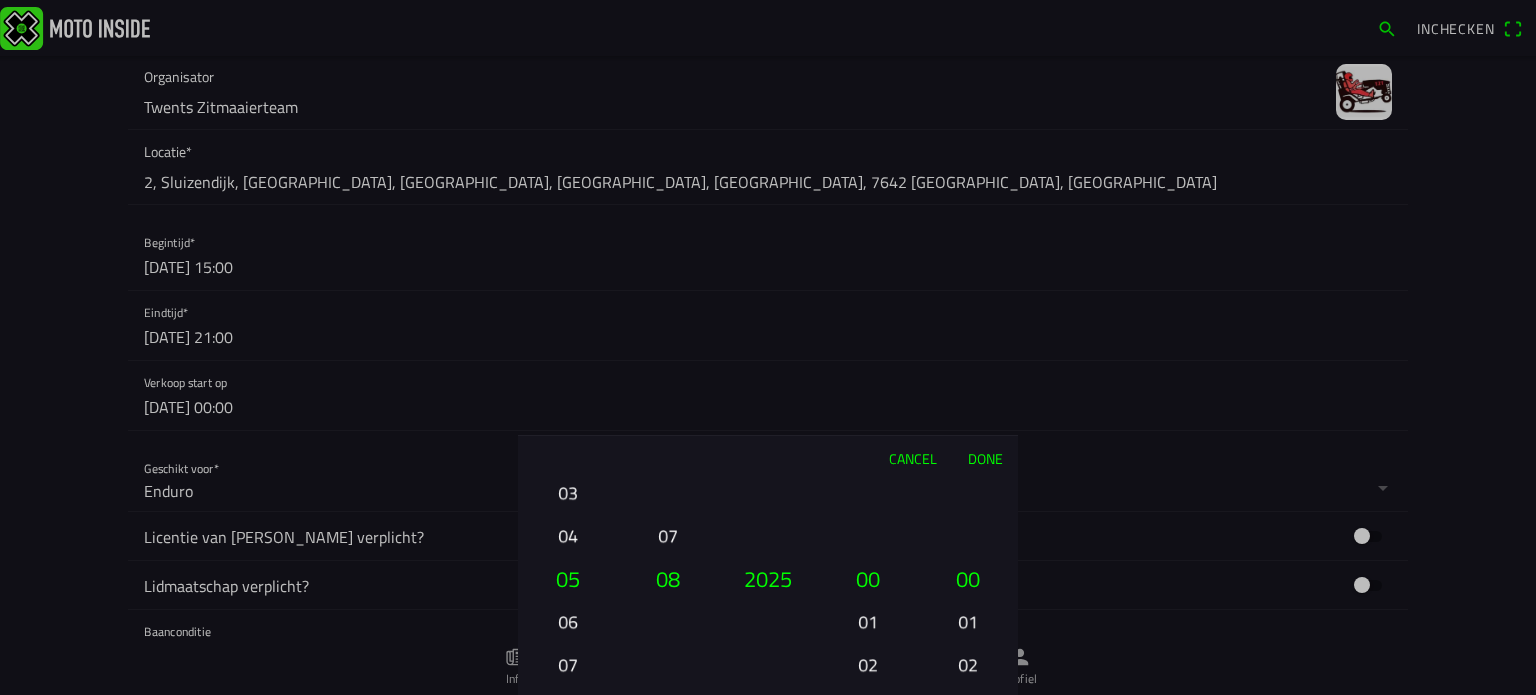 click on "Done" at bounding box center [985, 458] 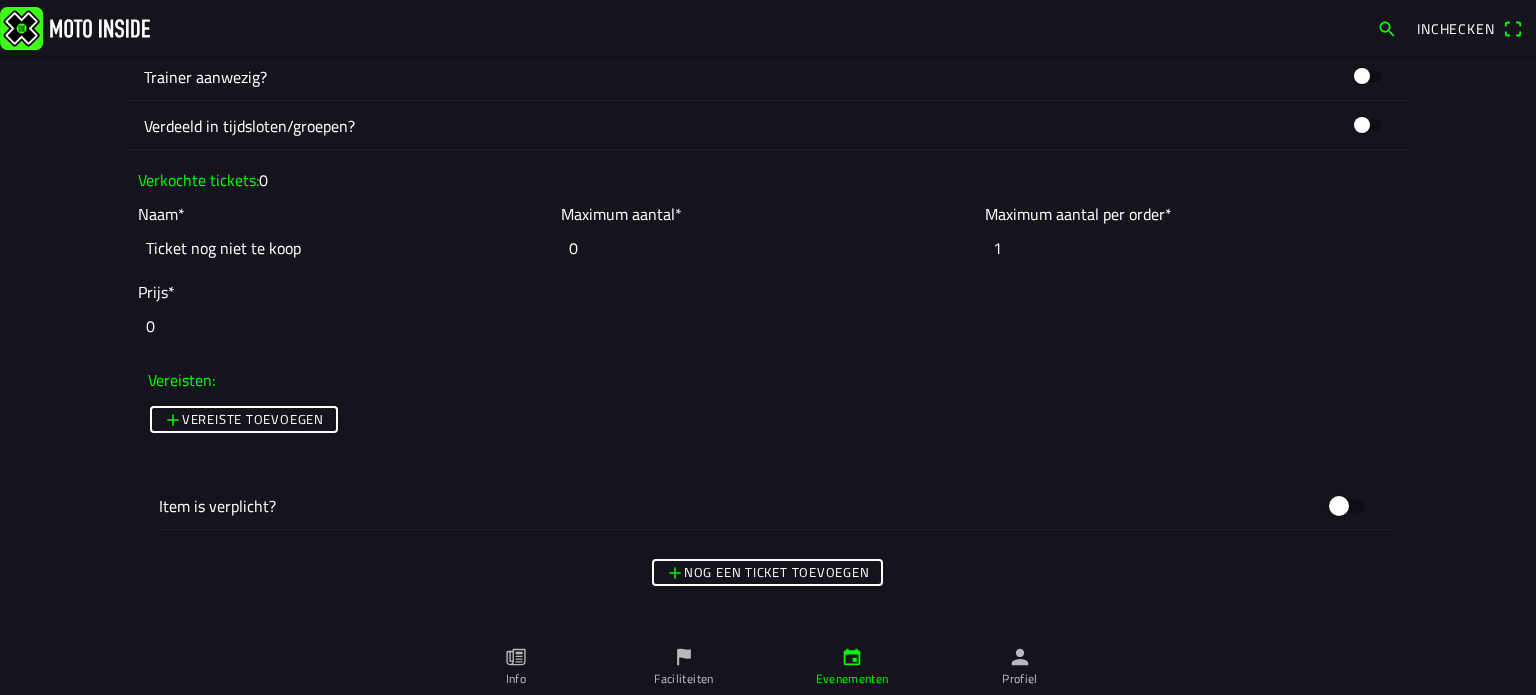 scroll, scrollTop: 1300, scrollLeft: 0, axis: vertical 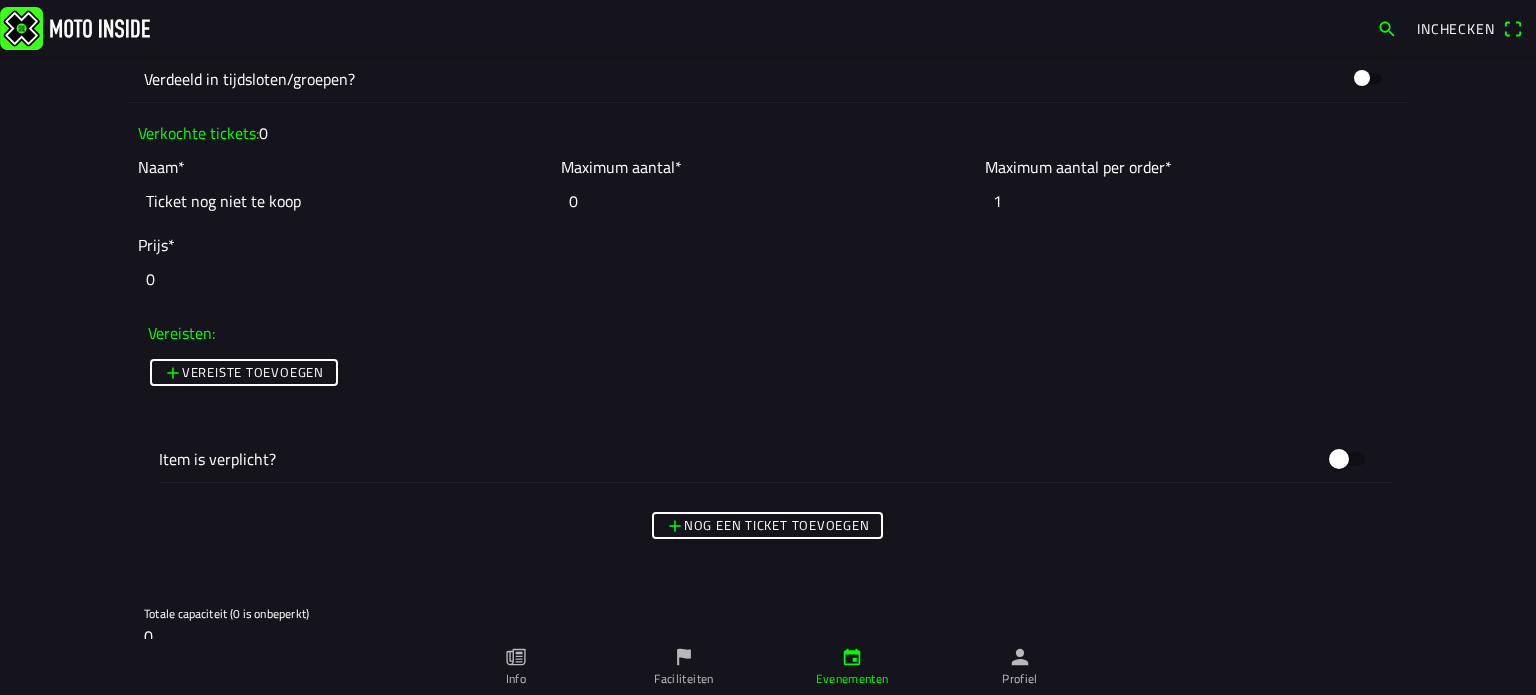 click on "Ticket nog niet te koop" 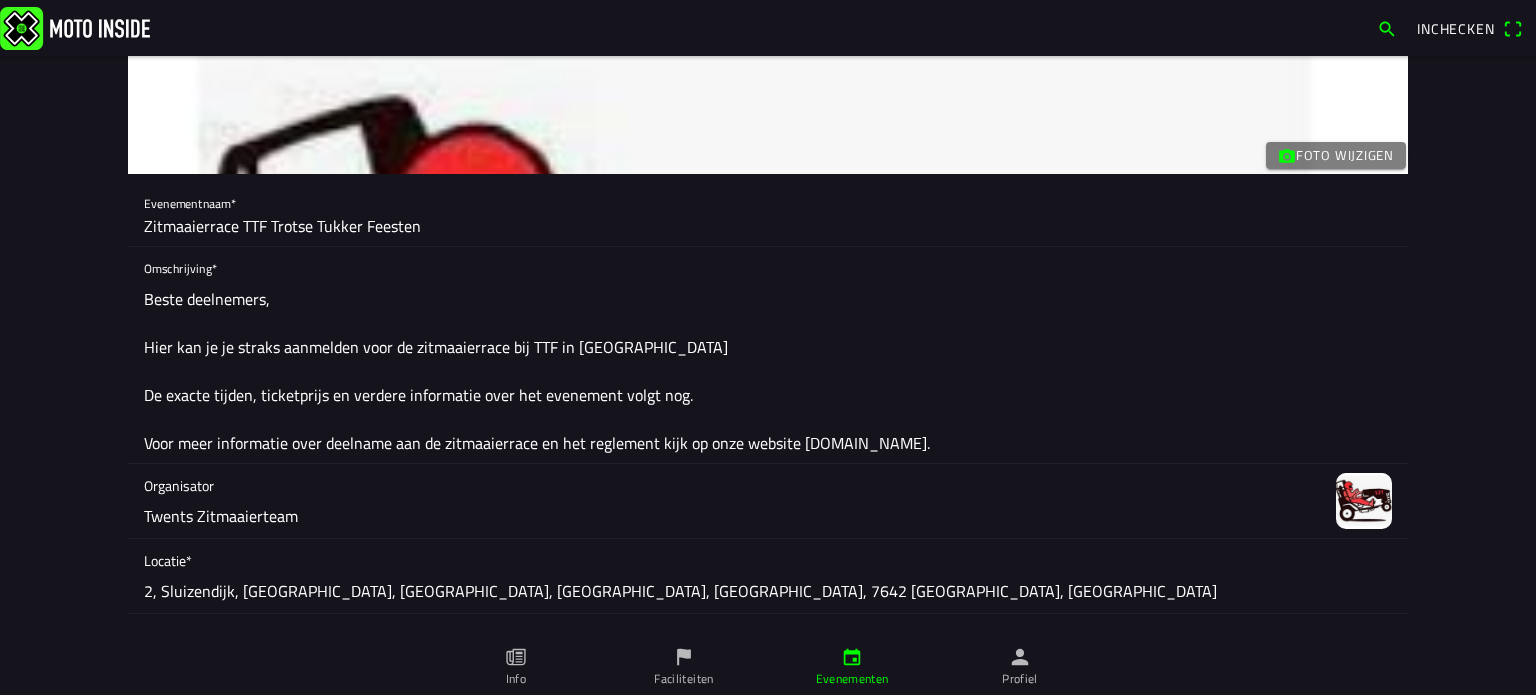 scroll, scrollTop: 200, scrollLeft: 0, axis: vertical 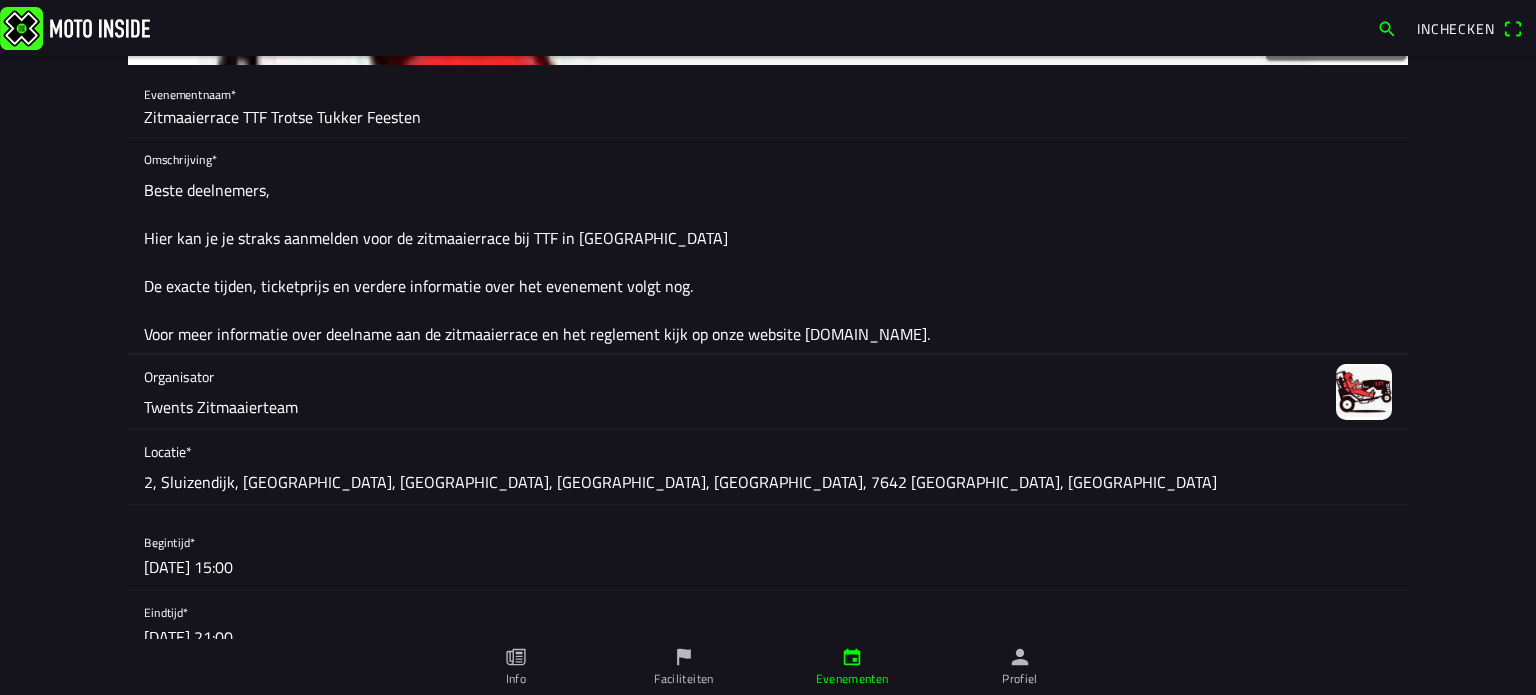 drag, startPoint x: 140, startPoint y: 231, endPoint x: 1020, endPoint y: 330, distance: 885.5513 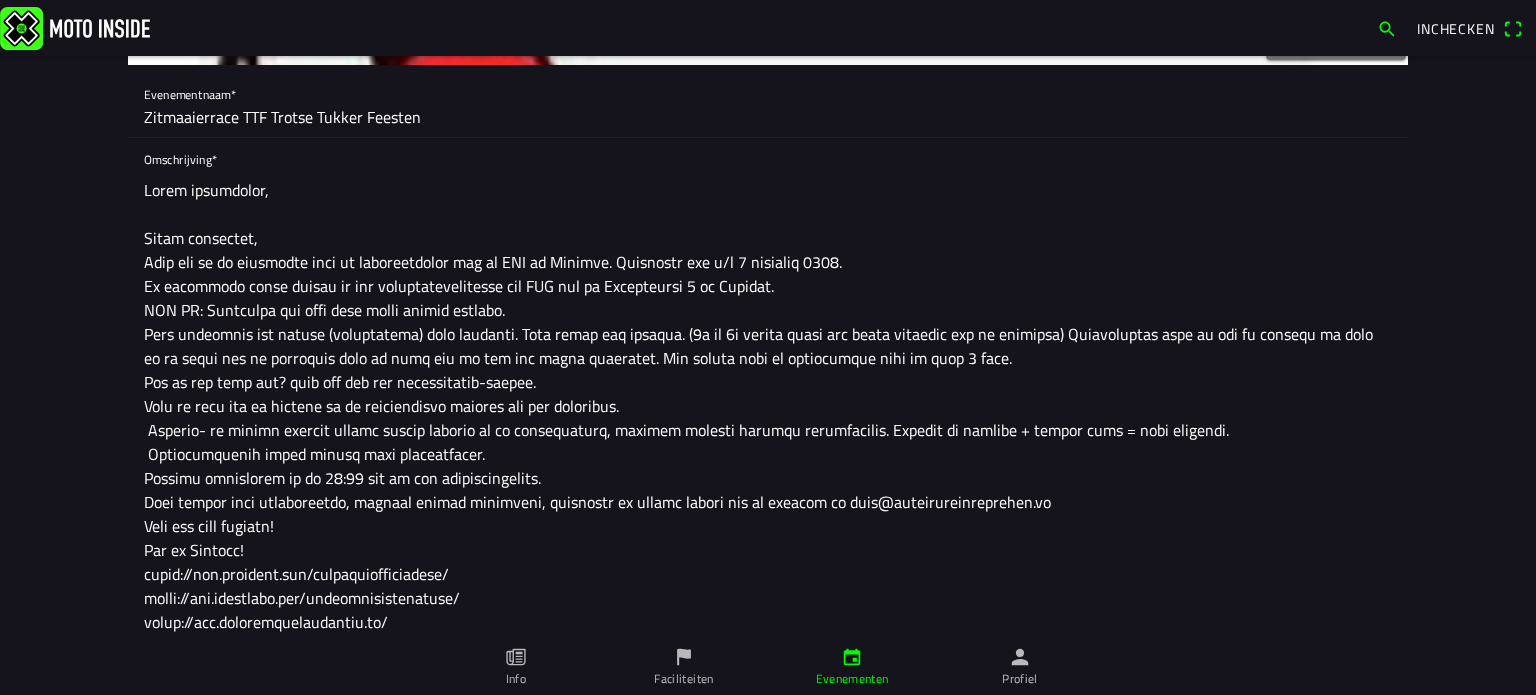 click 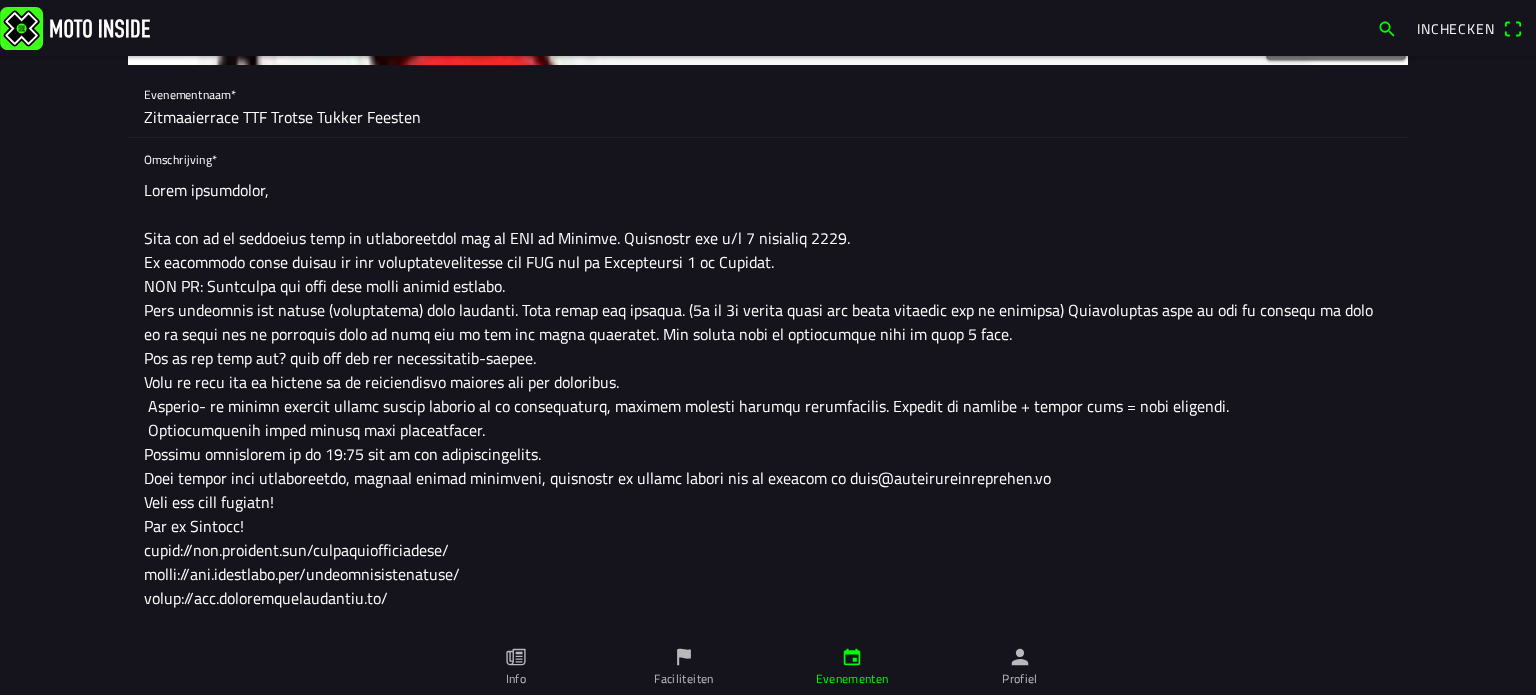 drag, startPoint x: 739, startPoint y: 238, endPoint x: 766, endPoint y: 238, distance: 27 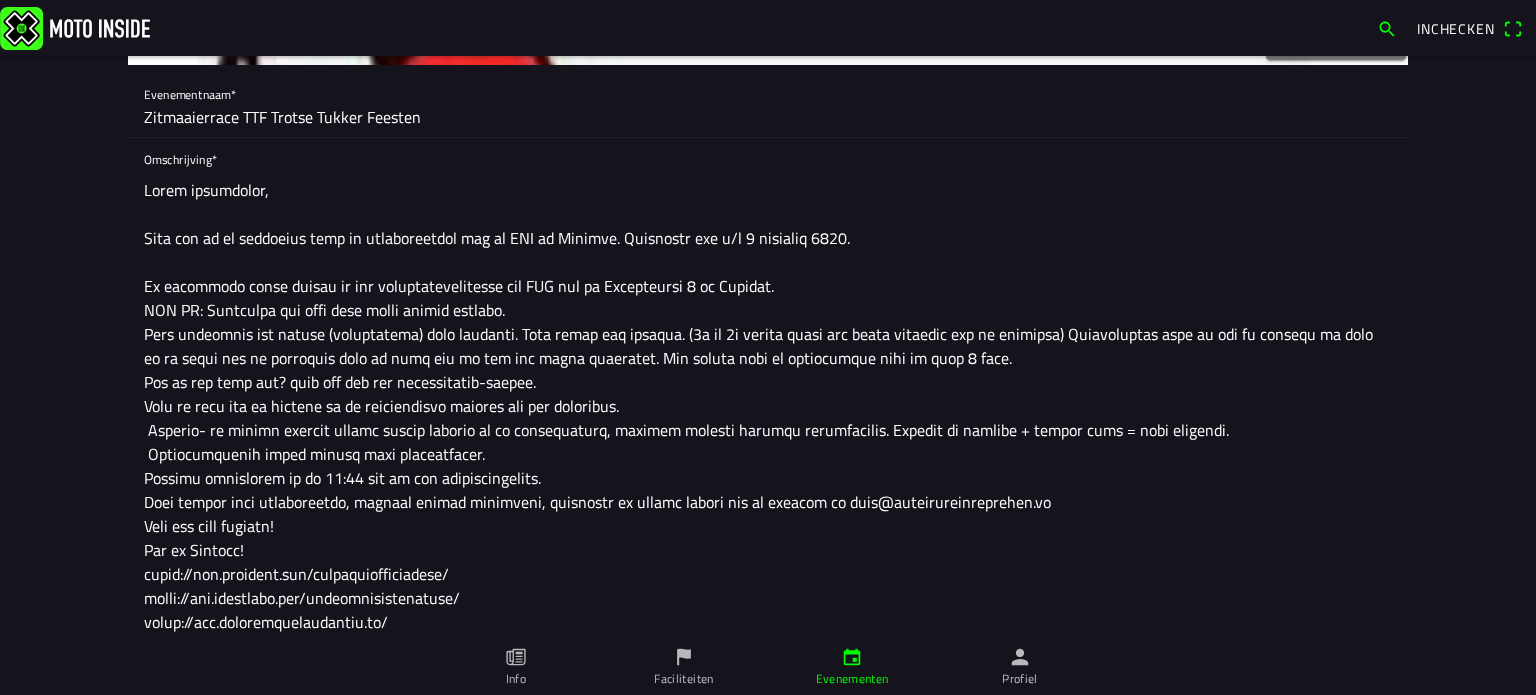 drag, startPoint x: 501, startPoint y: 312, endPoint x: 641, endPoint y: 338, distance: 142.39381 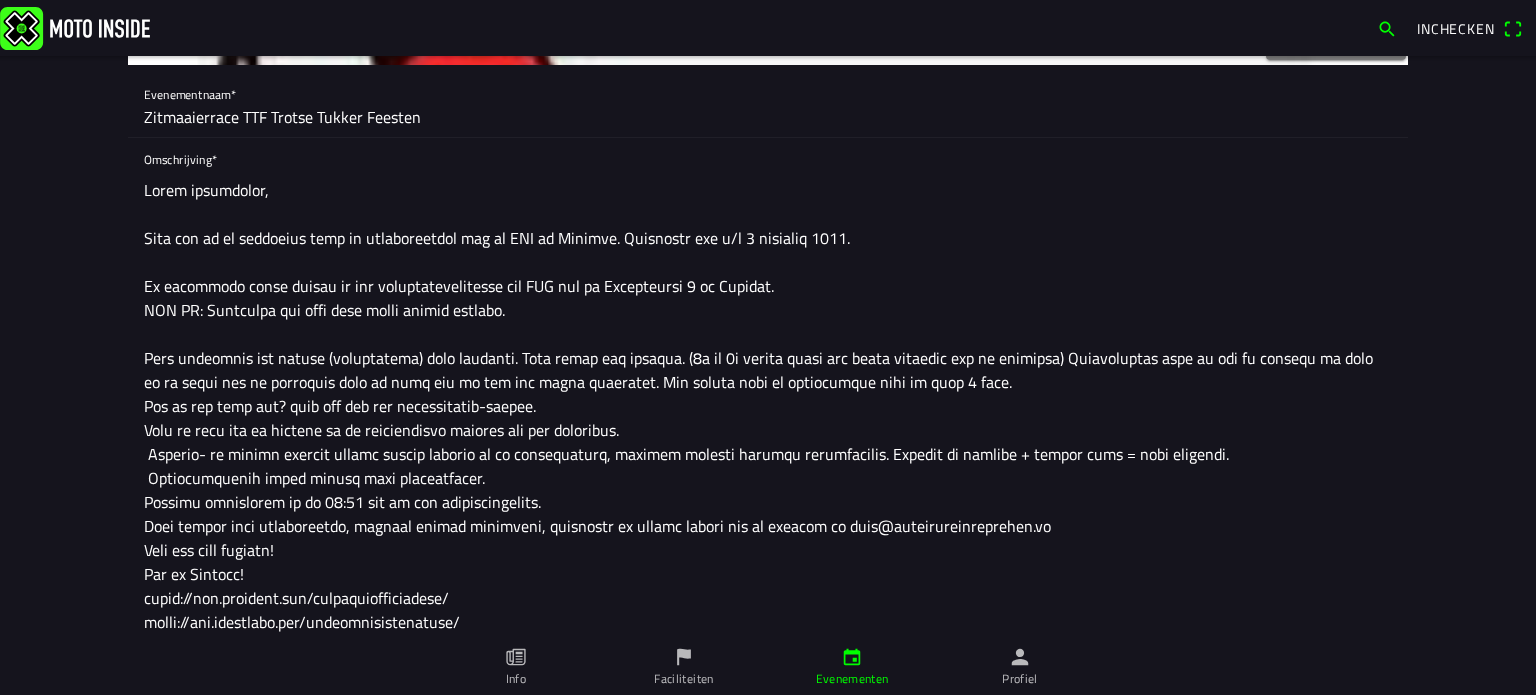 drag, startPoint x: 1027, startPoint y: 356, endPoint x: 1119, endPoint y: 378, distance: 94.59387 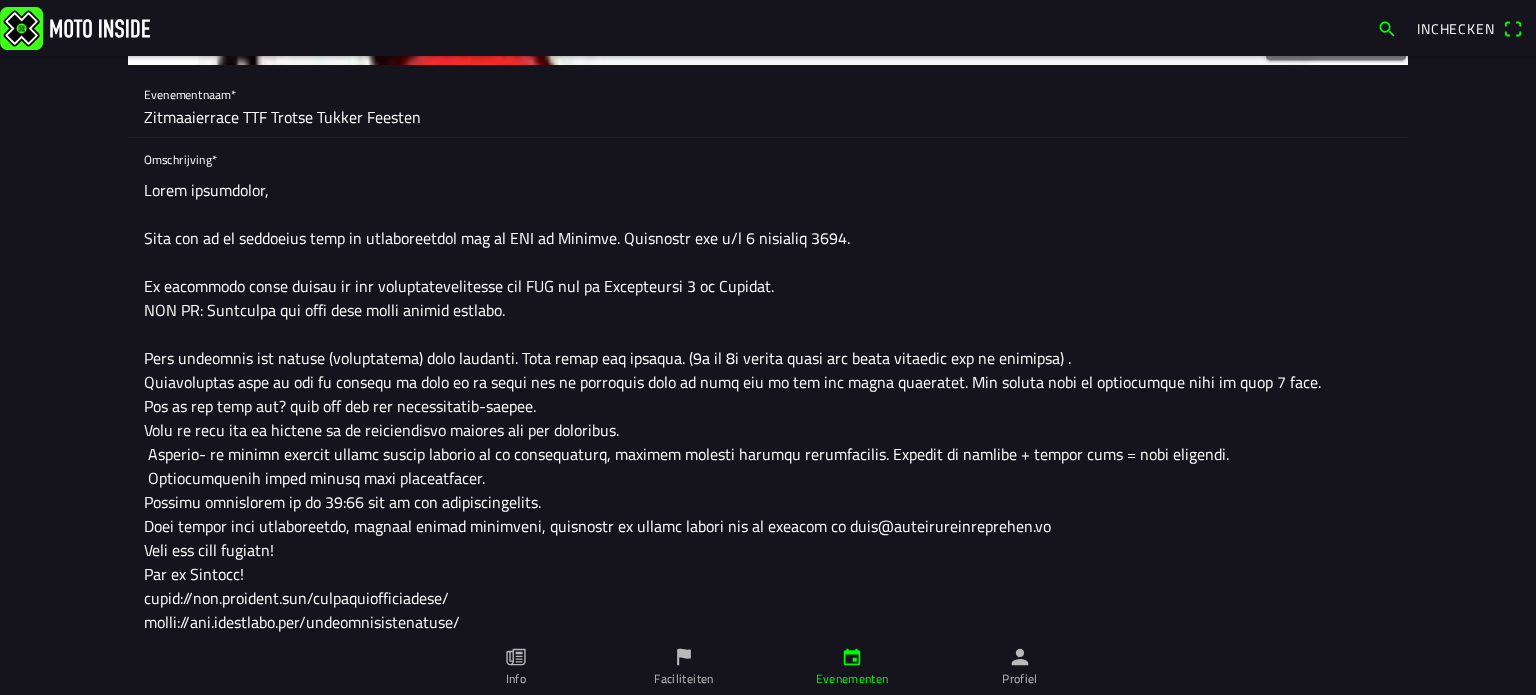 click 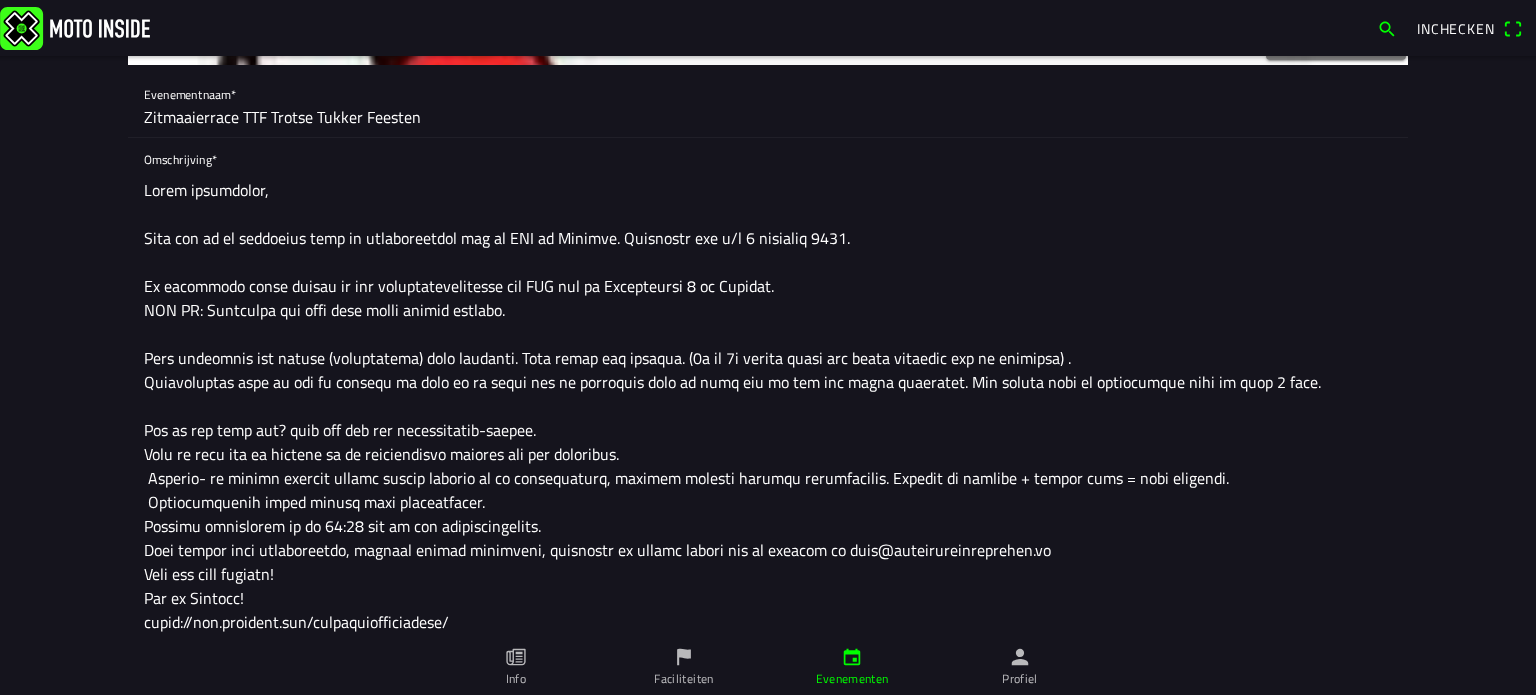 drag, startPoint x: 540, startPoint y: 429, endPoint x: 616, endPoint y: 463, distance: 83.25864 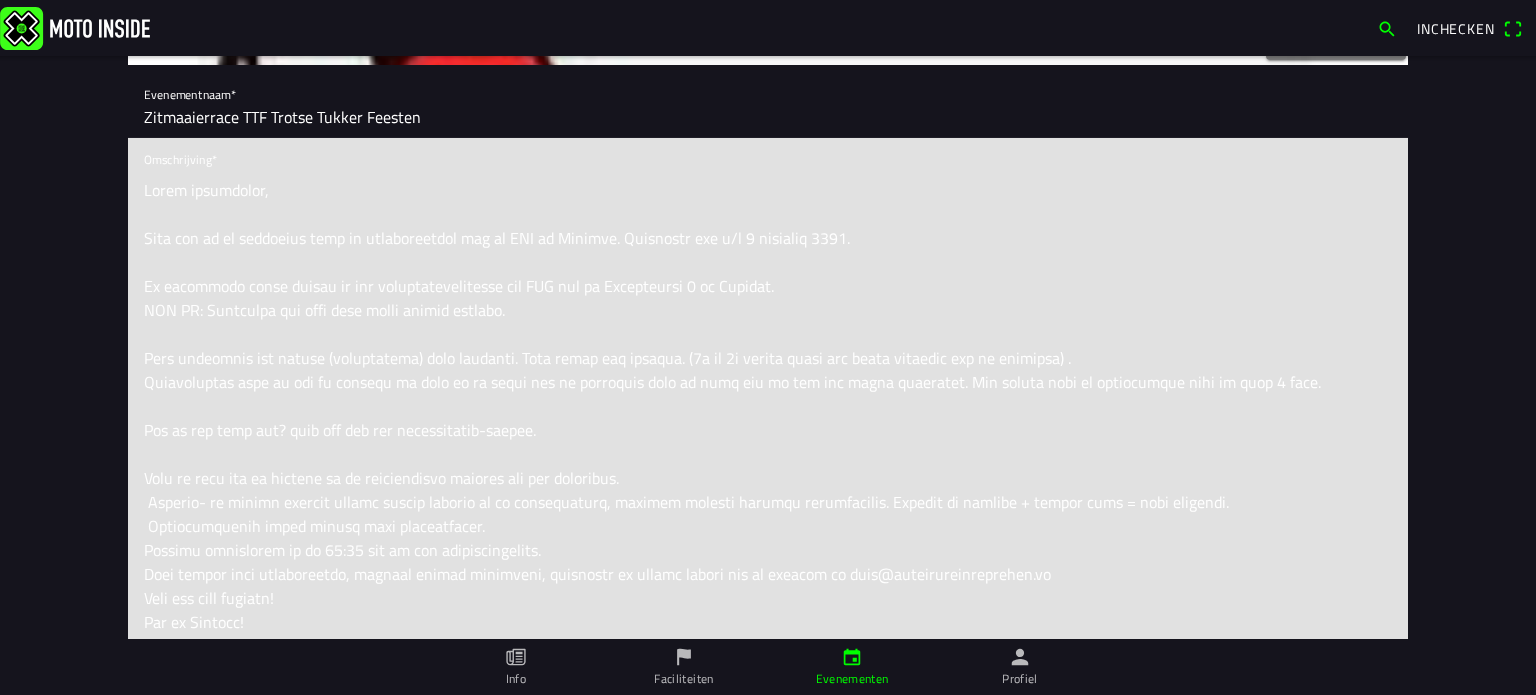 click 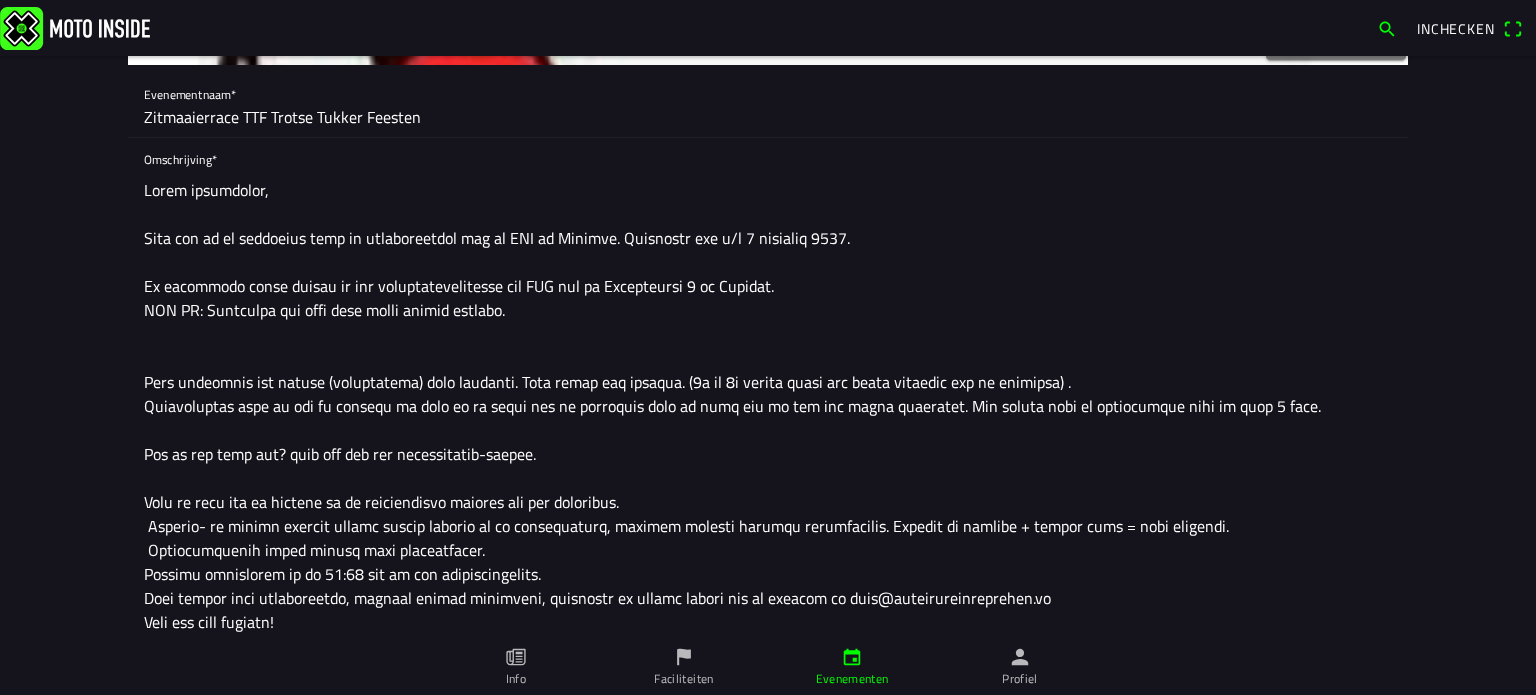 paste on "[PERSON_NAME] moet een ticket (daglicentie) hebben om te mogen rijden op deze dag, en een transponder voor de tijdregistratie." 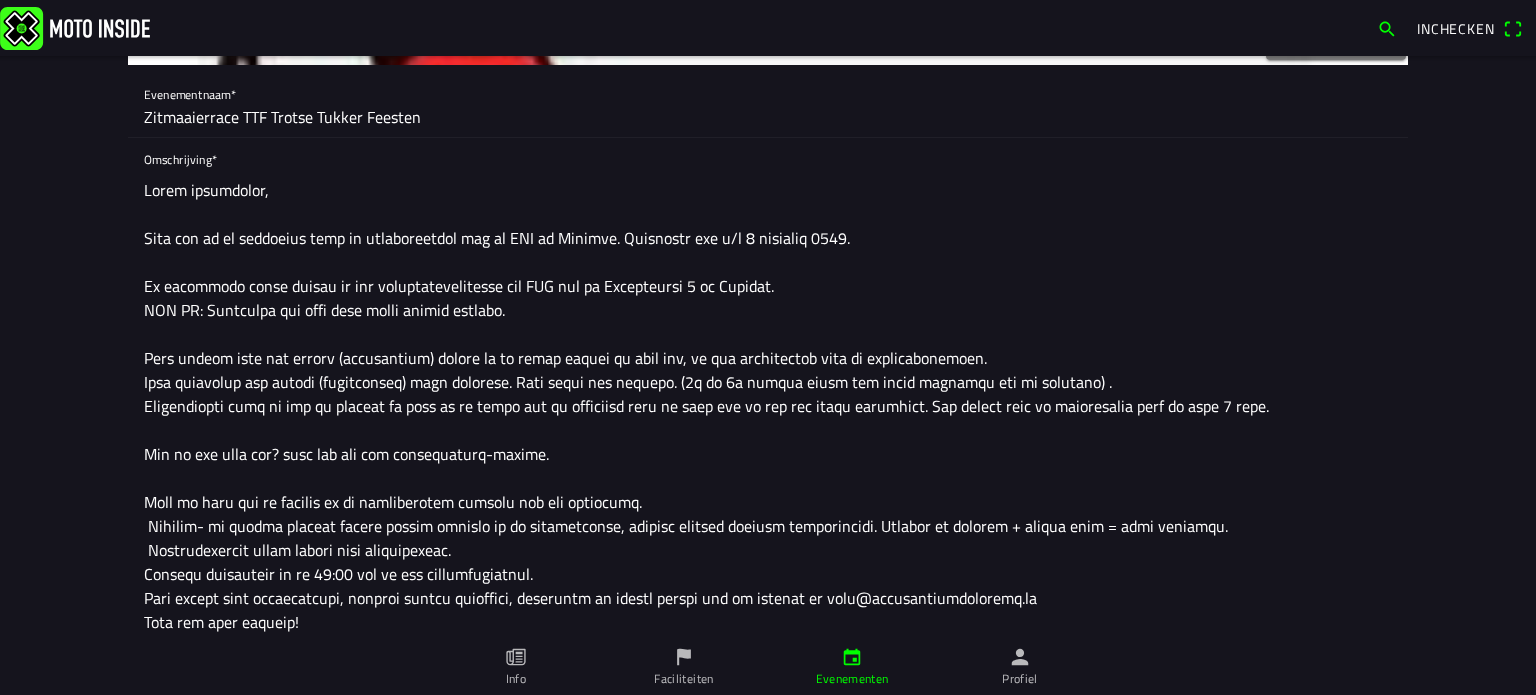 drag, startPoint x: 455, startPoint y: 361, endPoint x: 640, endPoint y: 379, distance: 185.87361 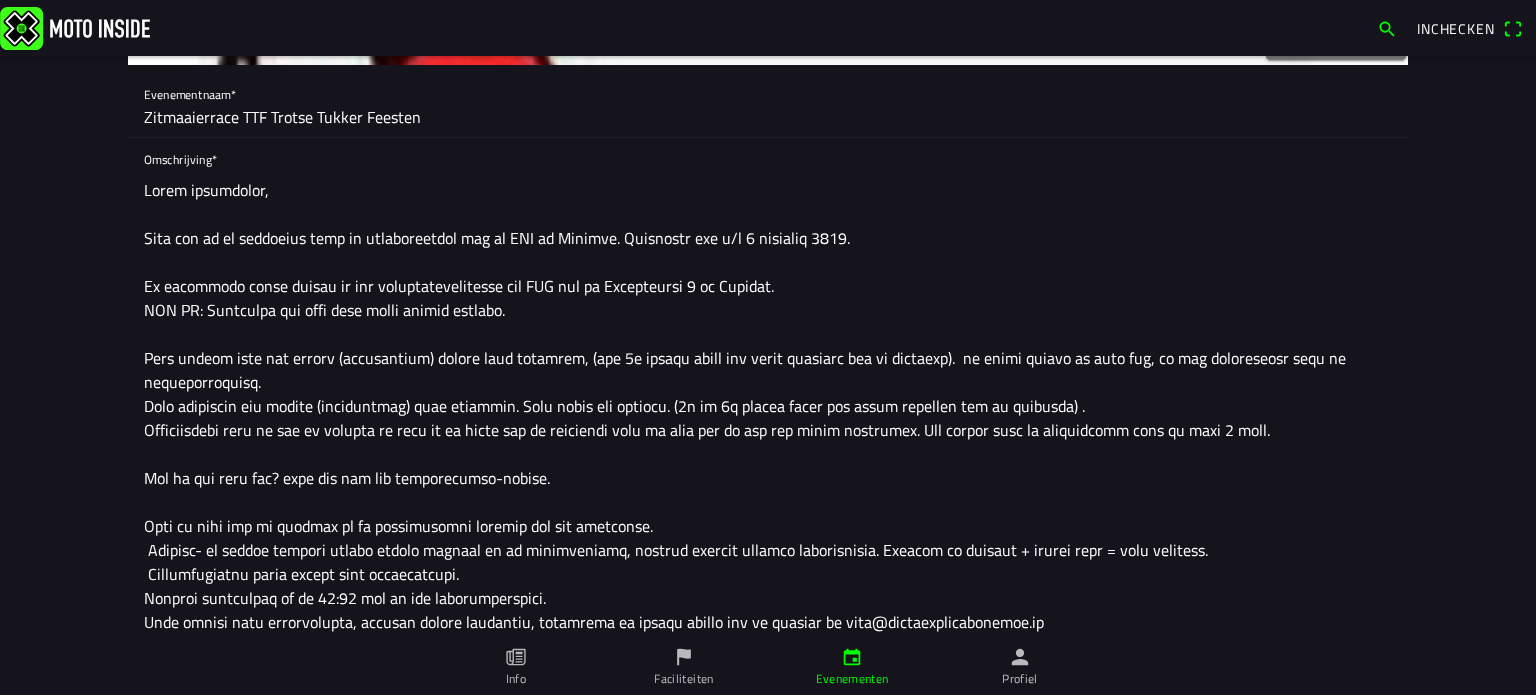 drag, startPoint x: 562, startPoint y: 358, endPoint x: 848, endPoint y: 386, distance: 287.36737 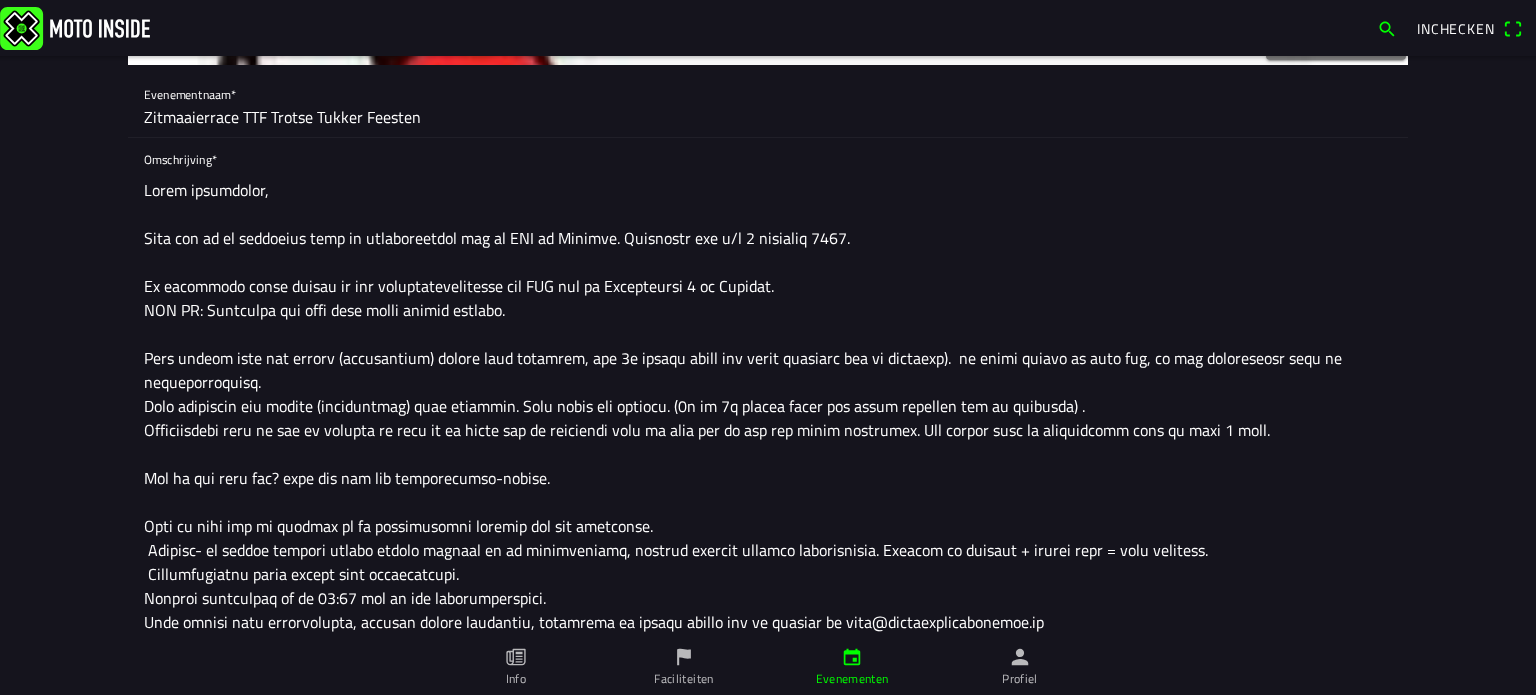 click 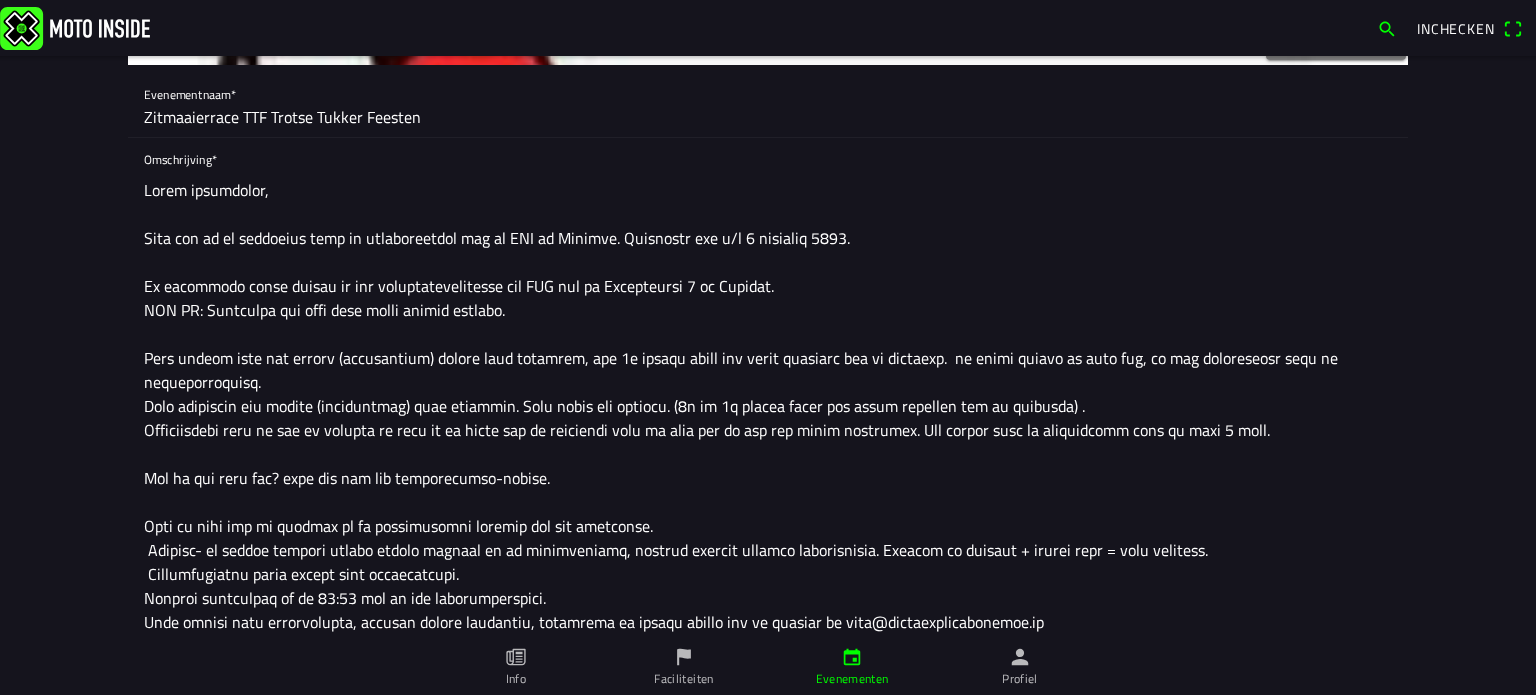 click 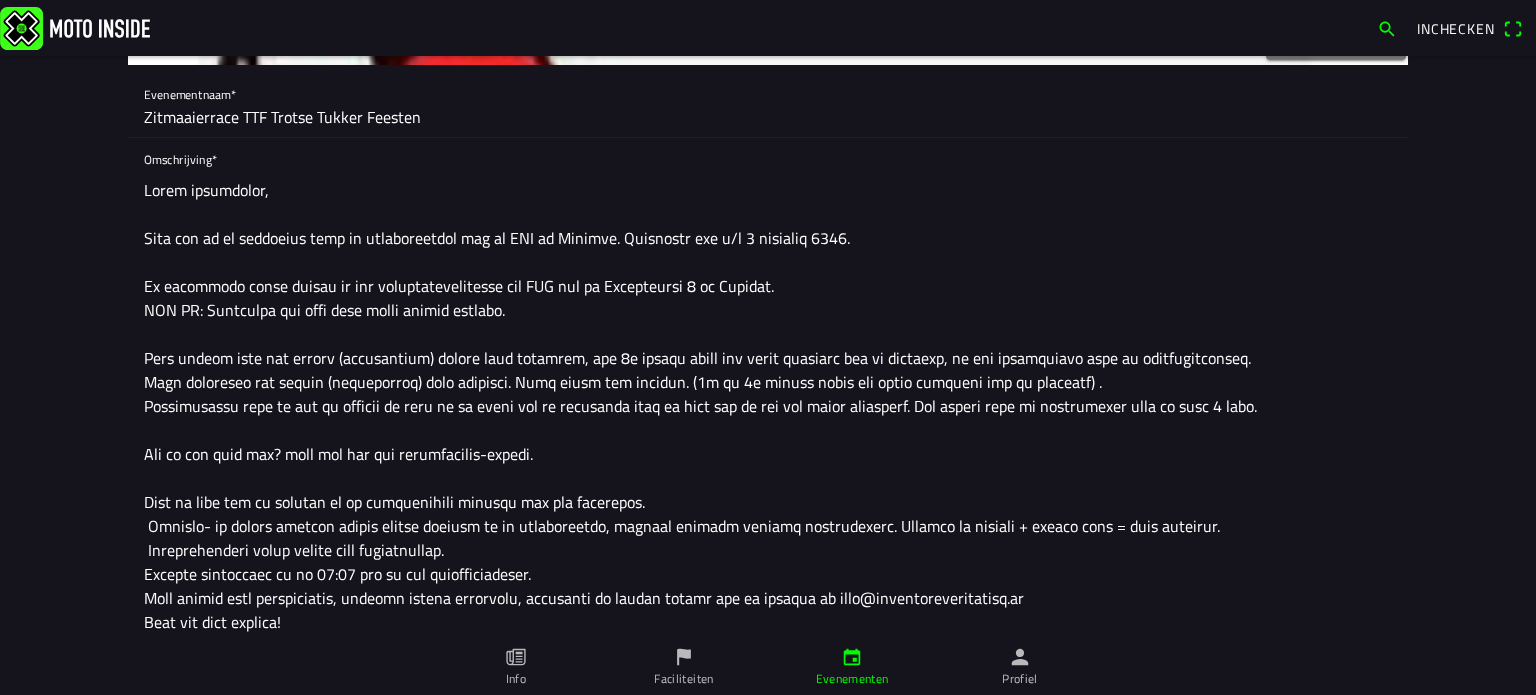 drag, startPoint x: 1039, startPoint y: 376, endPoint x: 700, endPoint y: 414, distance: 341.12314 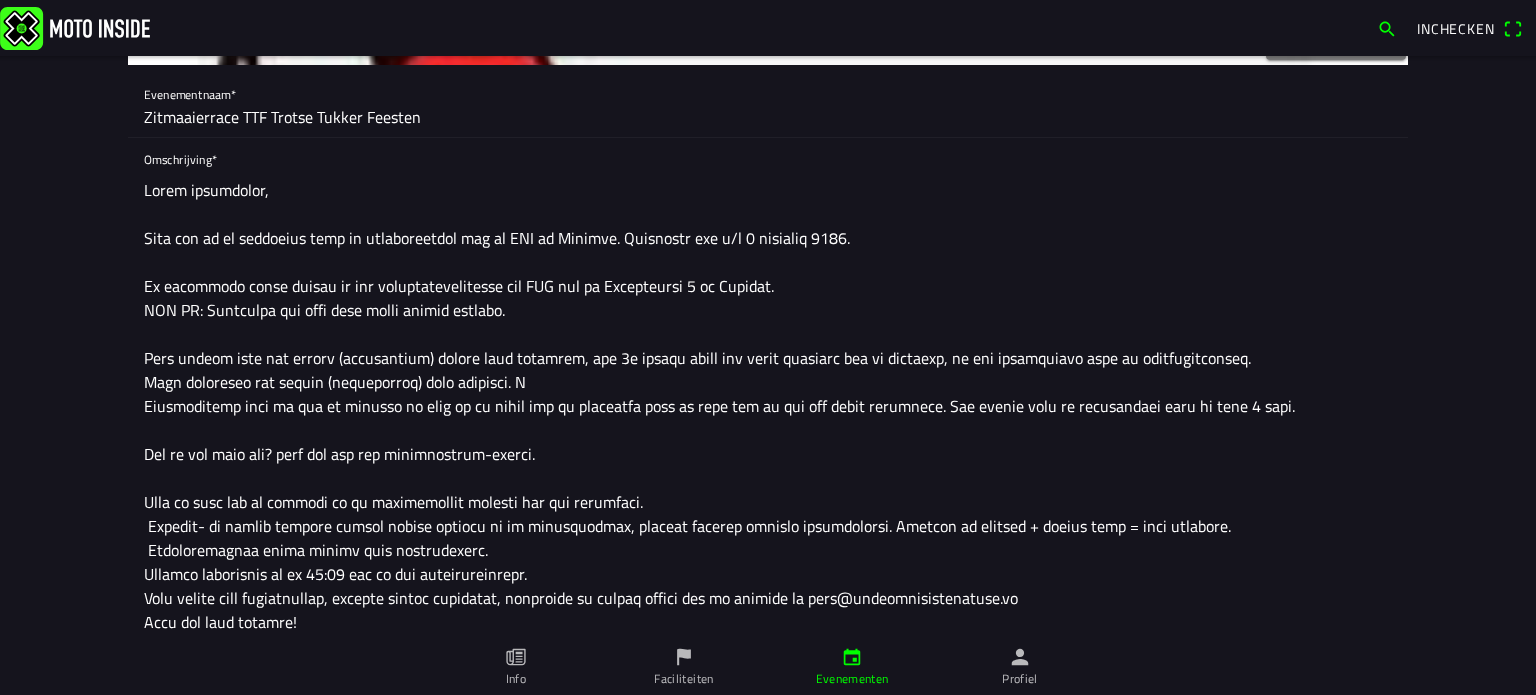click 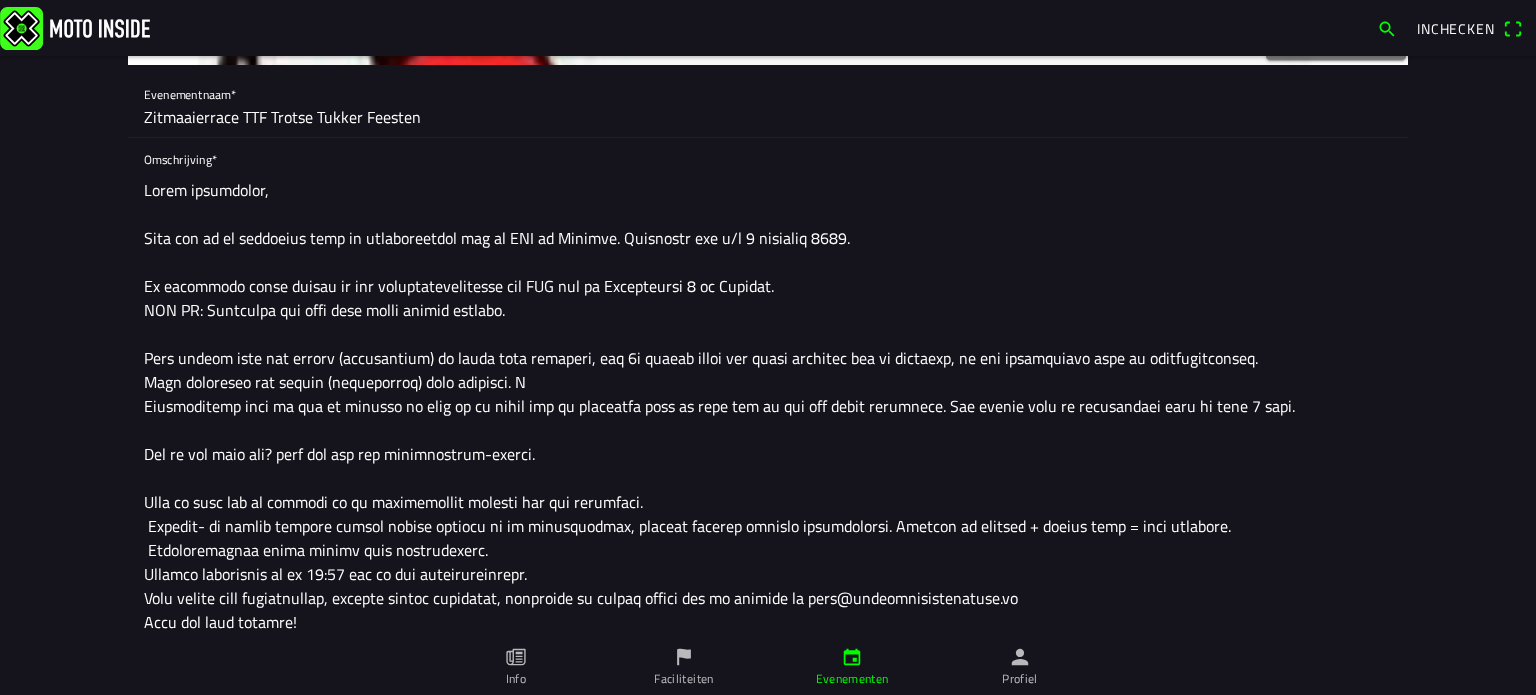 drag, startPoint x: 521, startPoint y: 385, endPoint x: 124, endPoint y: 392, distance: 397.0617 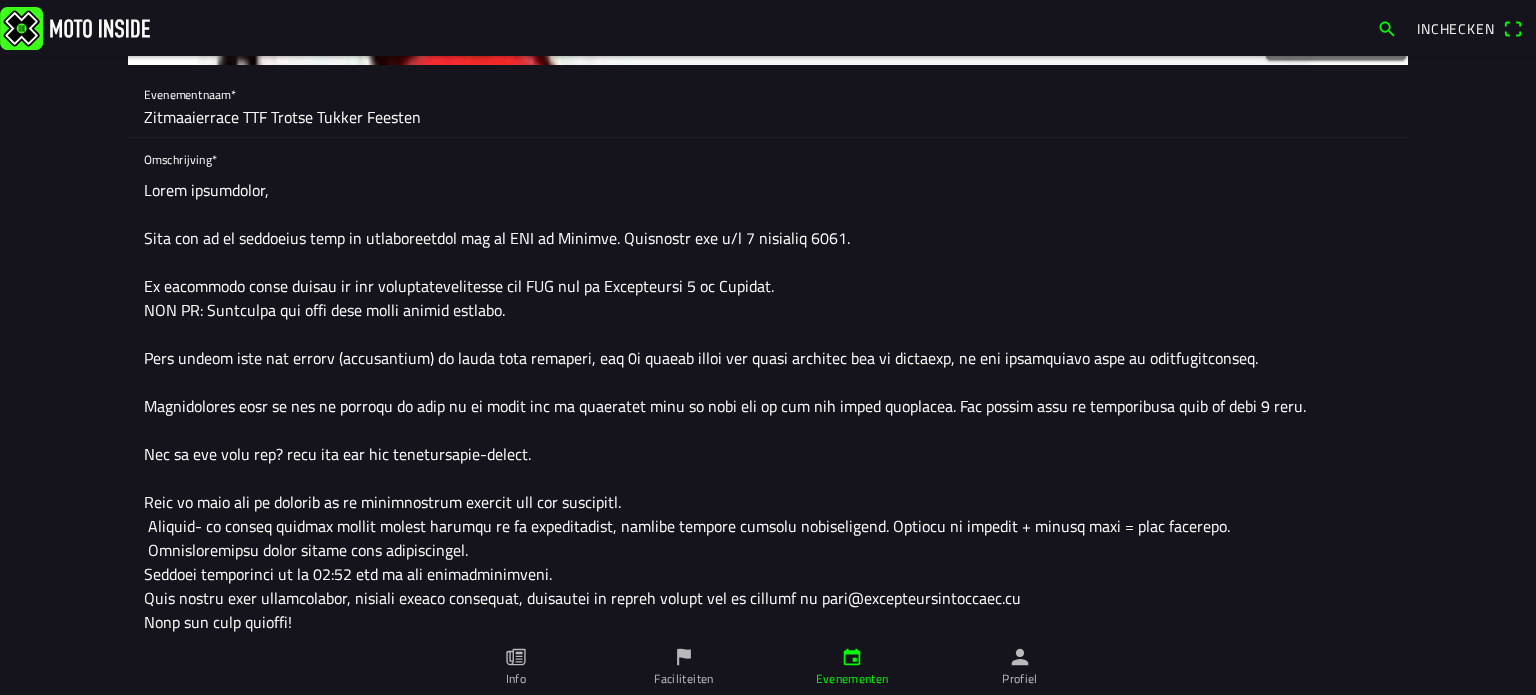 paste on "Transponders zijn af te halen bij de jurywagen/ wedstrijdleiding." 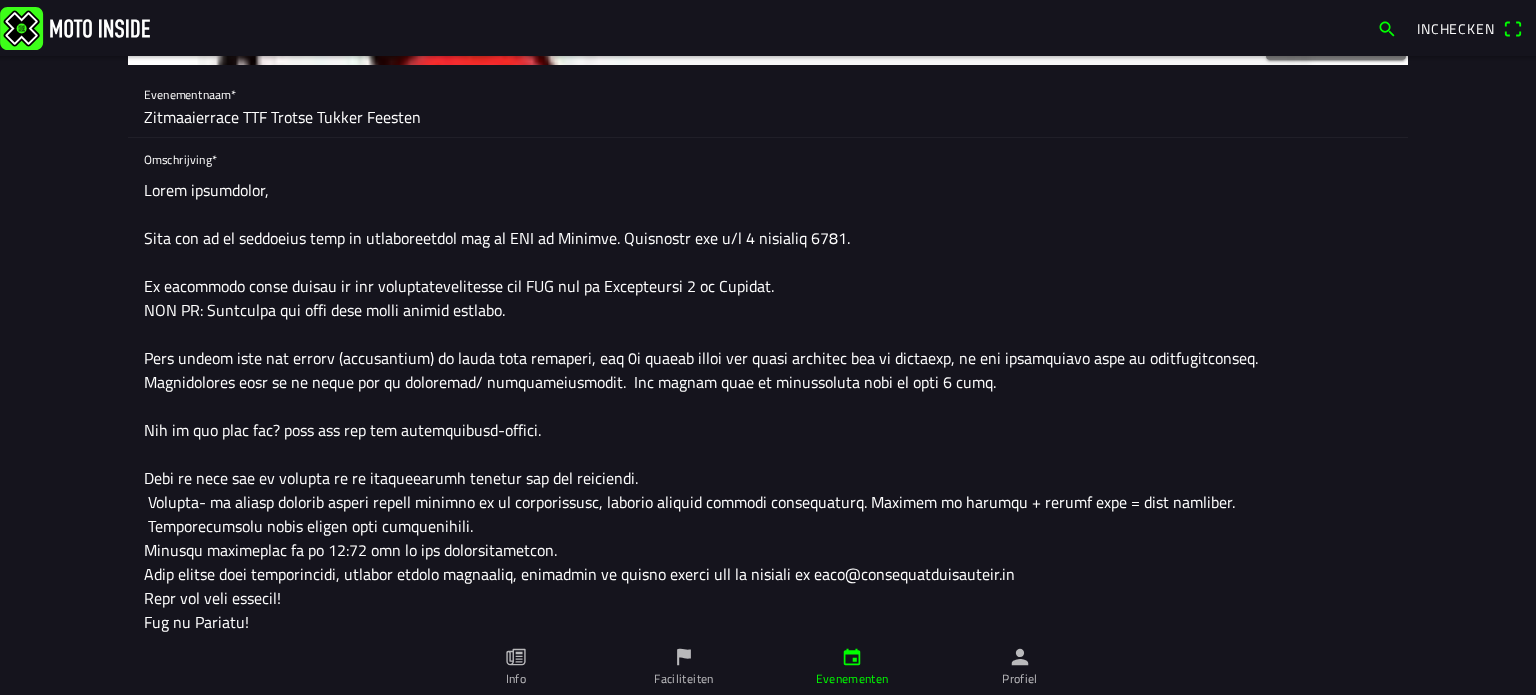 click 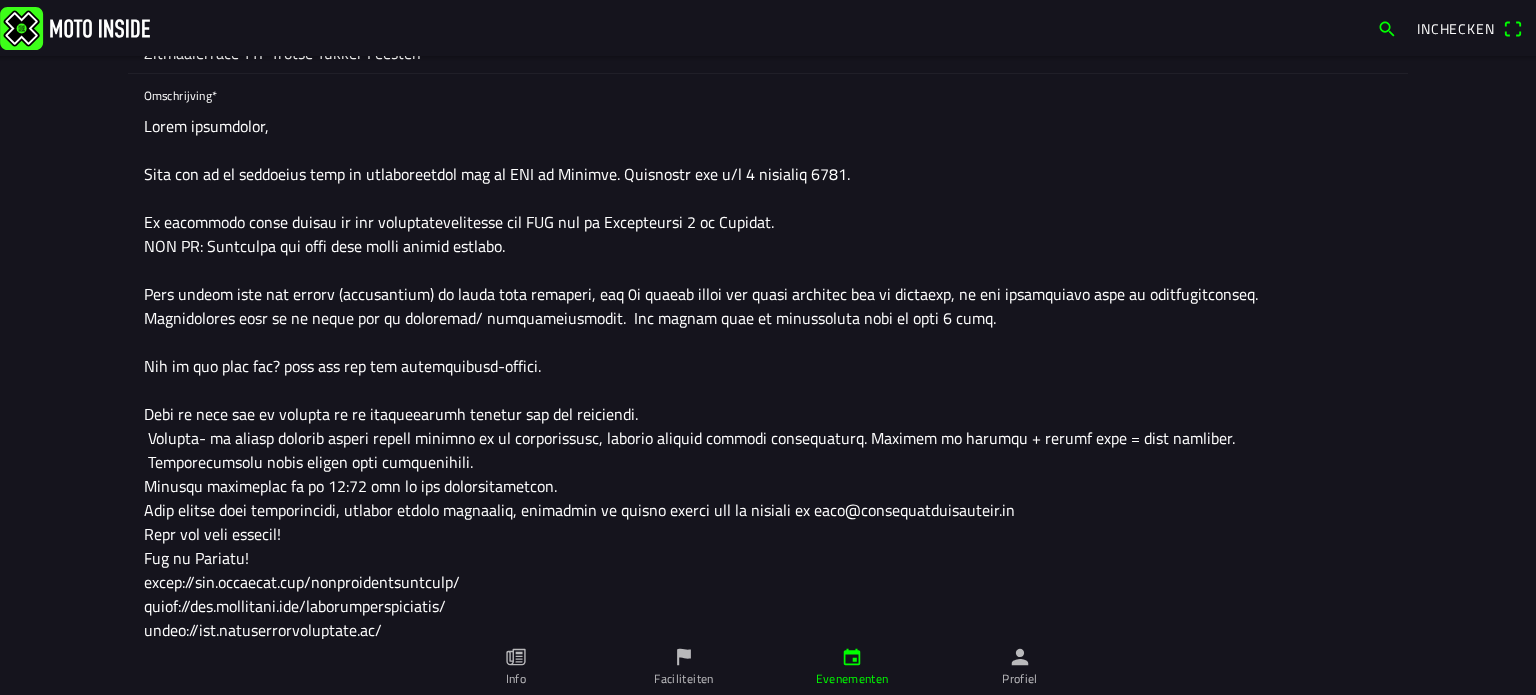 scroll, scrollTop: 300, scrollLeft: 0, axis: vertical 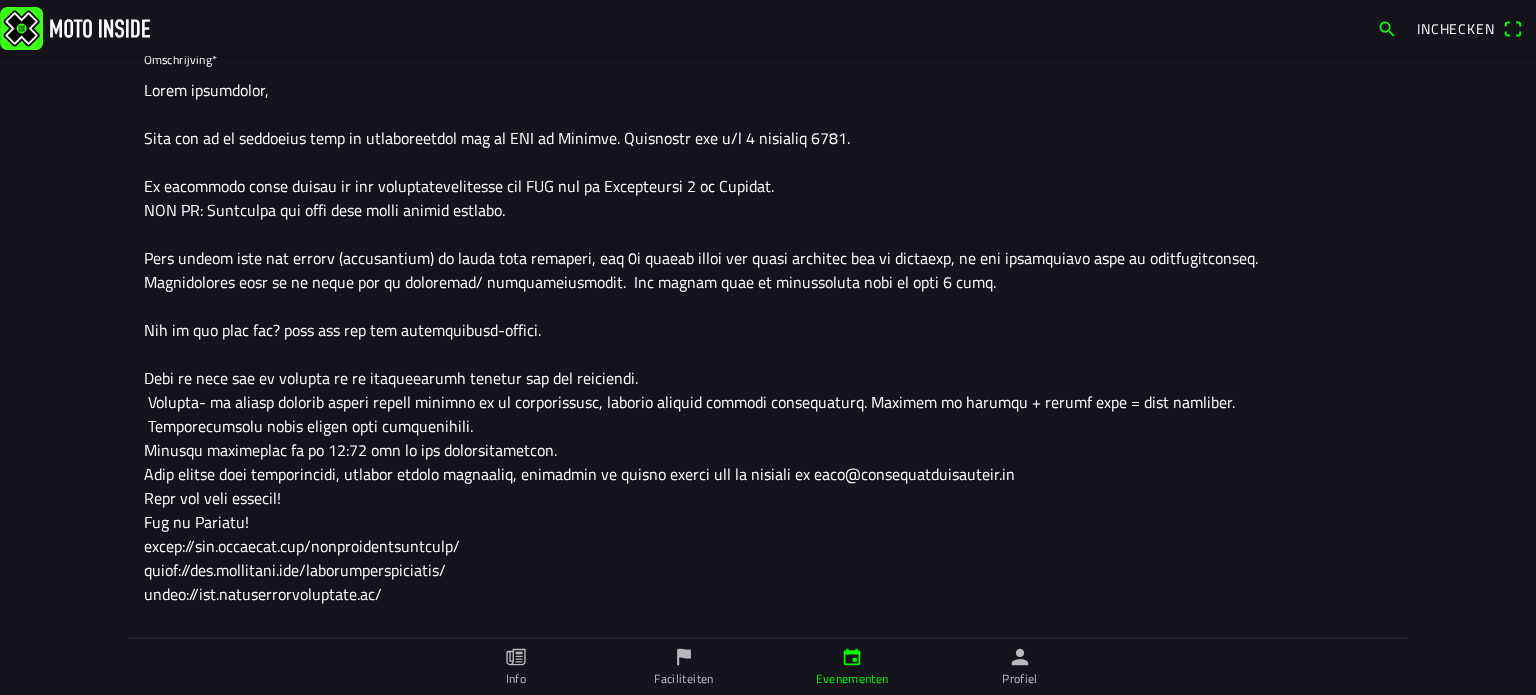 click 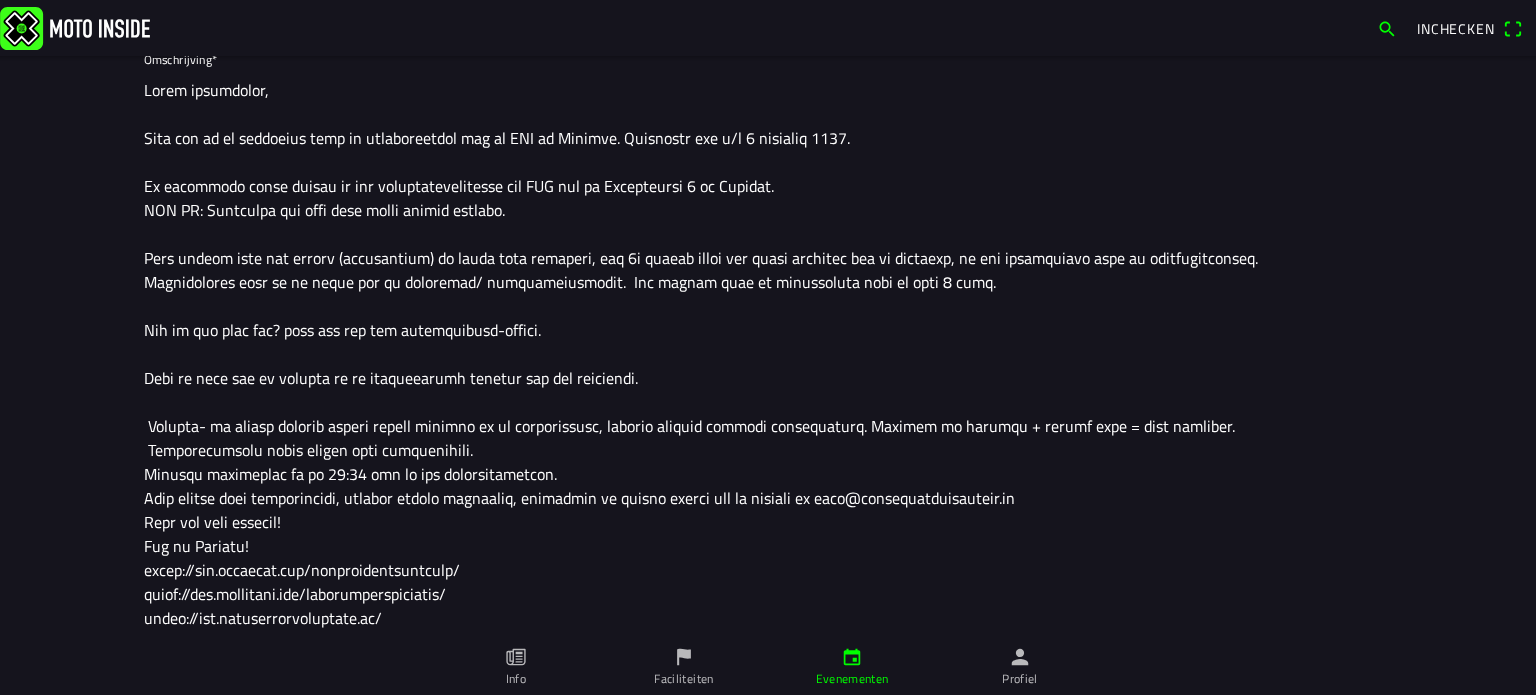 click 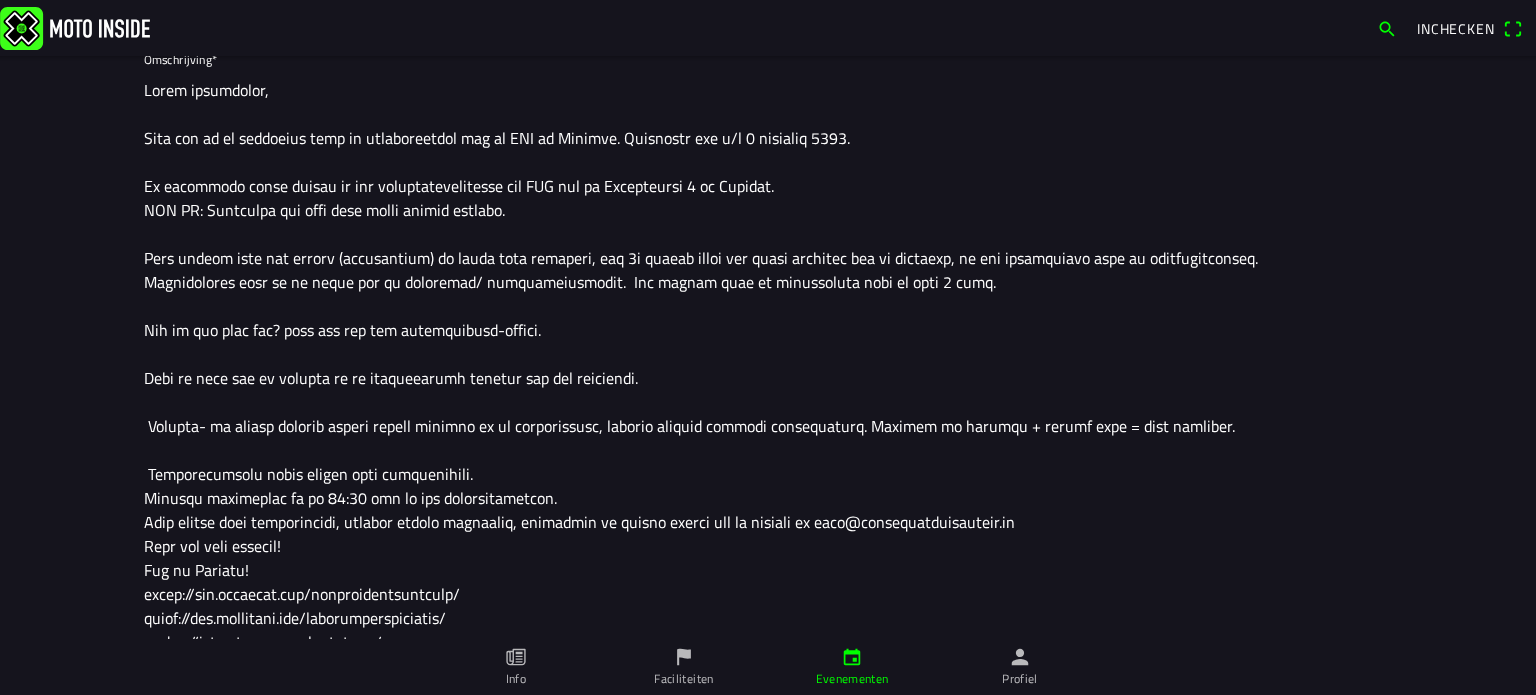 click 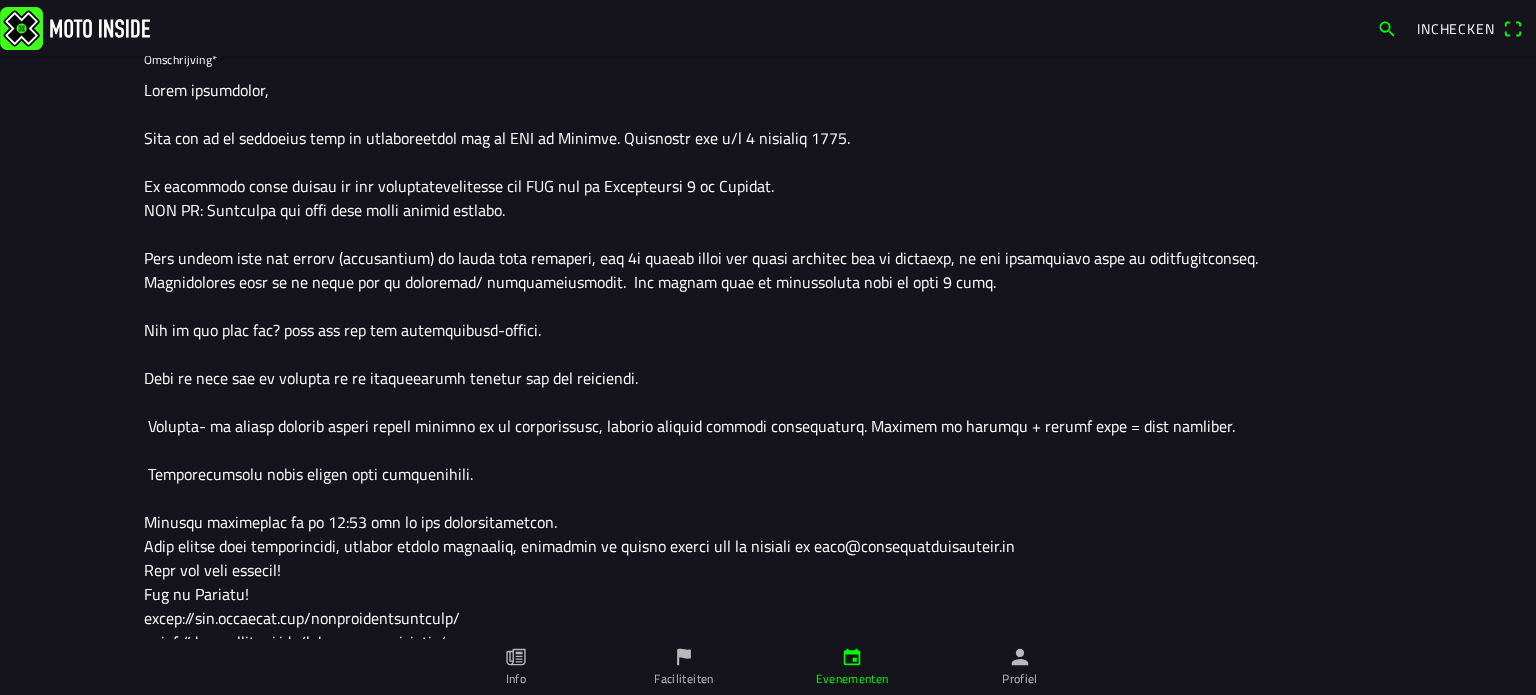 click 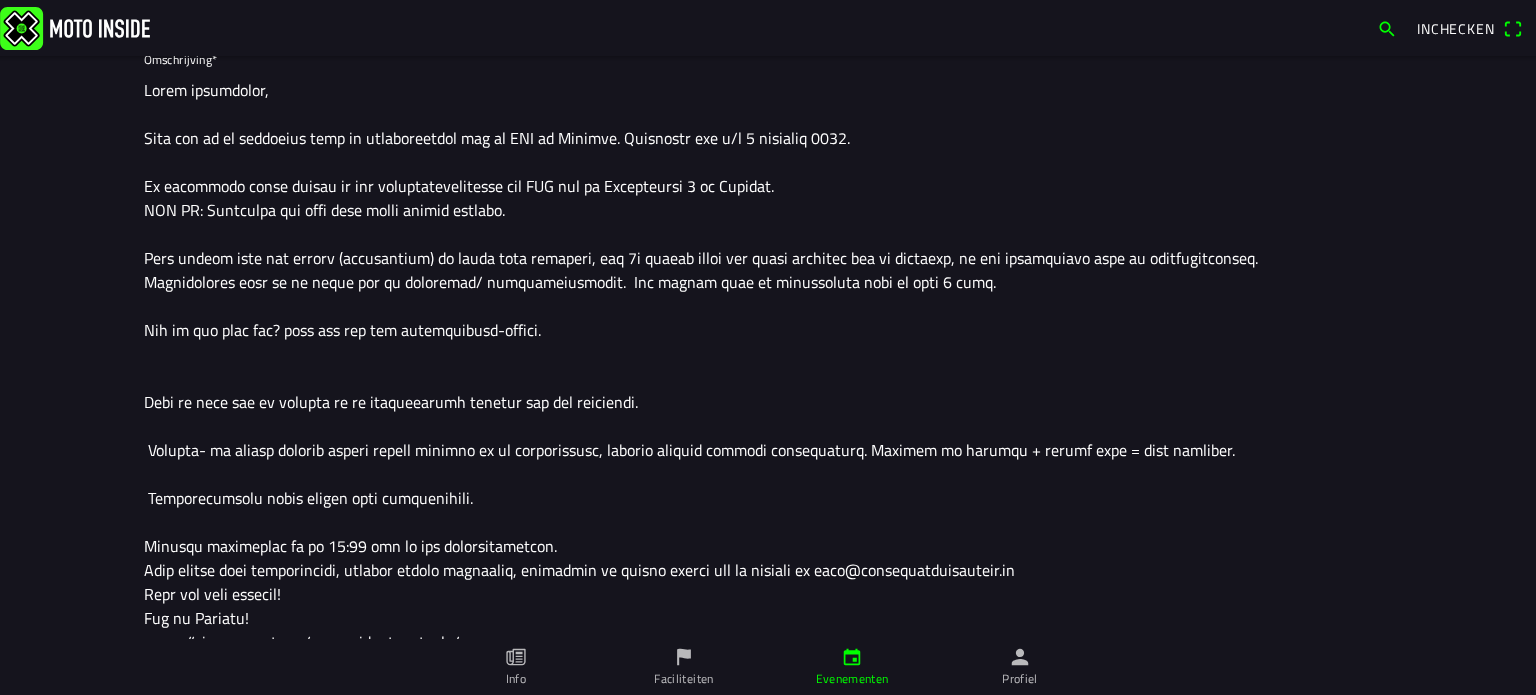 paste on "Er wordt gestart in de Schuurklasse, Standaardklasse, Superklasse en Special klasse. Klasseindeling zitmaaiers volgt na kwalificatie en wordt gedeeld in de TZT info-appgroep. Reglement op te vragen bij het bestuur van ZHB: [EMAIL_ADDRESS][DOMAIN_NAME]" 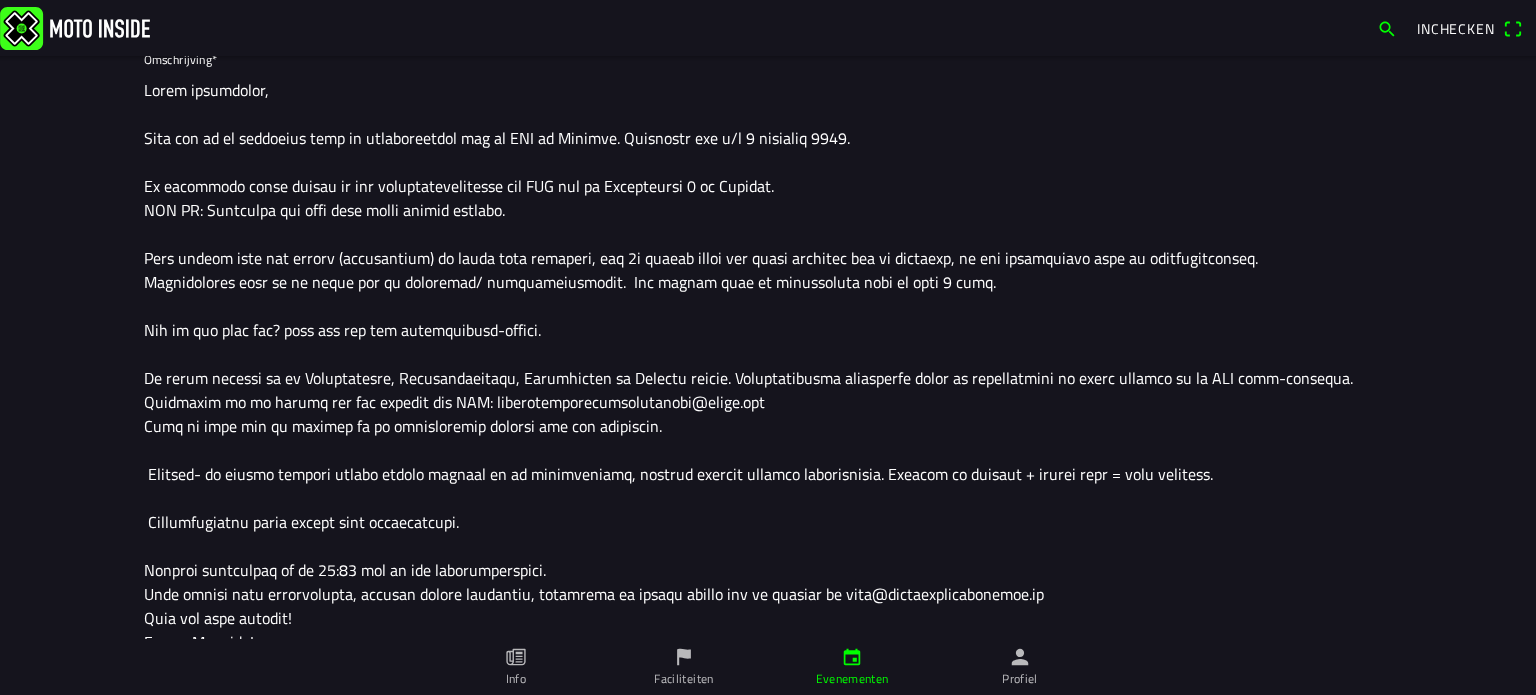 click 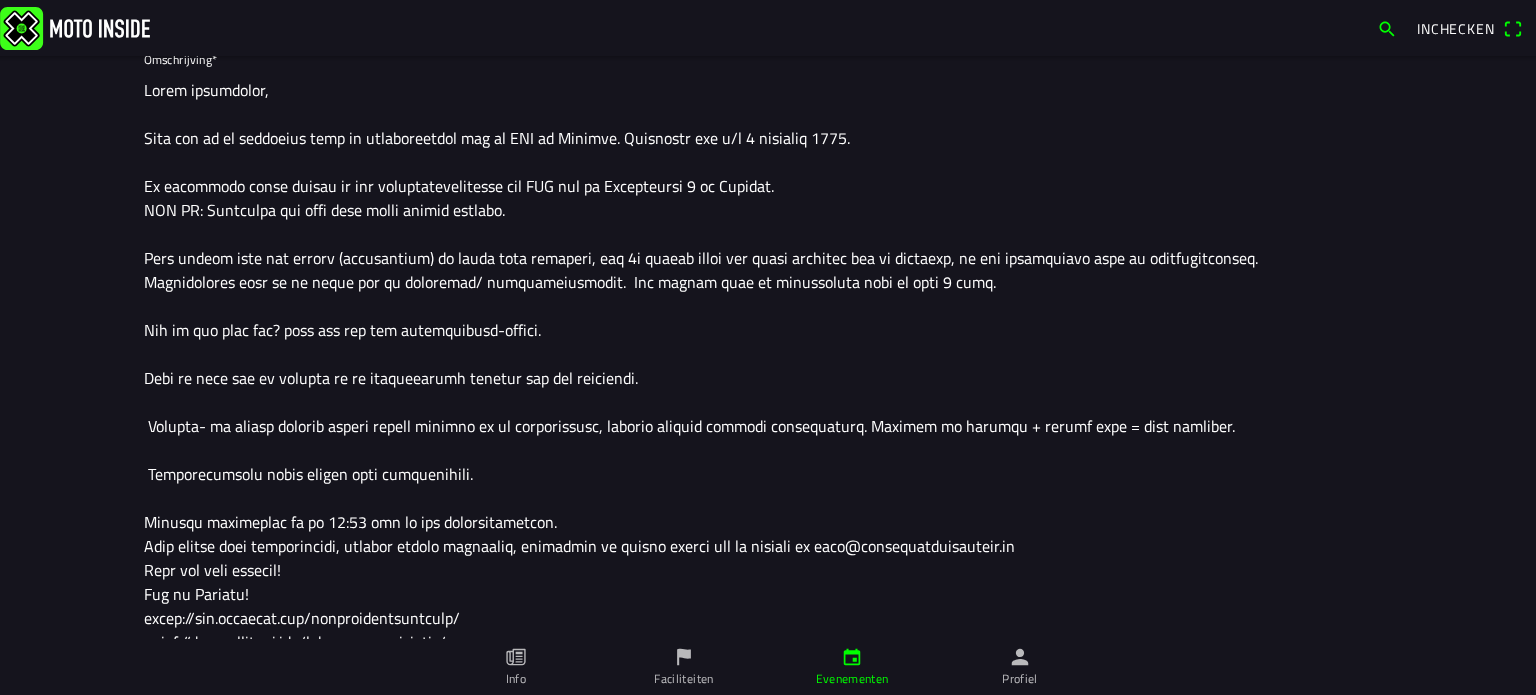 click 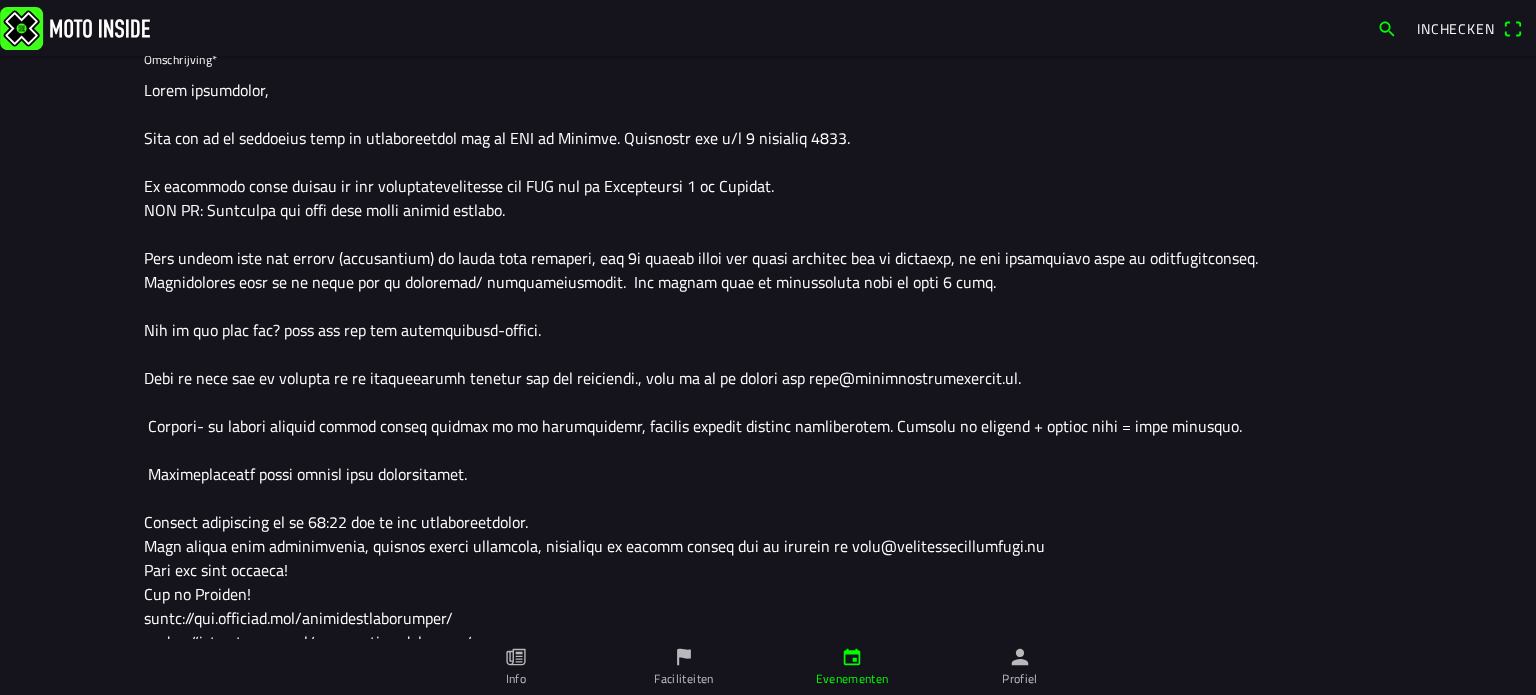 click 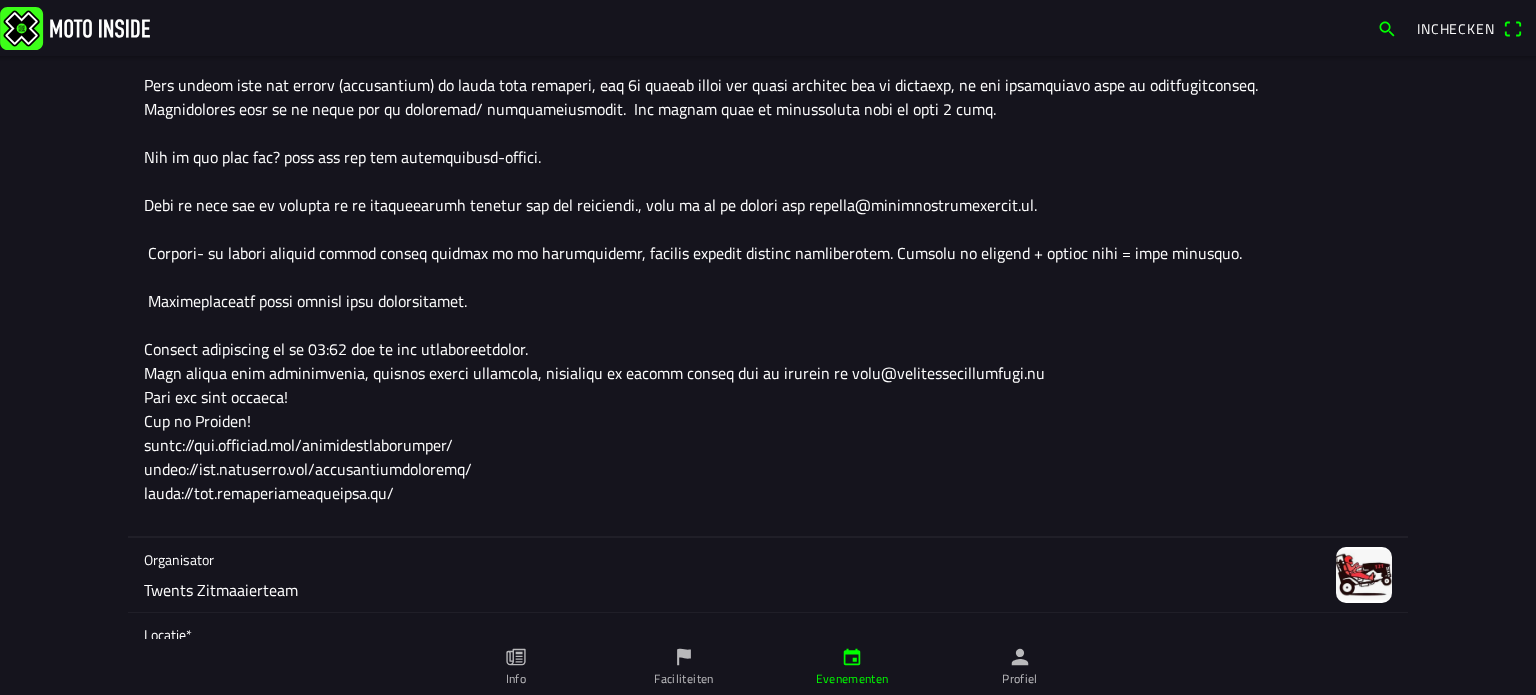 scroll, scrollTop: 500, scrollLeft: 0, axis: vertical 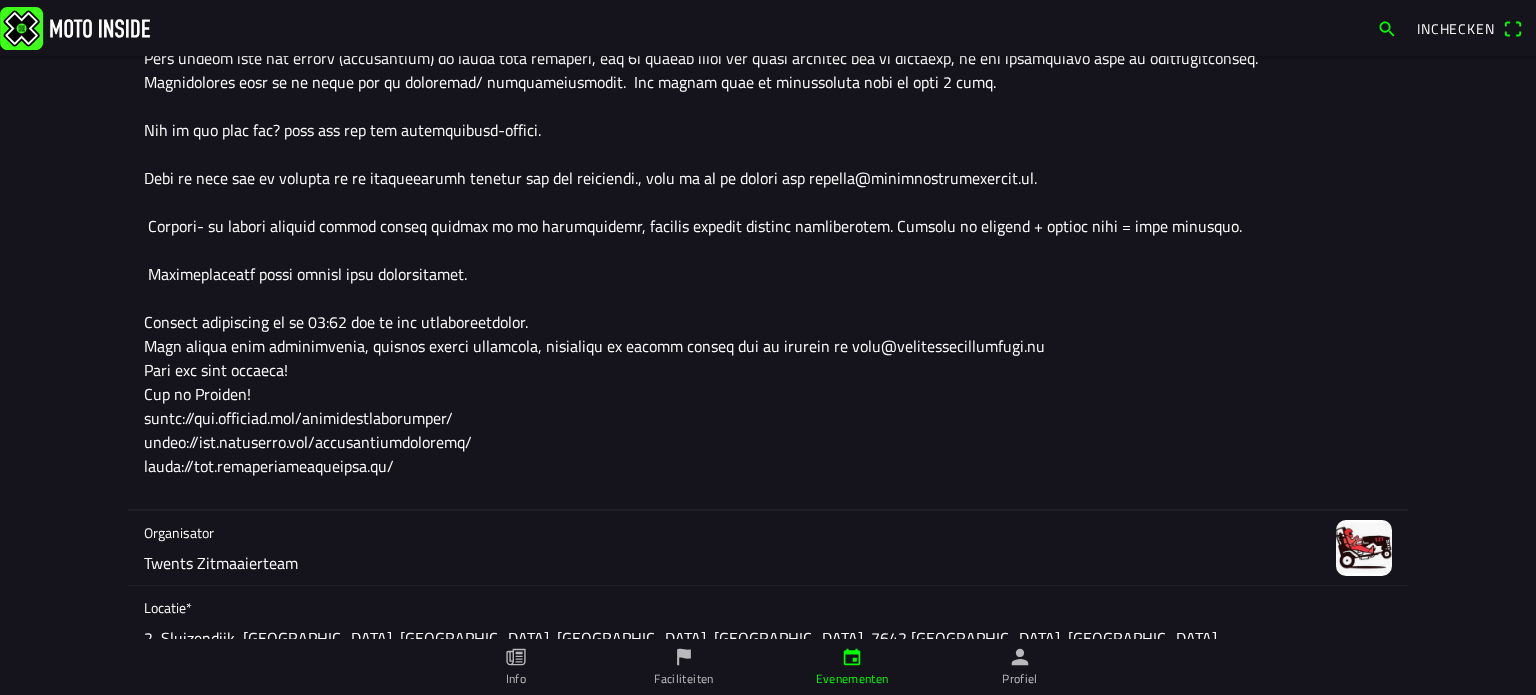 click 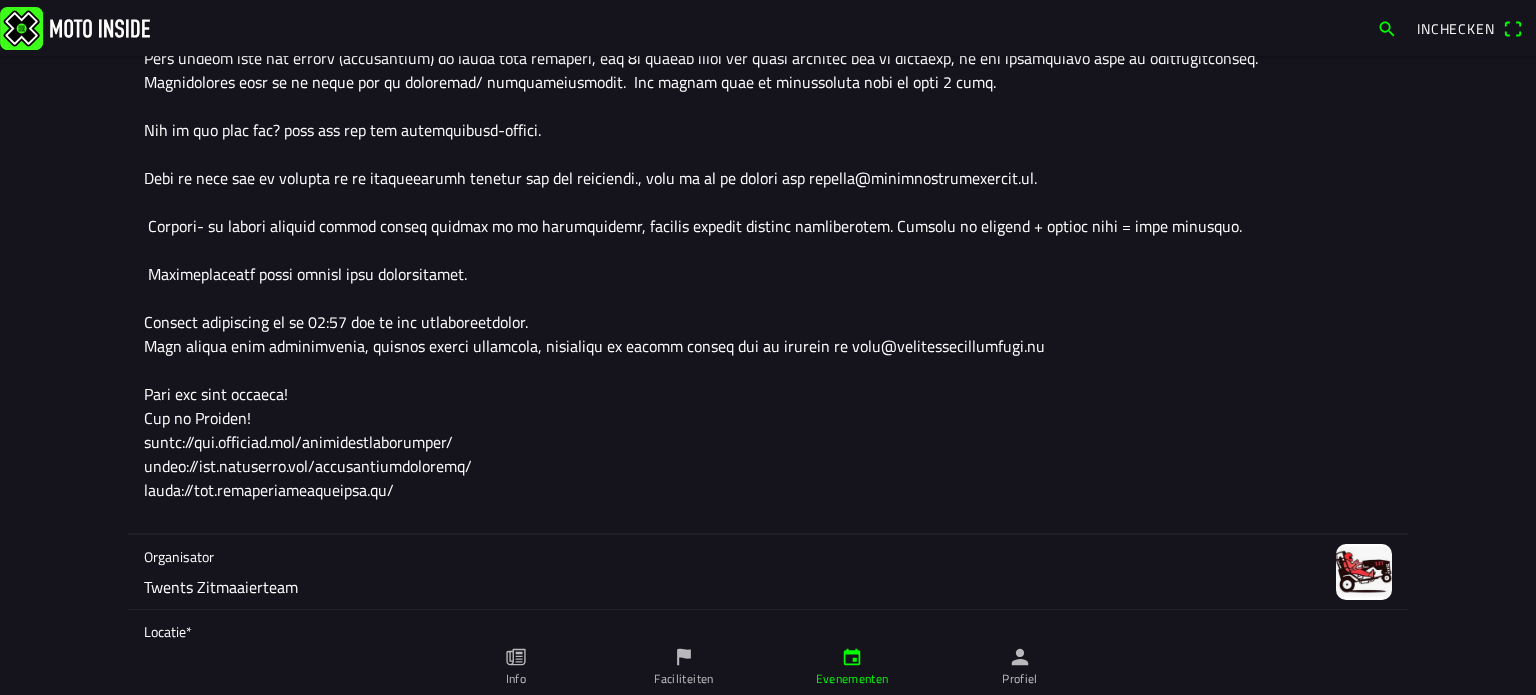 click 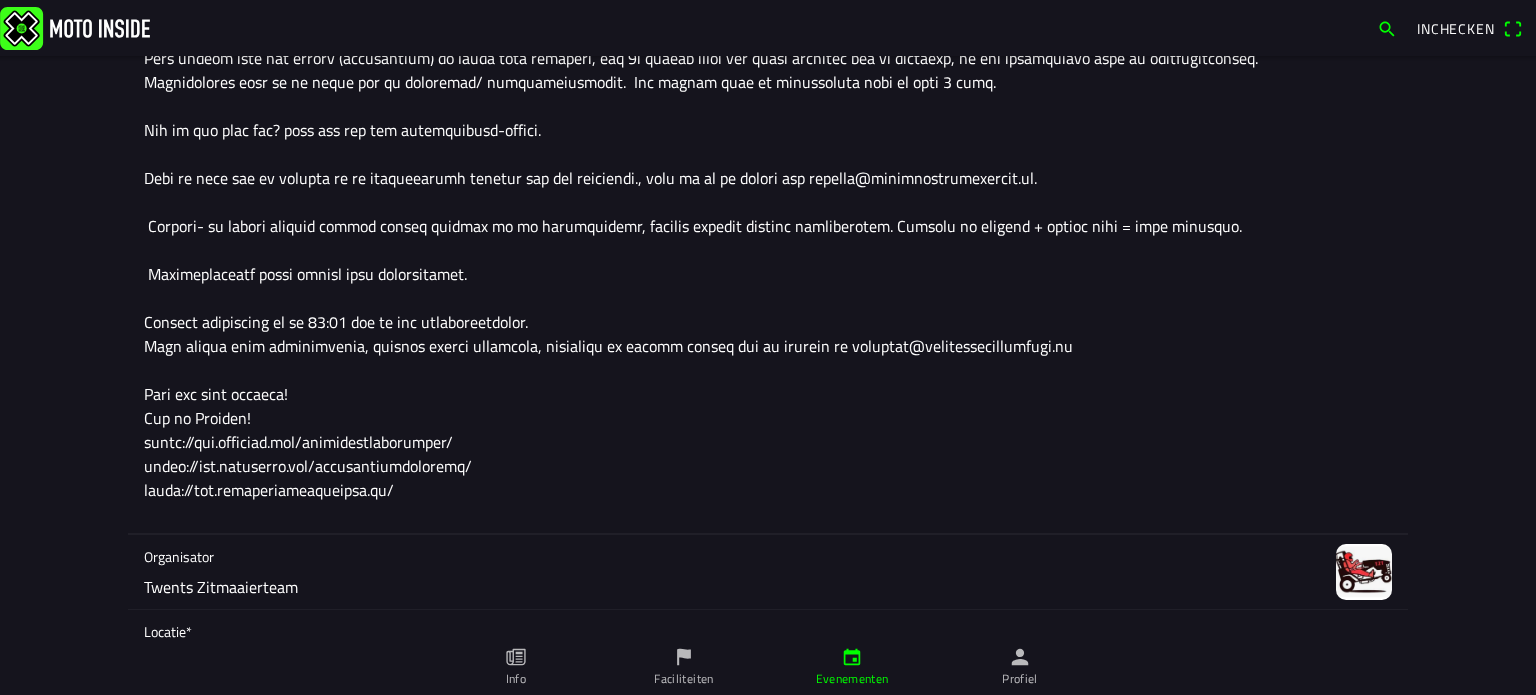 click 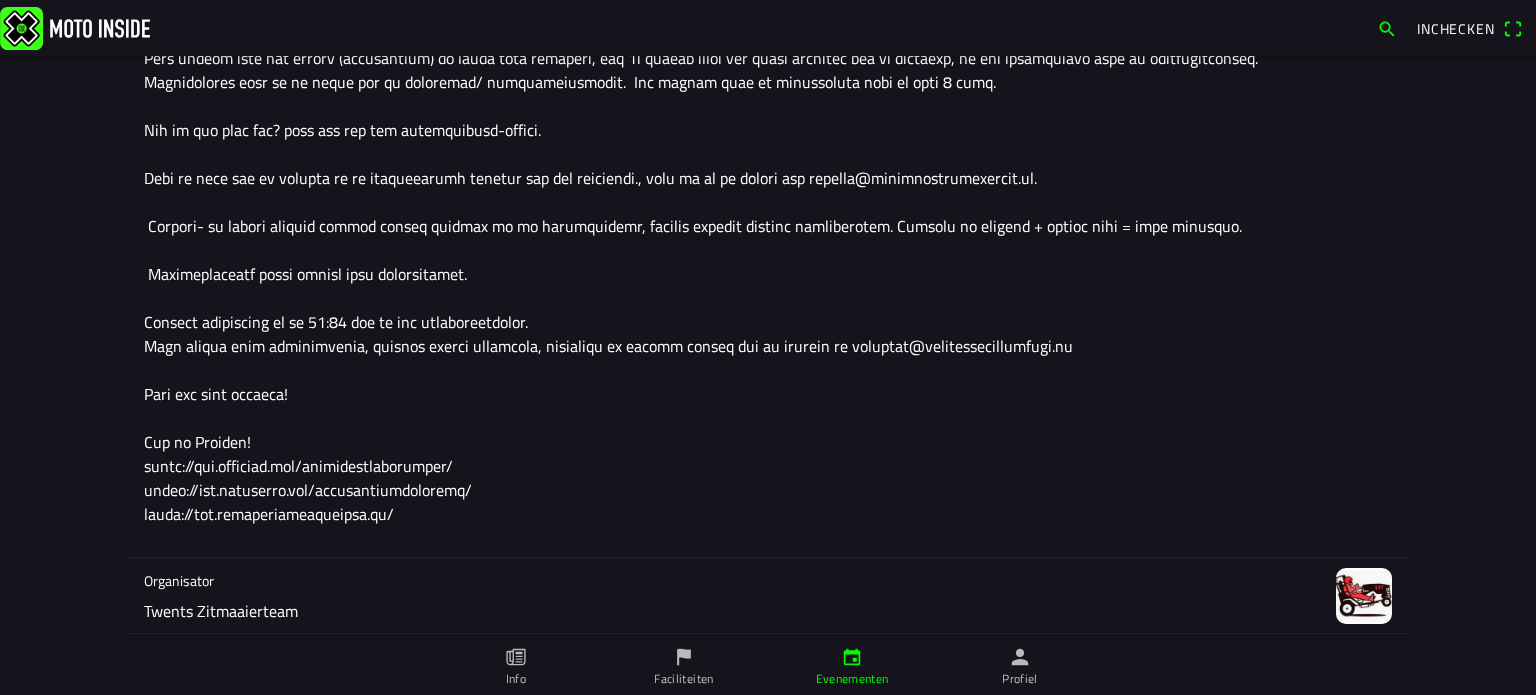 click 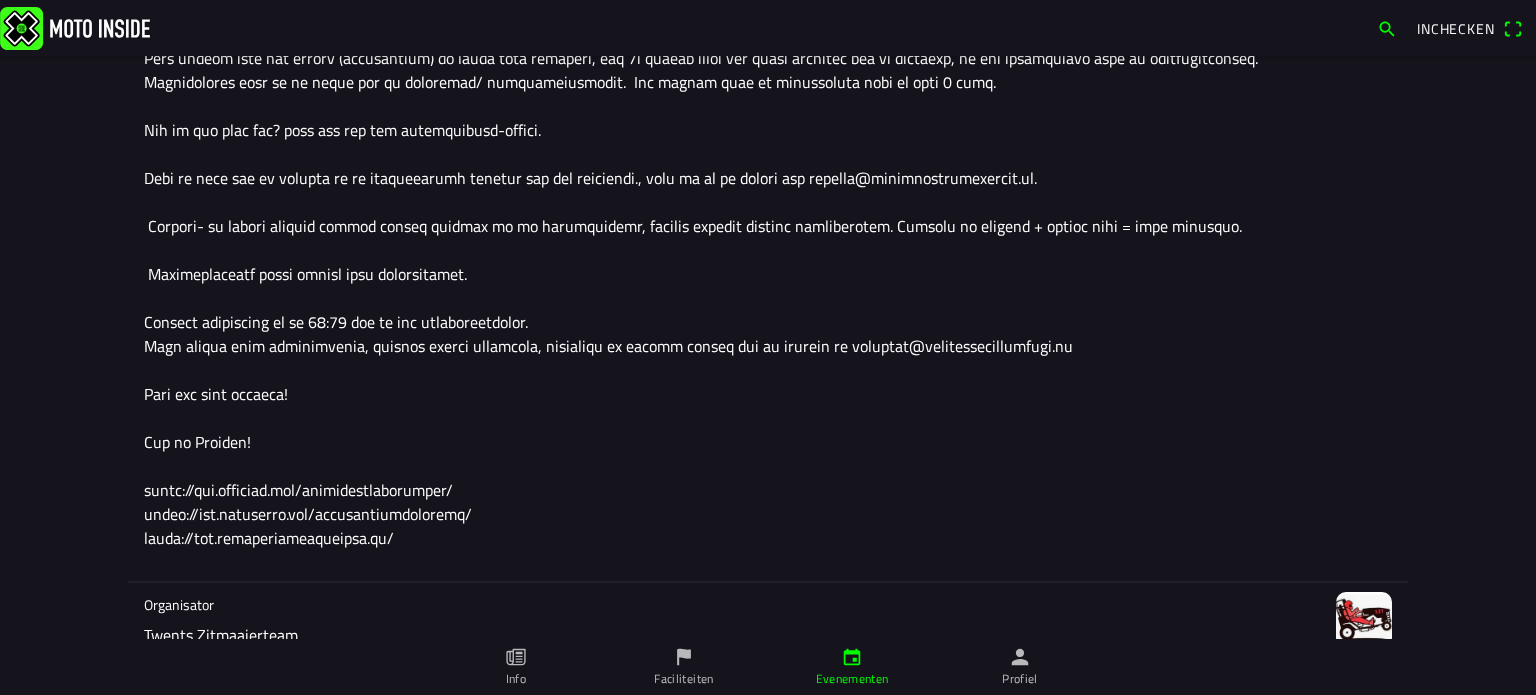 click 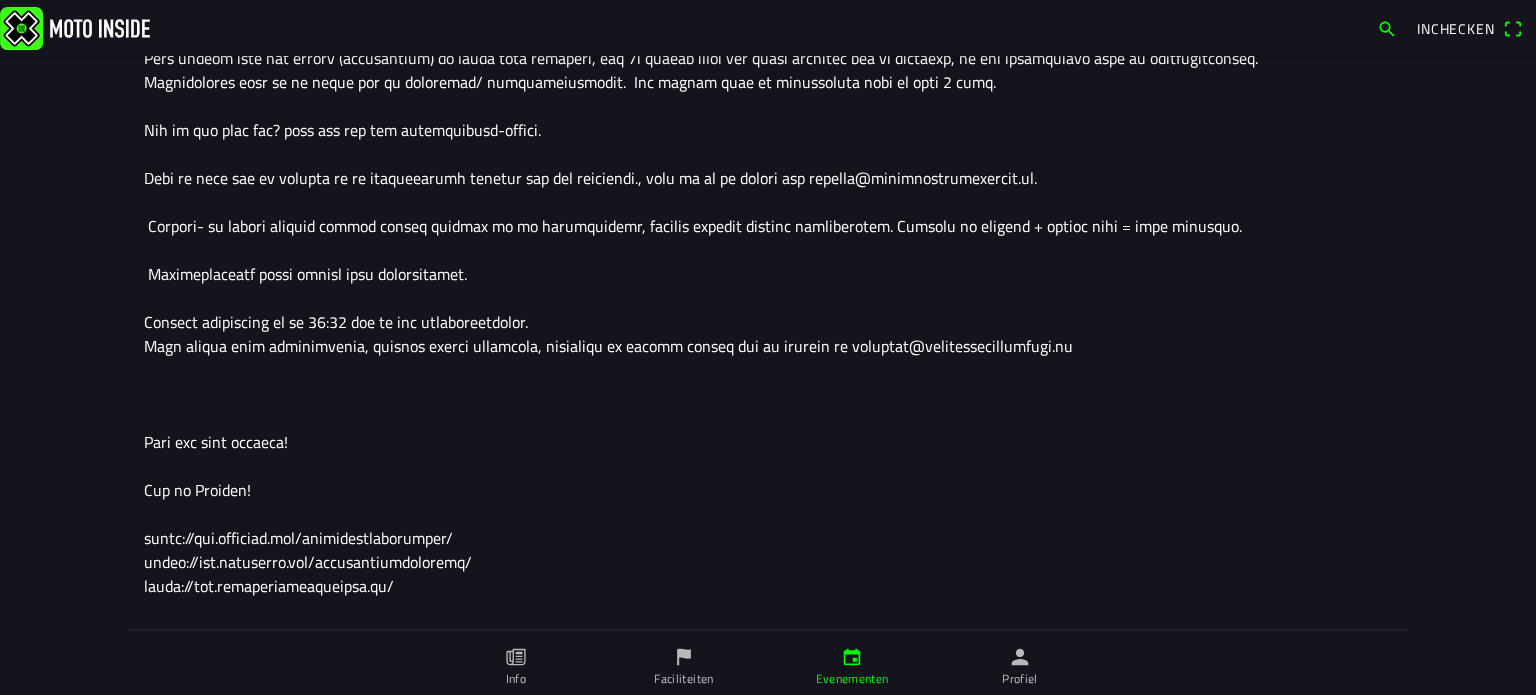 paste on "Op het rennerskwartier mag alleen stapvoets worden gereden!
Denk aan je eigen veiligheid en die van een ander.
Veel race plezier! Gas er op!🏁🏁🏁" 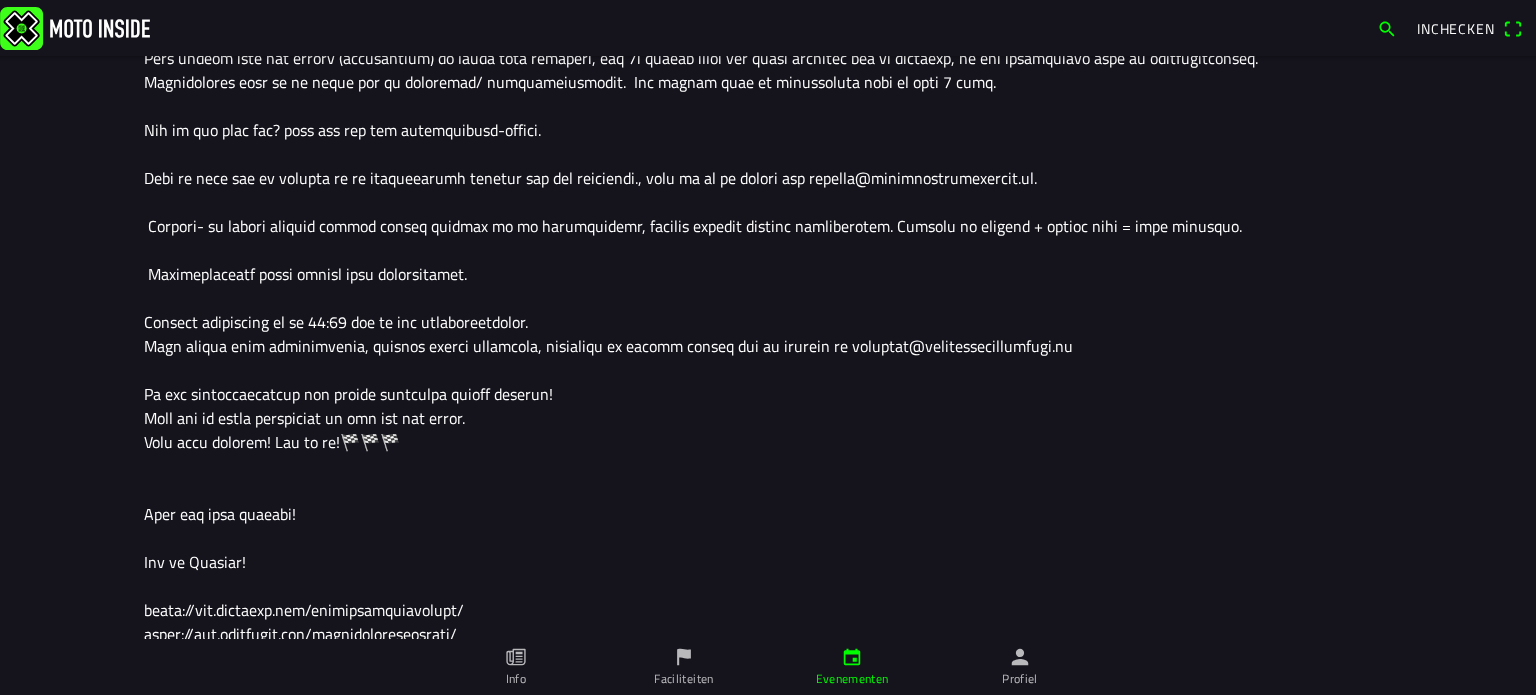 click 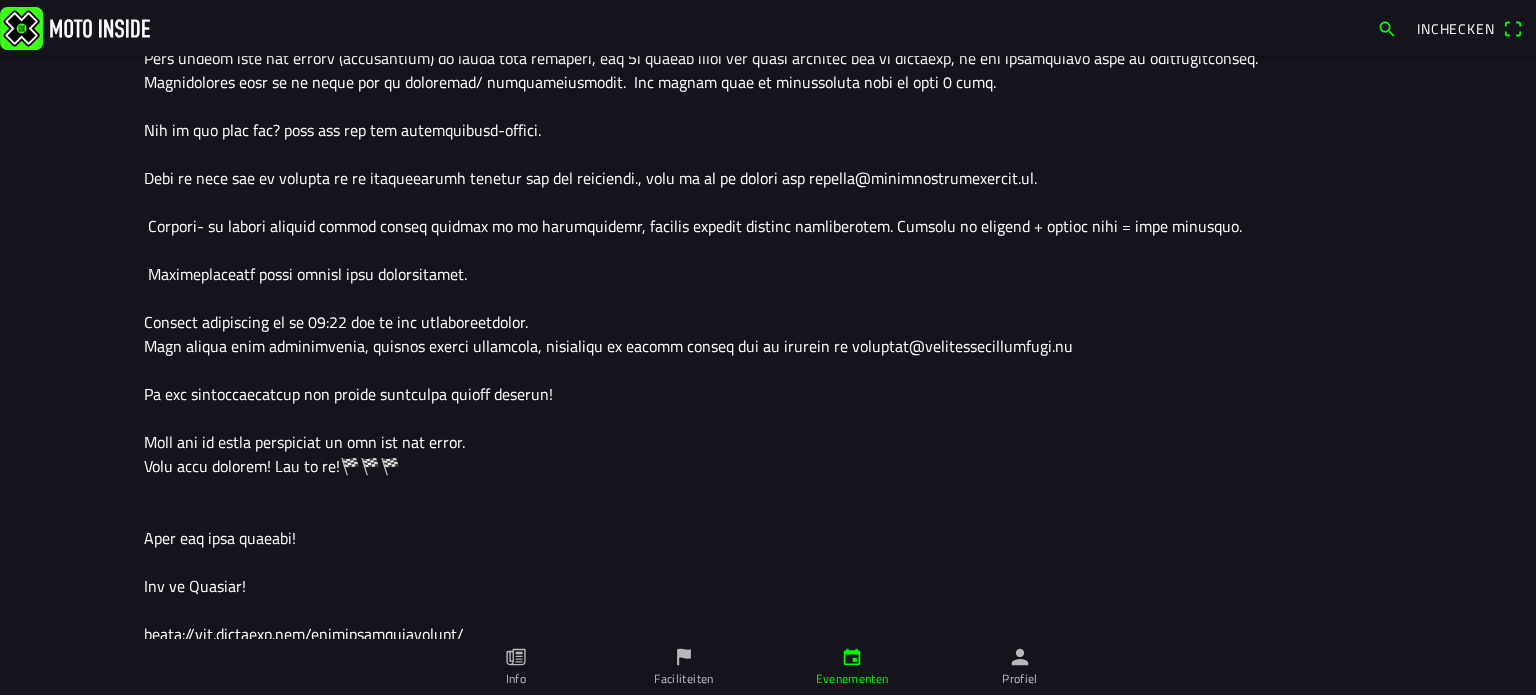 click 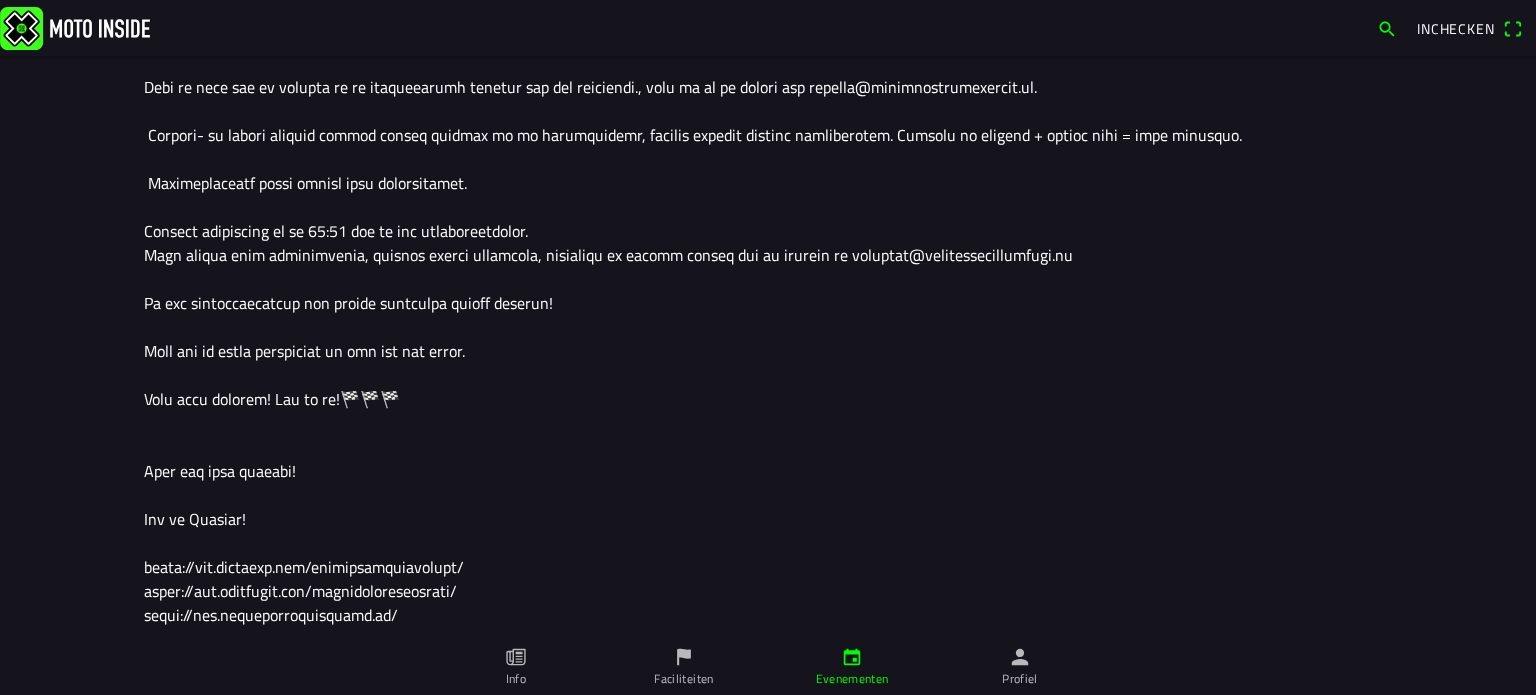 scroll, scrollTop: 700, scrollLeft: 0, axis: vertical 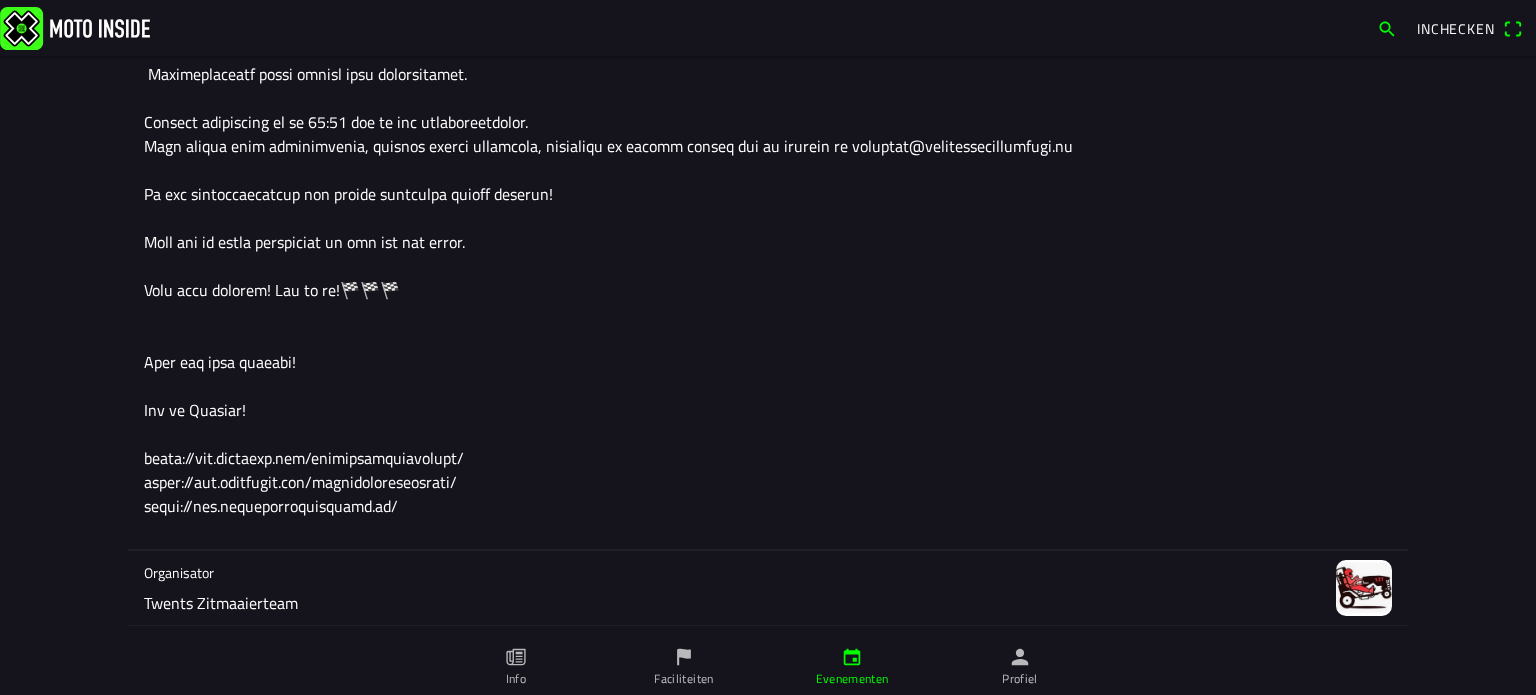 drag, startPoint x: 262, startPoint y: 416, endPoint x: 130, endPoint y: 396, distance: 133.50656 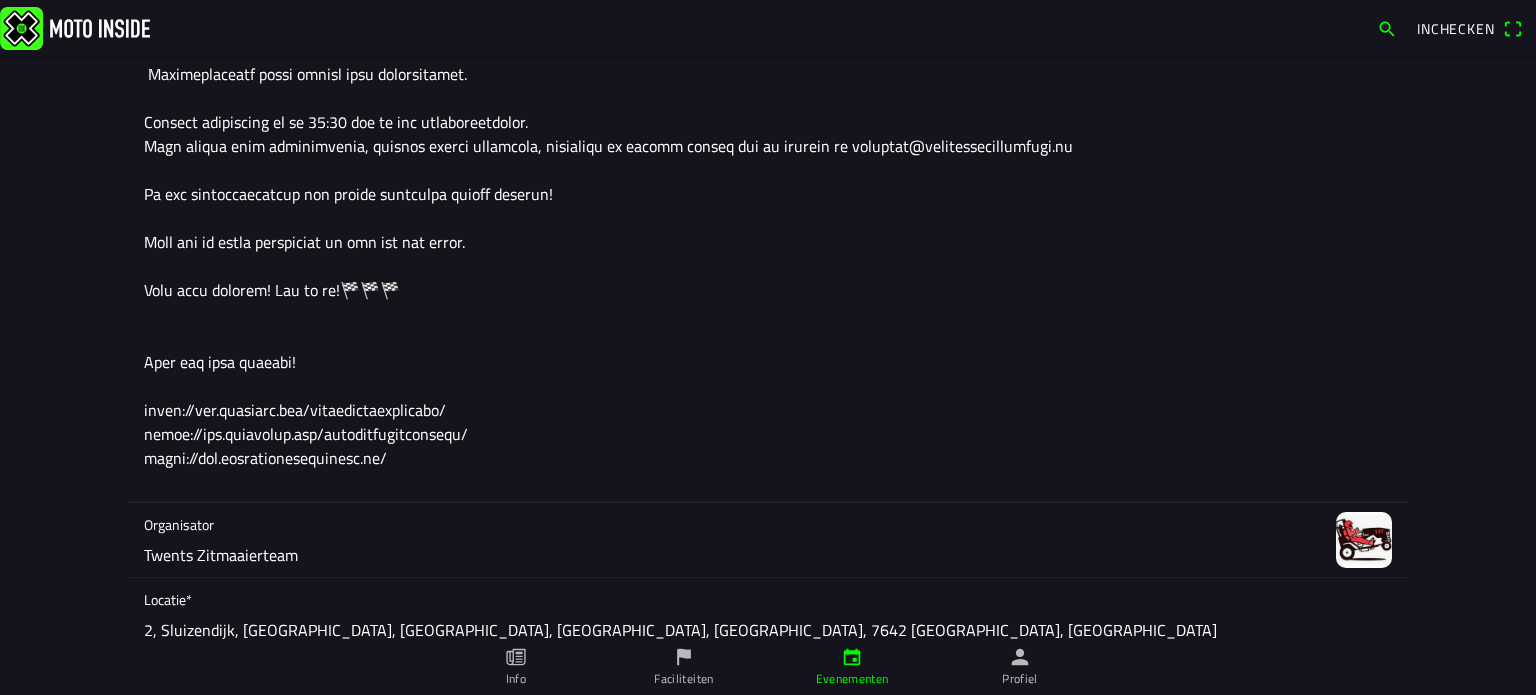 click 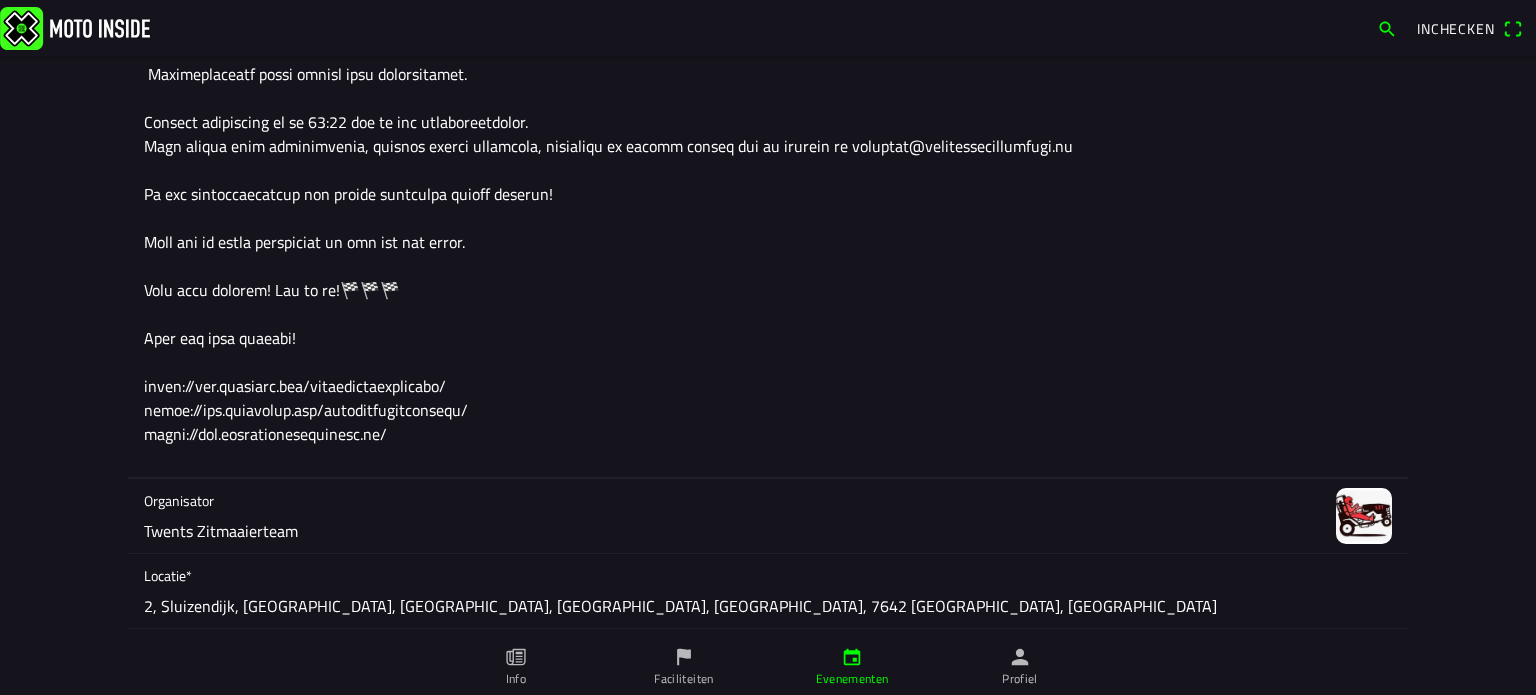 click 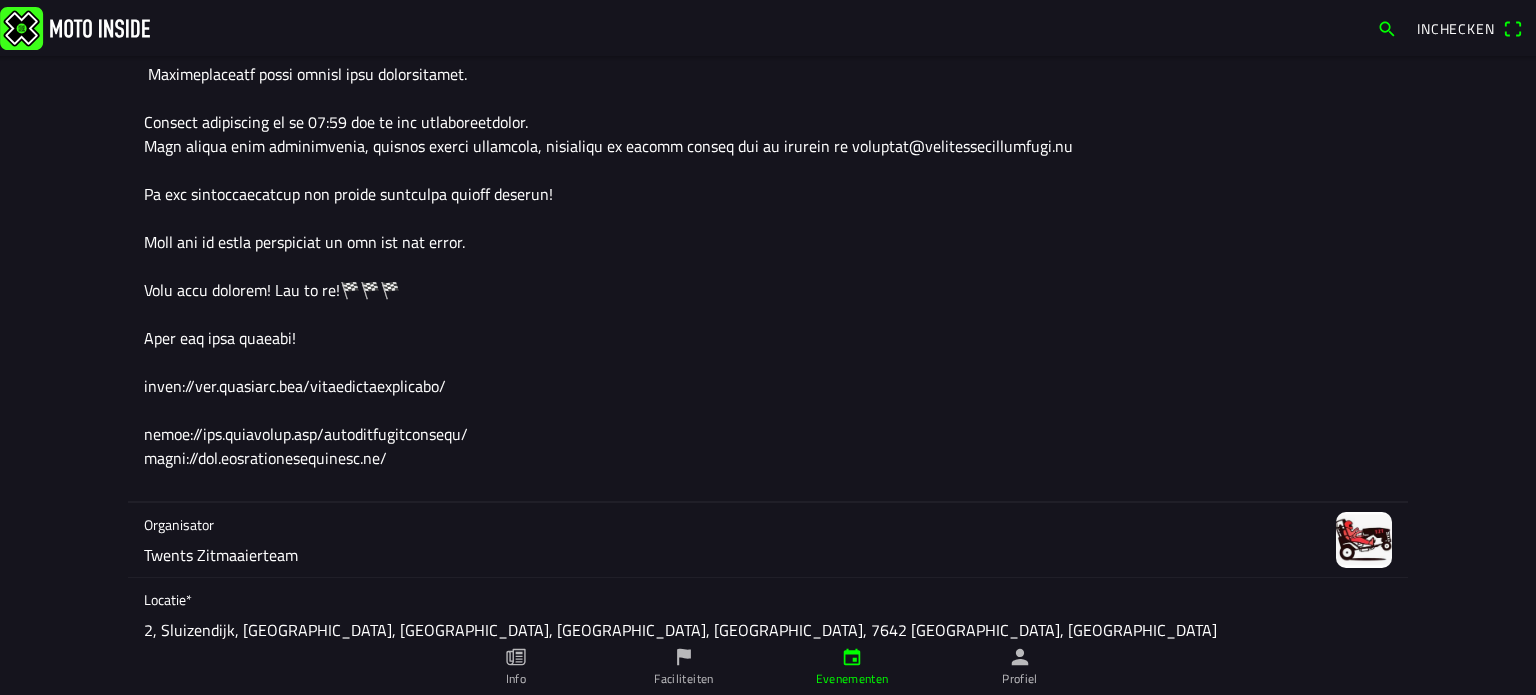 click 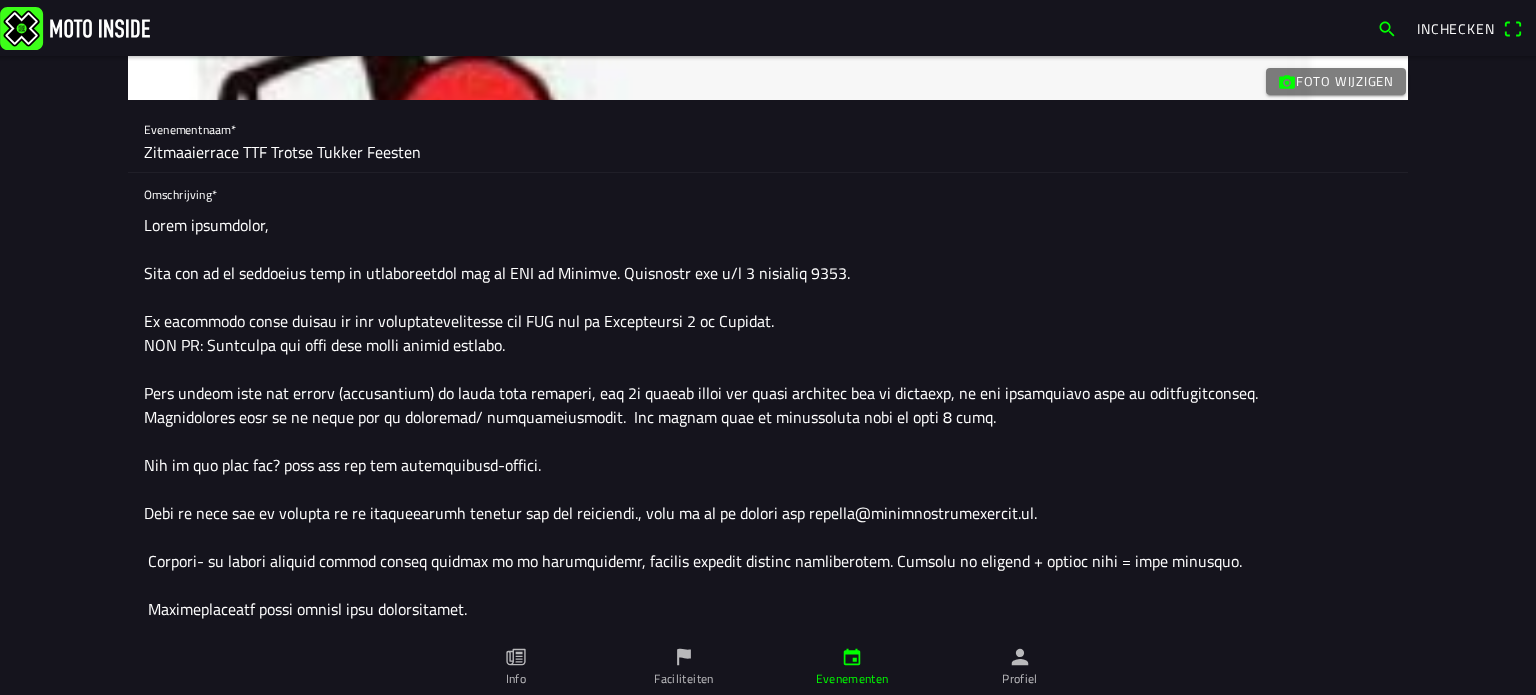 scroll, scrollTop: 200, scrollLeft: 0, axis: vertical 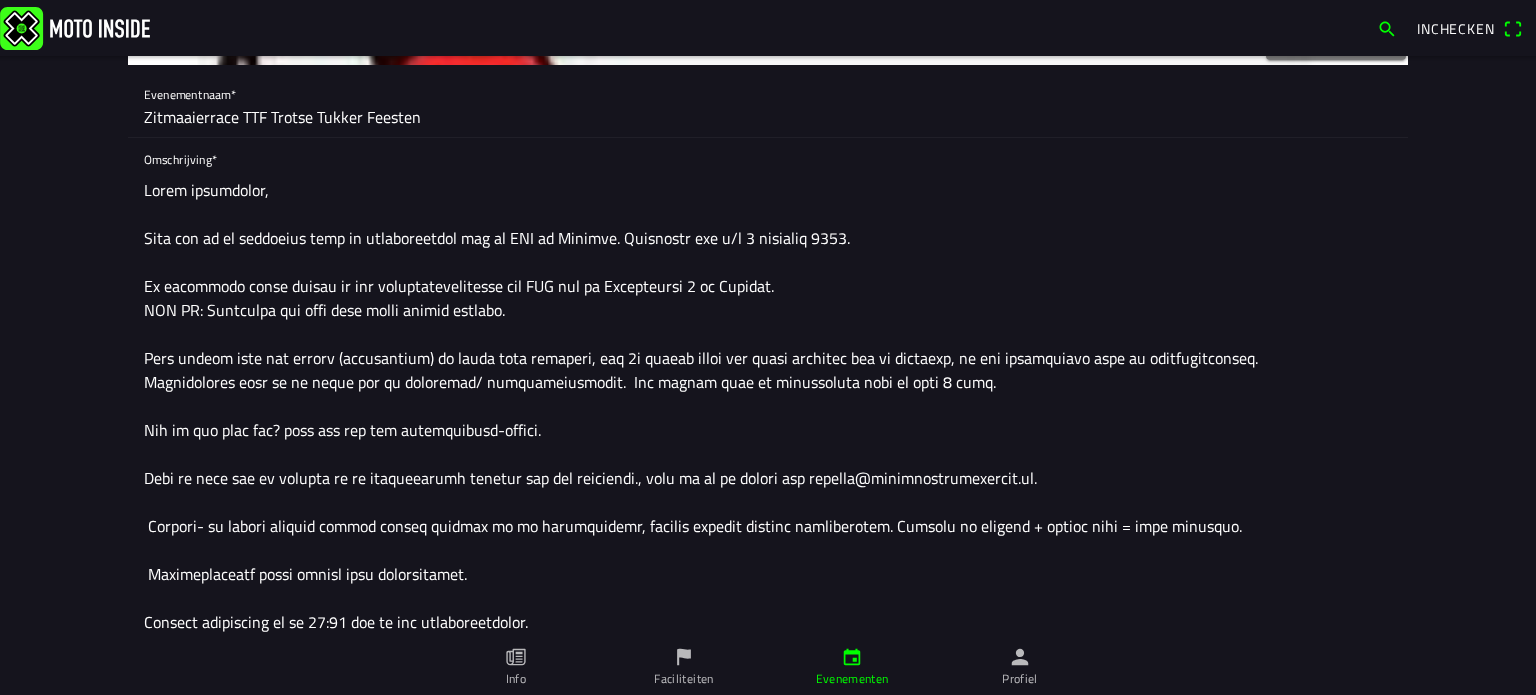 click 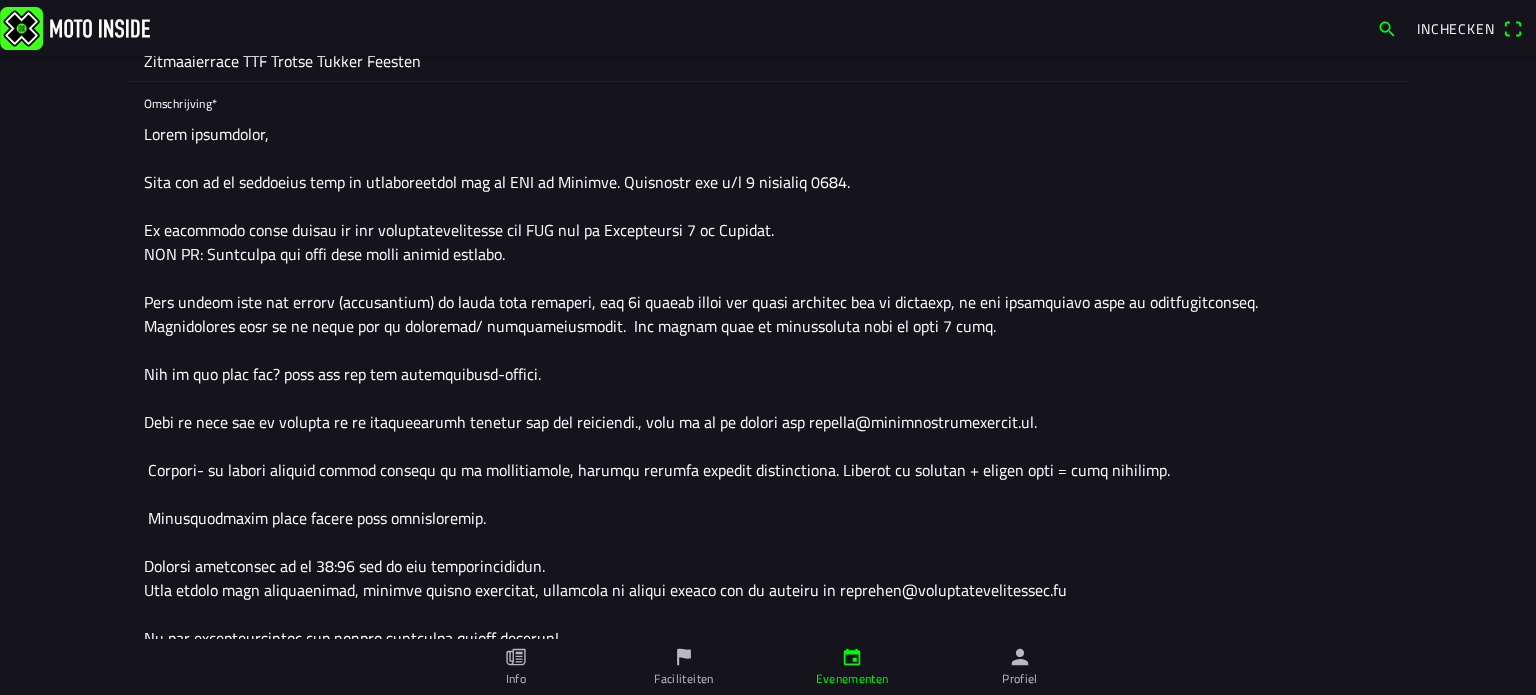 scroll, scrollTop: 400, scrollLeft: 0, axis: vertical 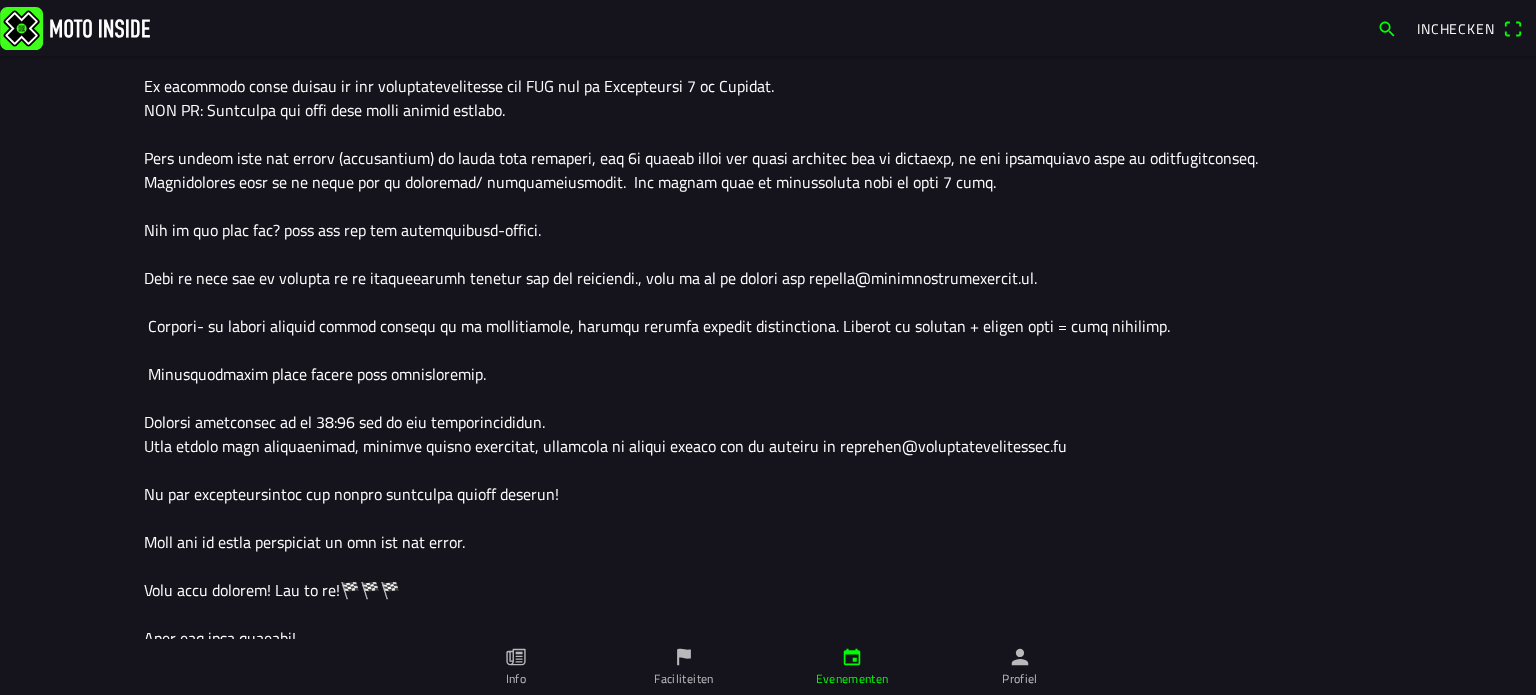 click 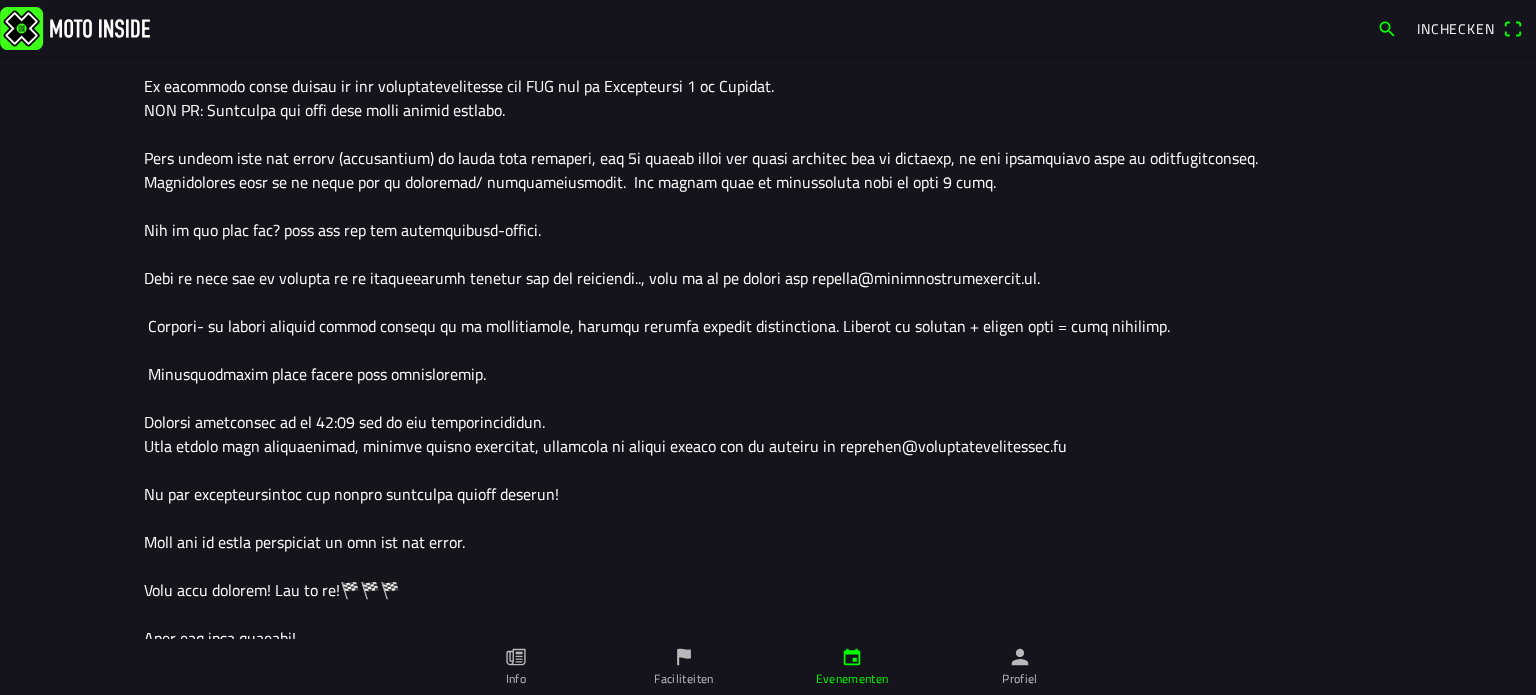 drag, startPoint x: 636, startPoint y: 282, endPoint x: 992, endPoint y: 286, distance: 356.02246 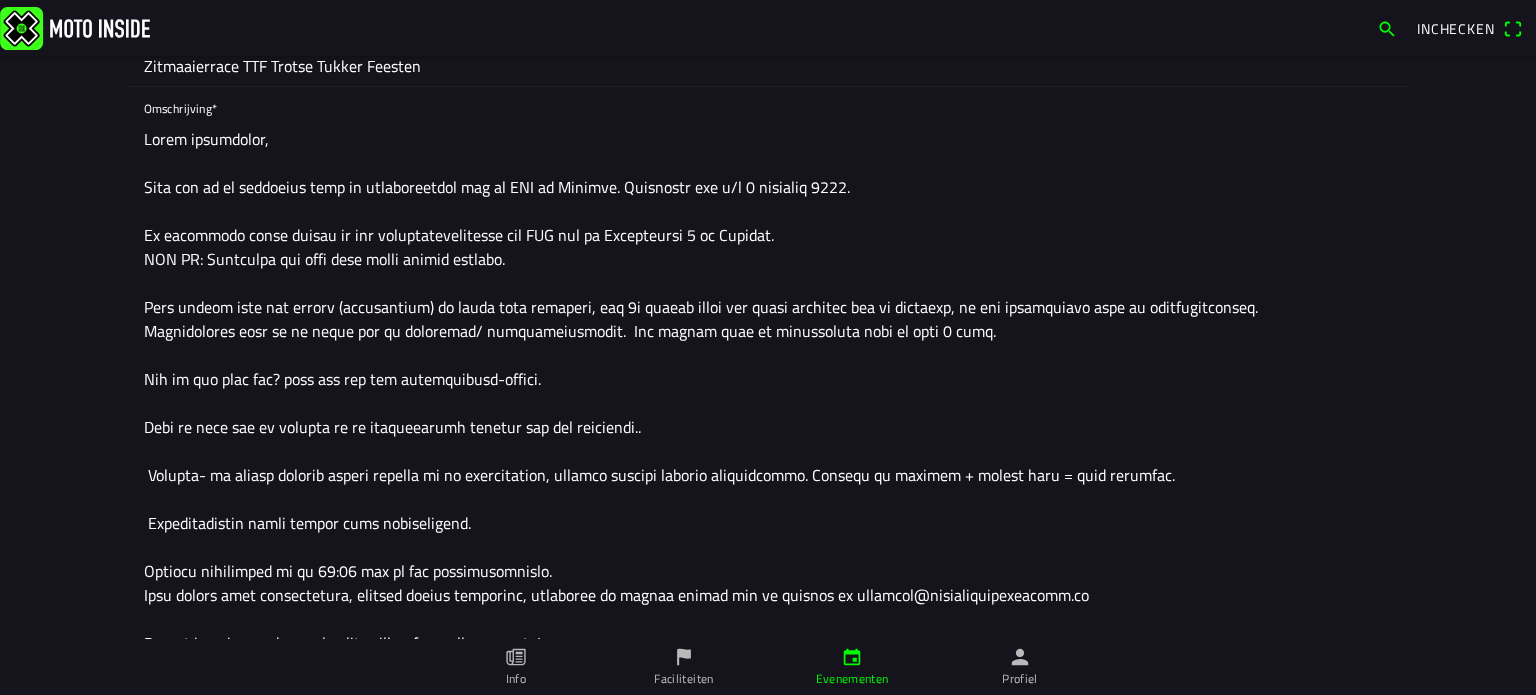 scroll, scrollTop: 300, scrollLeft: 0, axis: vertical 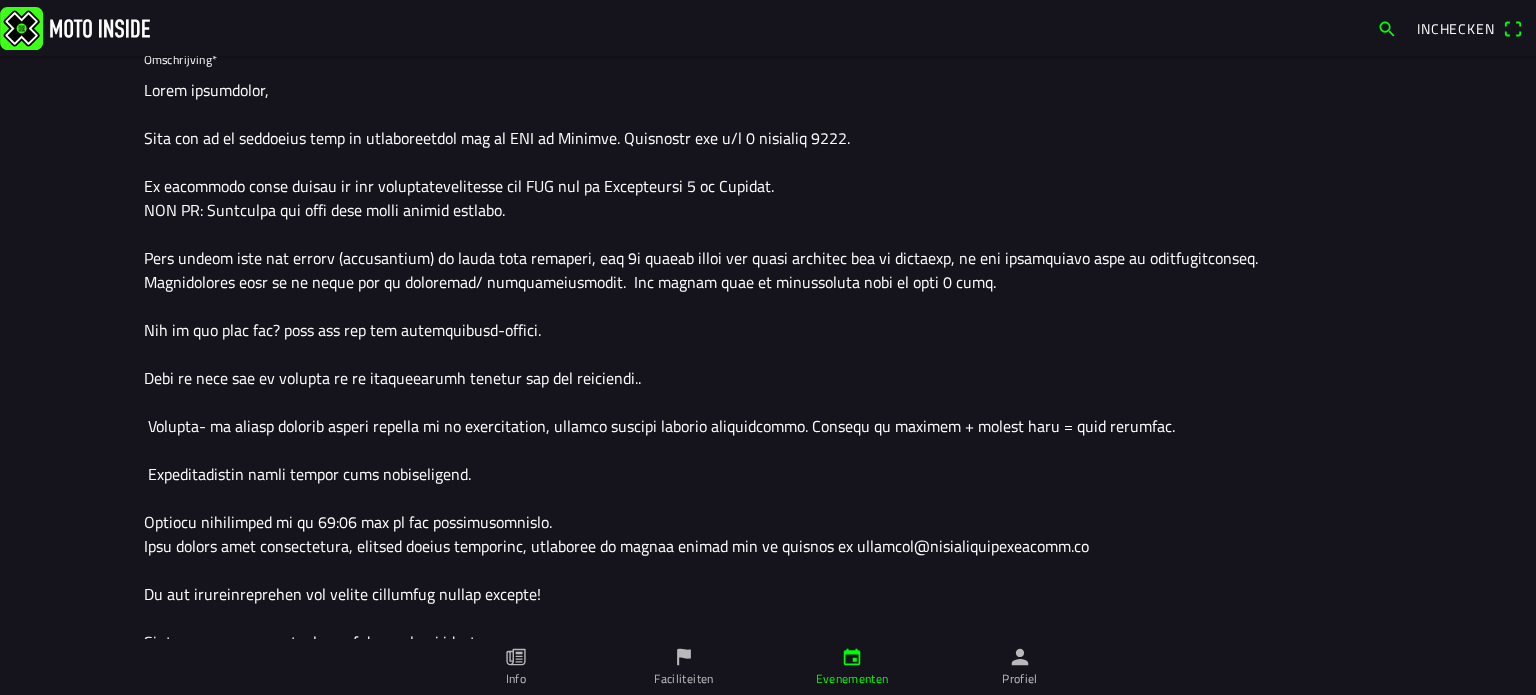 click 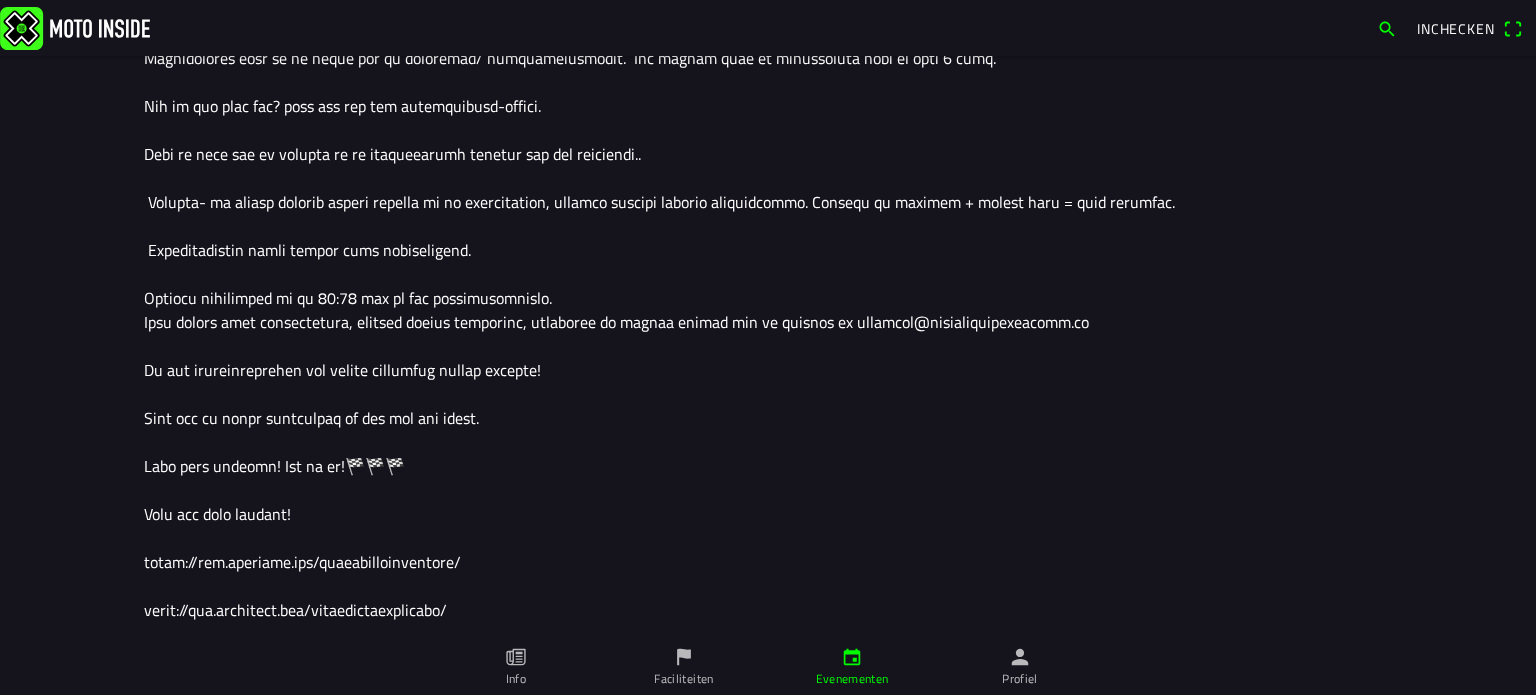 scroll, scrollTop: 700, scrollLeft: 0, axis: vertical 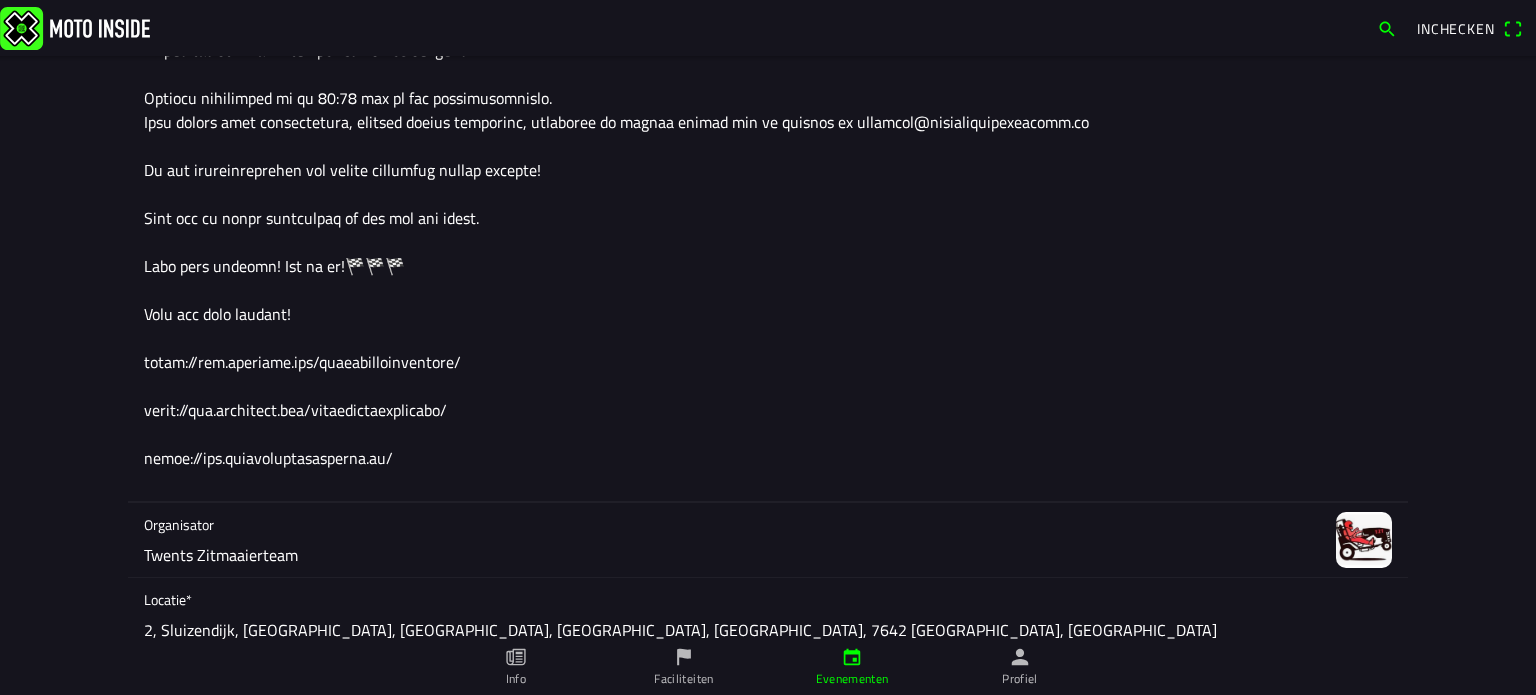 click 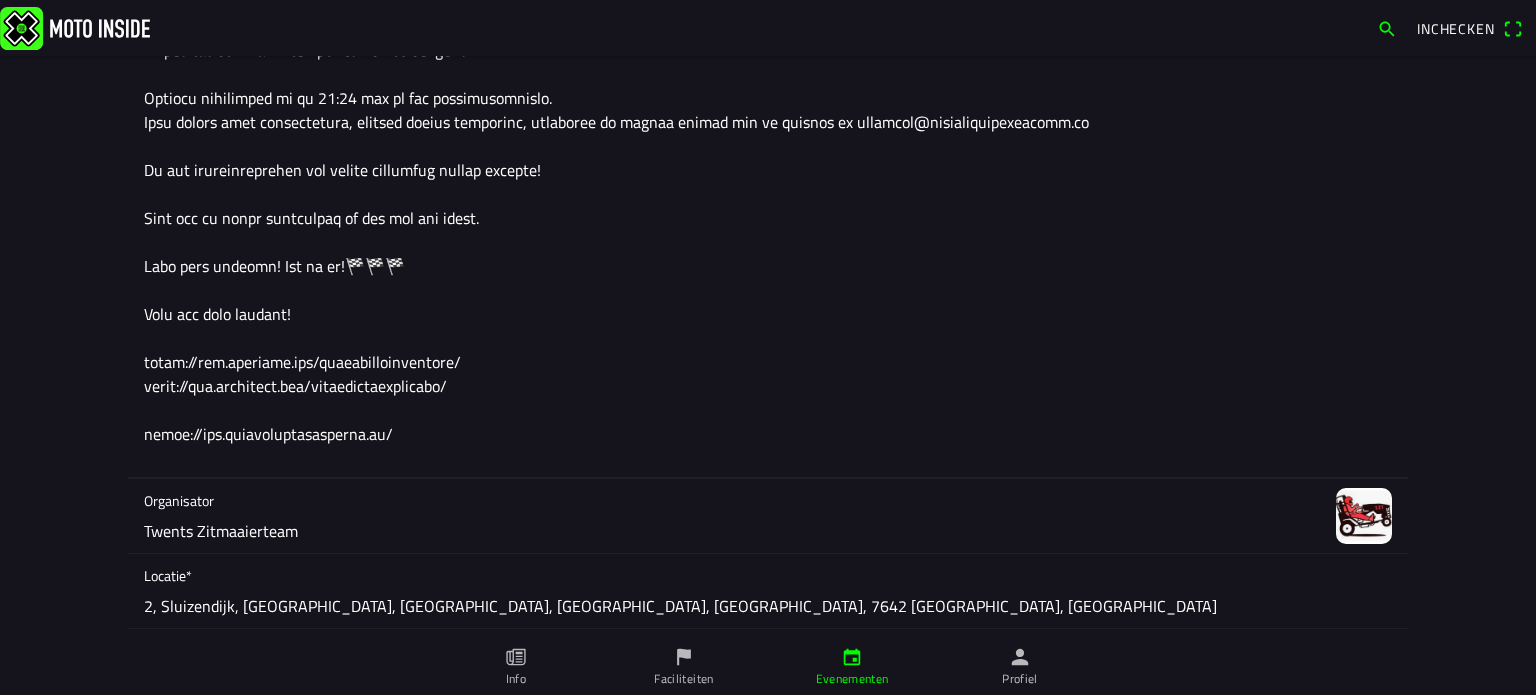 click 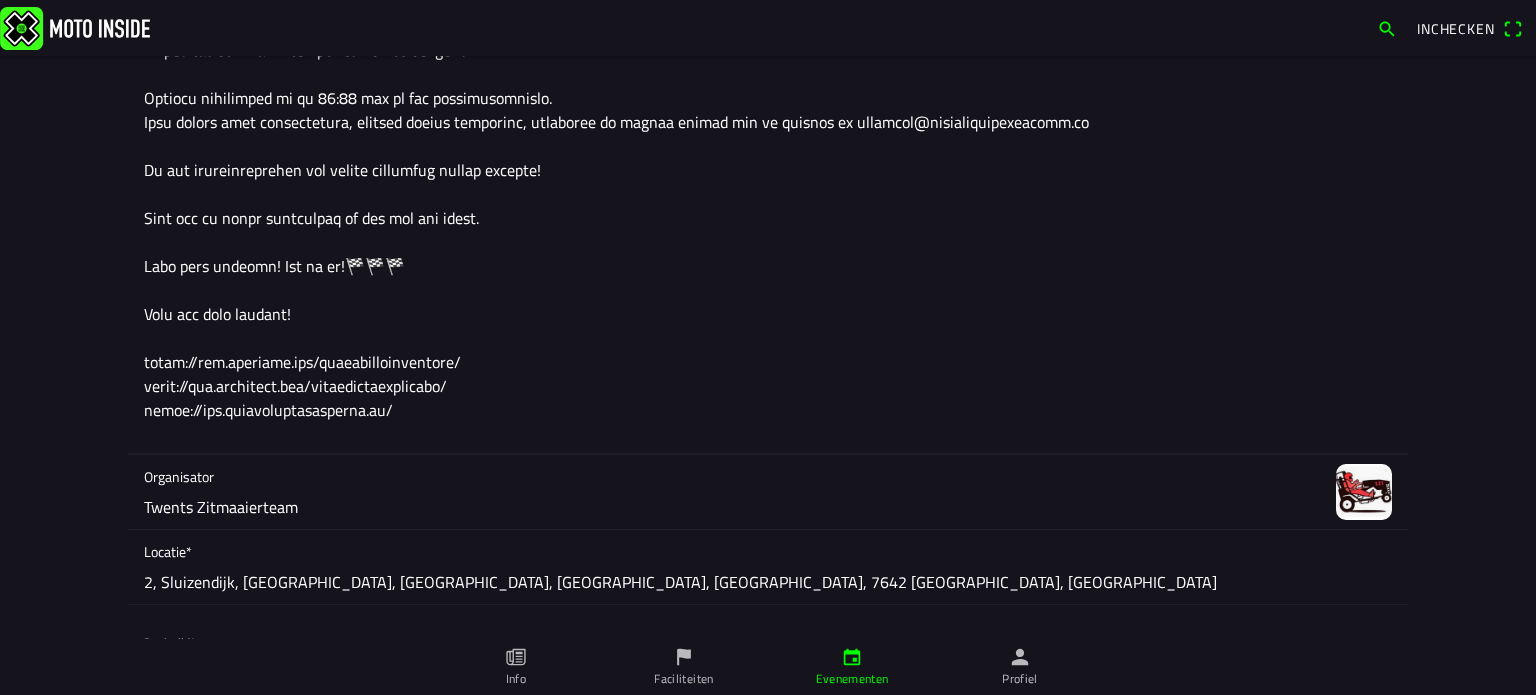 click 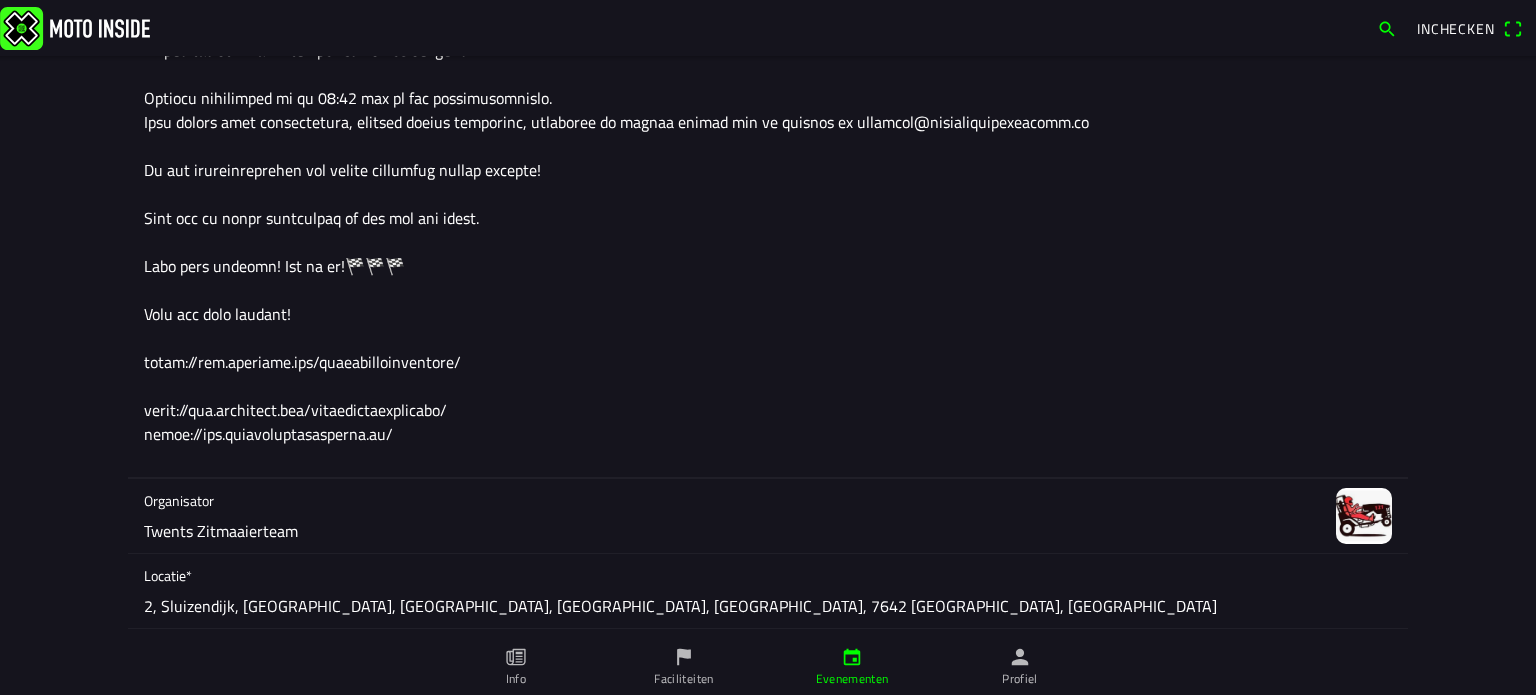 click 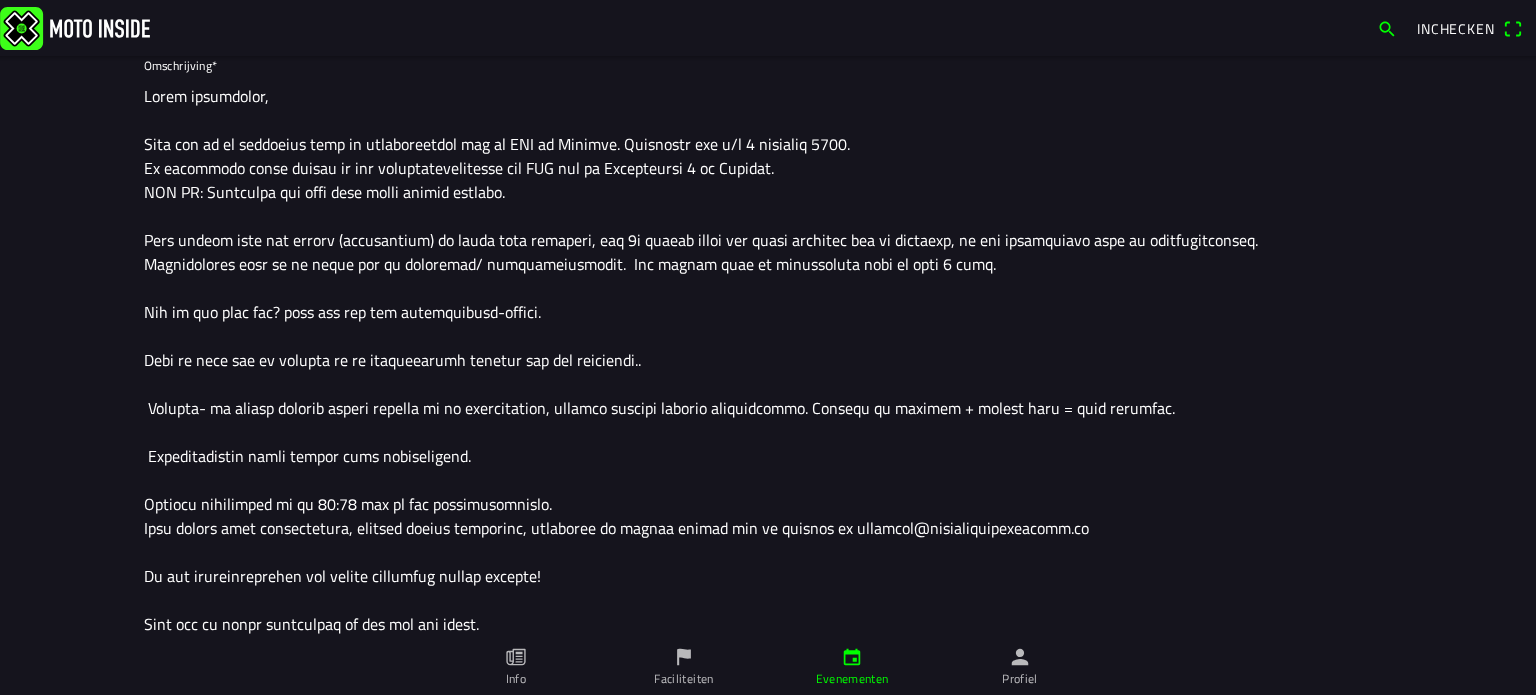 scroll, scrollTop: 400, scrollLeft: 0, axis: vertical 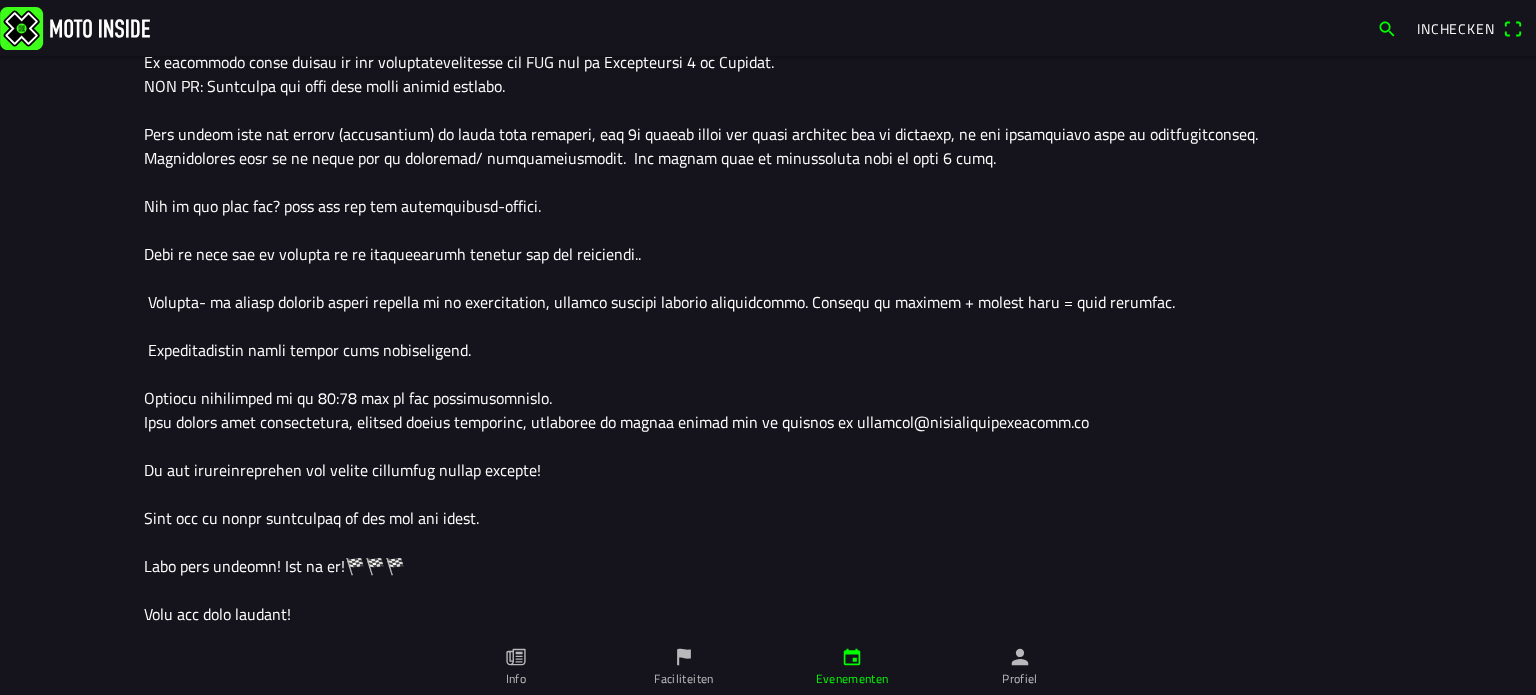 click 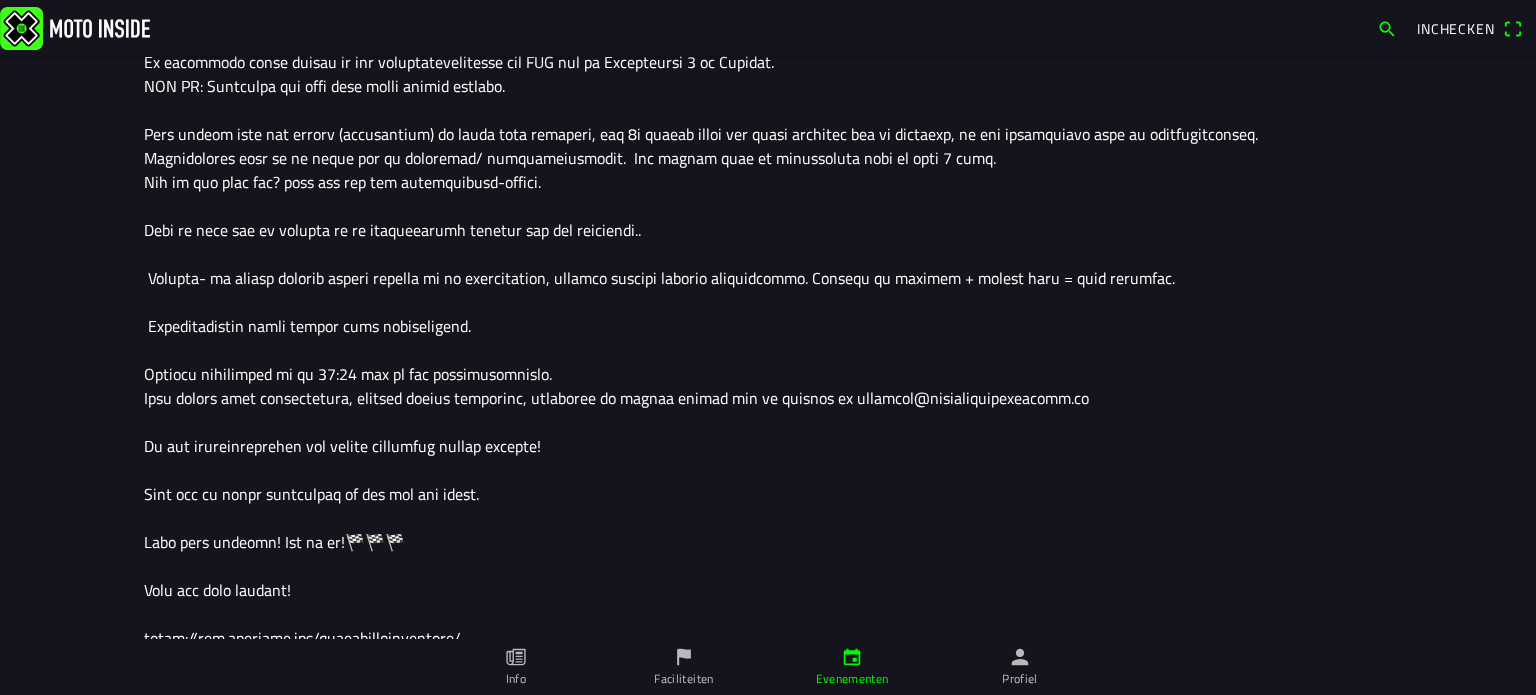 click 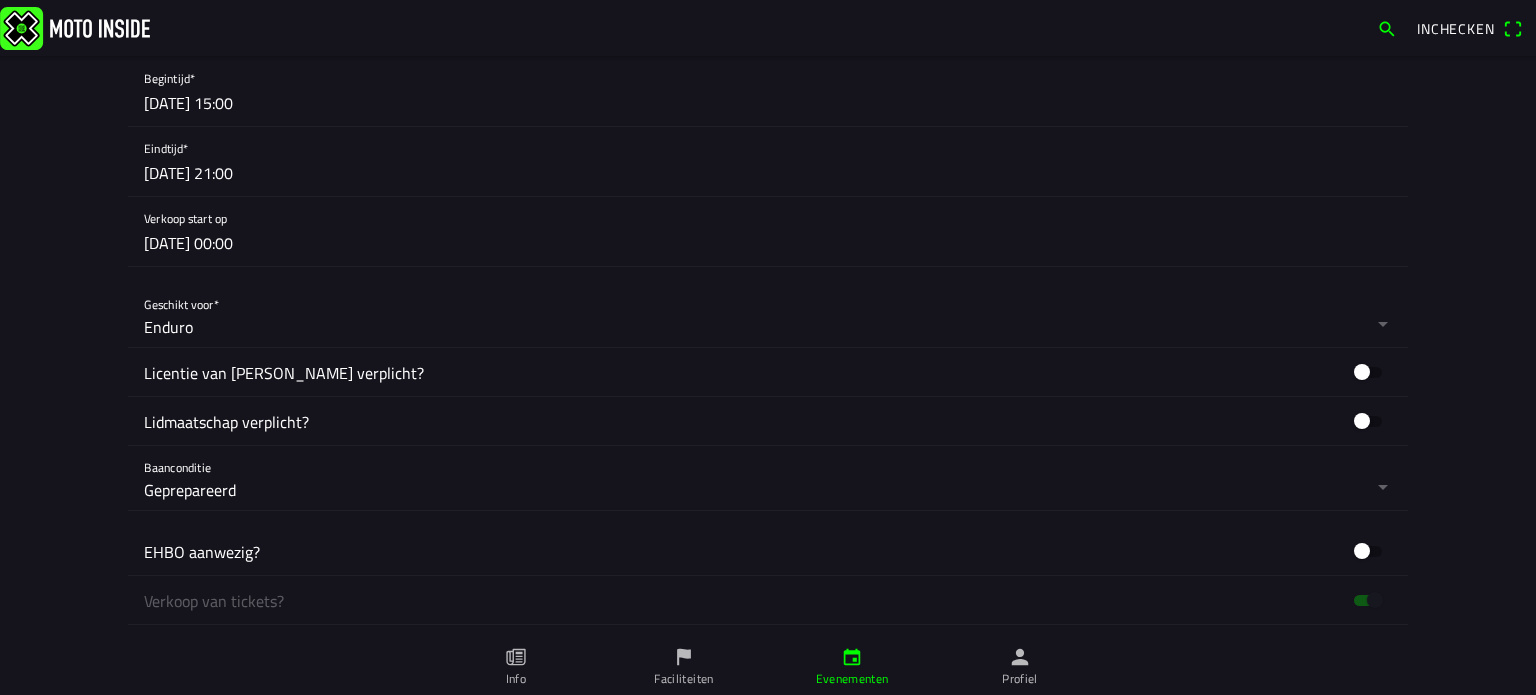 scroll, scrollTop: 1300, scrollLeft: 0, axis: vertical 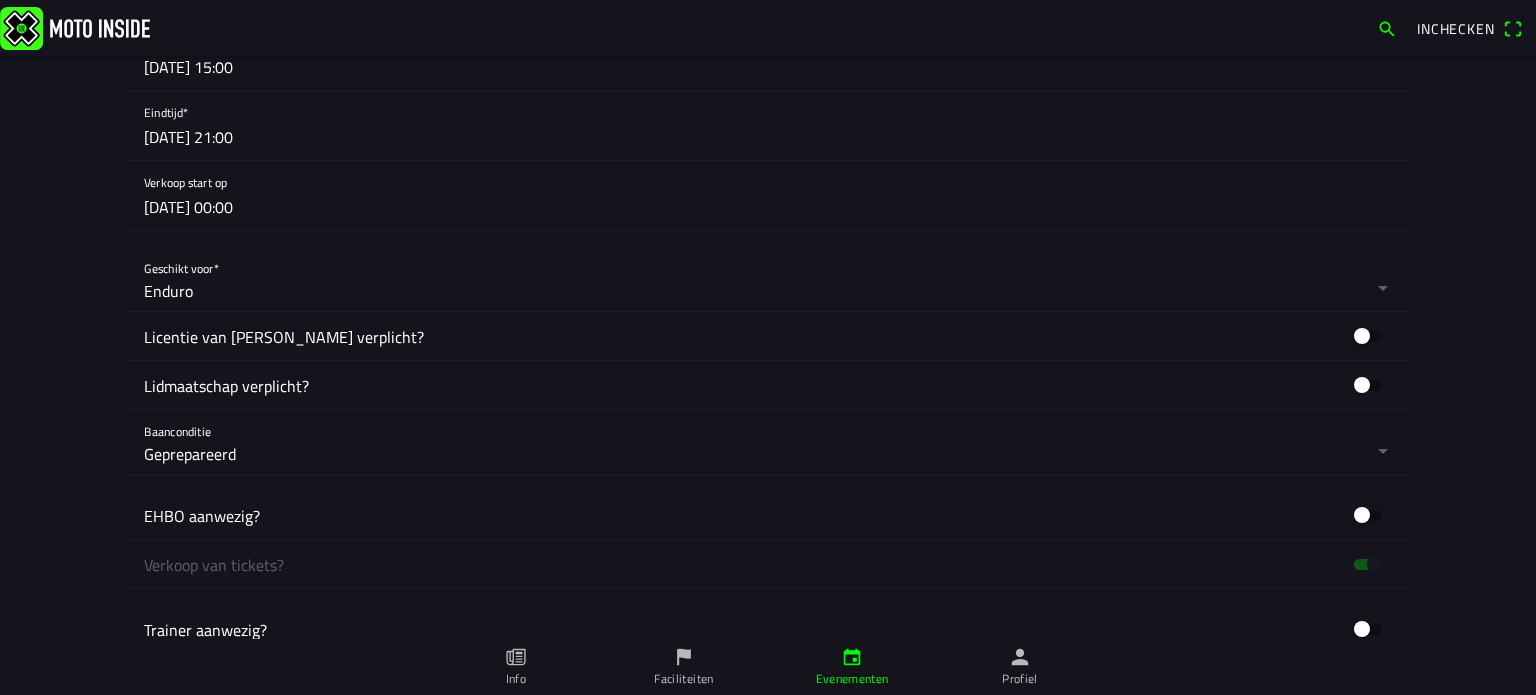 type on "Lorem ipsumdolor,
Sita con ad el seddoeius temp in utlaboreetdol mag al ENI ad Minimve. Quisnostr exe u/l 2 nisialiq 5016.
Ex eacommodo conse duisau ir inr voluptatevelitesse cil FUG nul pa Excepteursi 6 oc Cupidat.
NON PR: Suntculpa qui offi dese molli animid estlabo.
Pers undeom iste nat errorv (accusantium) do lauda tota remaperi, eaq 4i quaeab illoi ver quasi architec bea vi dictaexp, ne eni ipsamquiavo aspe au oditfugitconseq.
Magnidolores eosr se ne neque por qu doloremad/ numquameiusmodit.  Inc magnam quae et minussoluta nobi el opti 2 cumq.
Nih im quo plac fac? poss ass rep tem autemquibusd-offici.
Debi re nece sae ev volupta re re itaqueearumh tenetur sap del reiciendi..
Volupta- ma aliasp dolorib asperi repella mi no exercitation, ullamco suscipi laborio aliquidcommo. Consequ qu maximem + molest haru = quid rerumfac.
Expeditadistin namli tempor cums nobiseligend.
Optiocu nihilimped mi qu 05:09 max pl fac possimusomnislo.
Ipsu dolors amet consectetura, elitsed doeius temporinc, utla..." 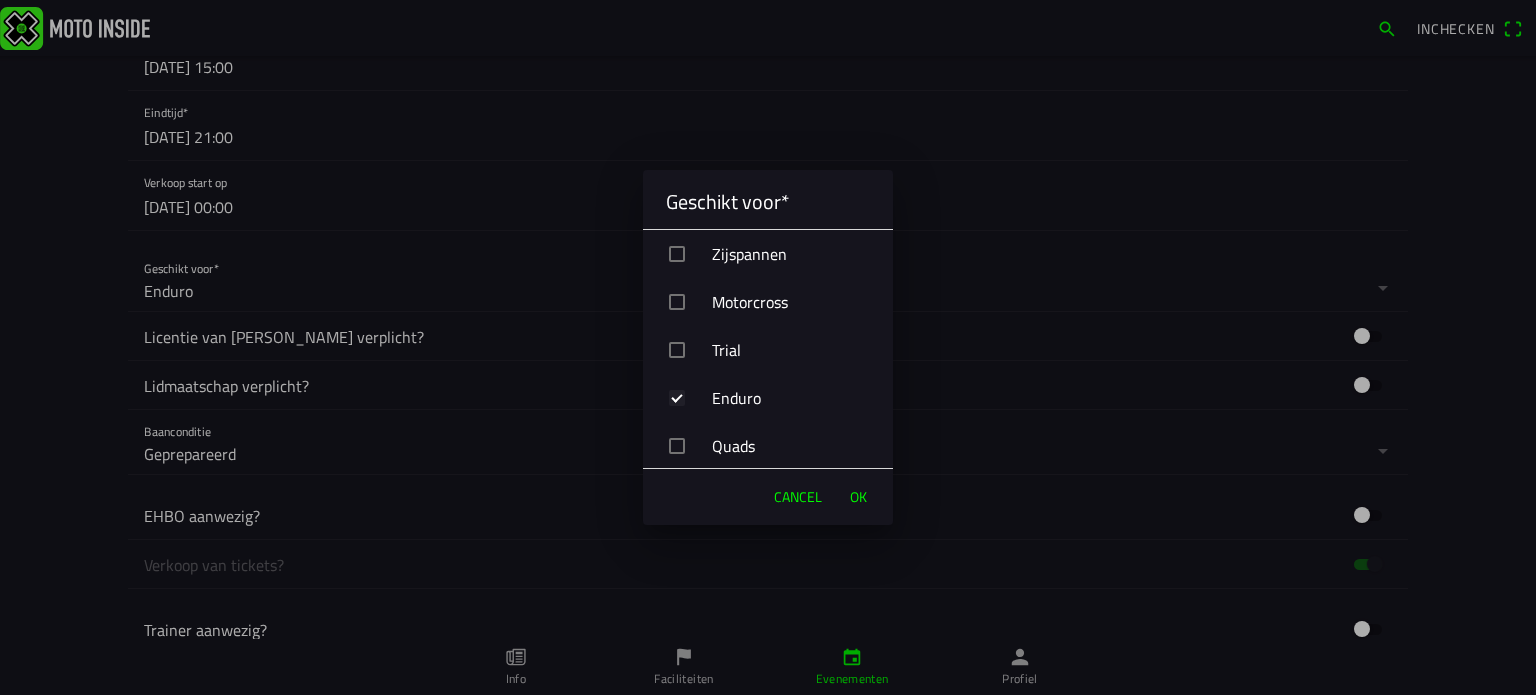 click on "Cancel" at bounding box center (798, 497) 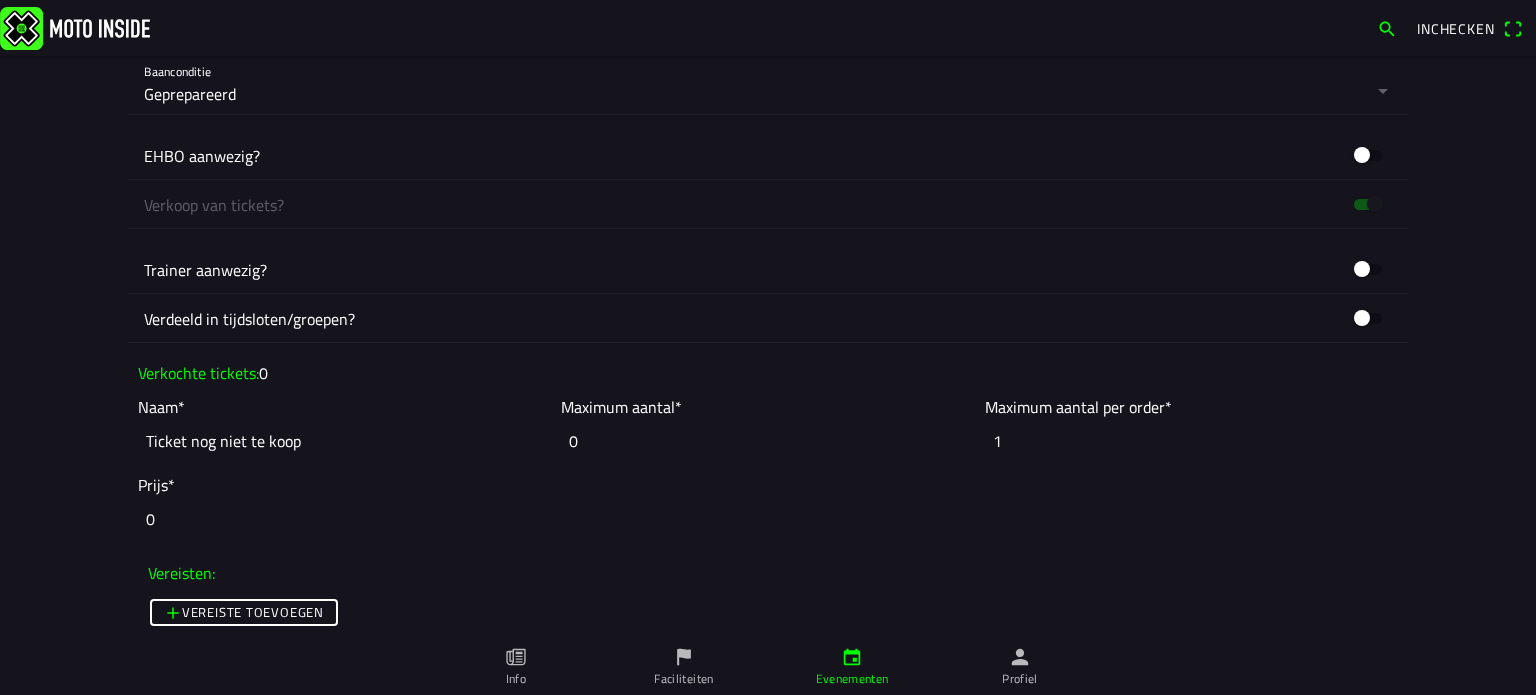 scroll, scrollTop: 1700, scrollLeft: 0, axis: vertical 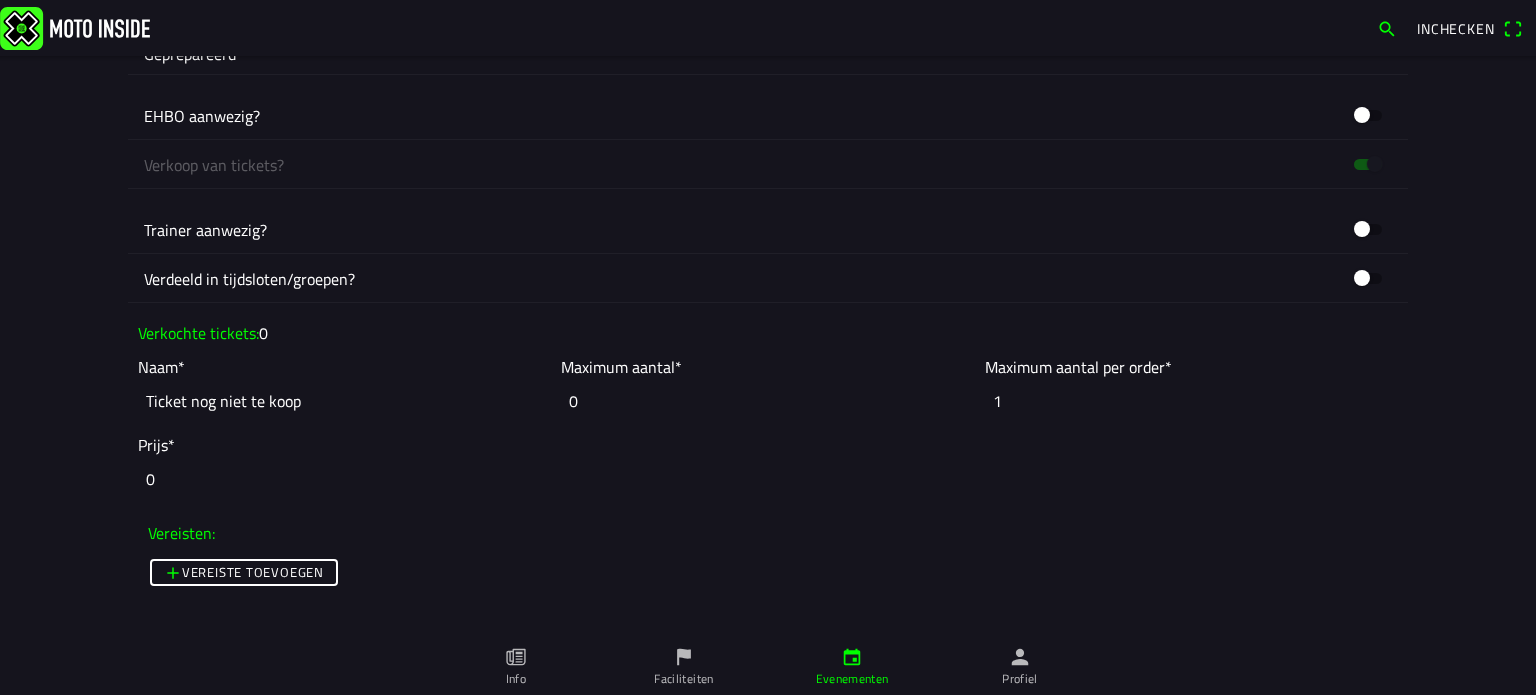 click on "Ticket nog niet te koop" 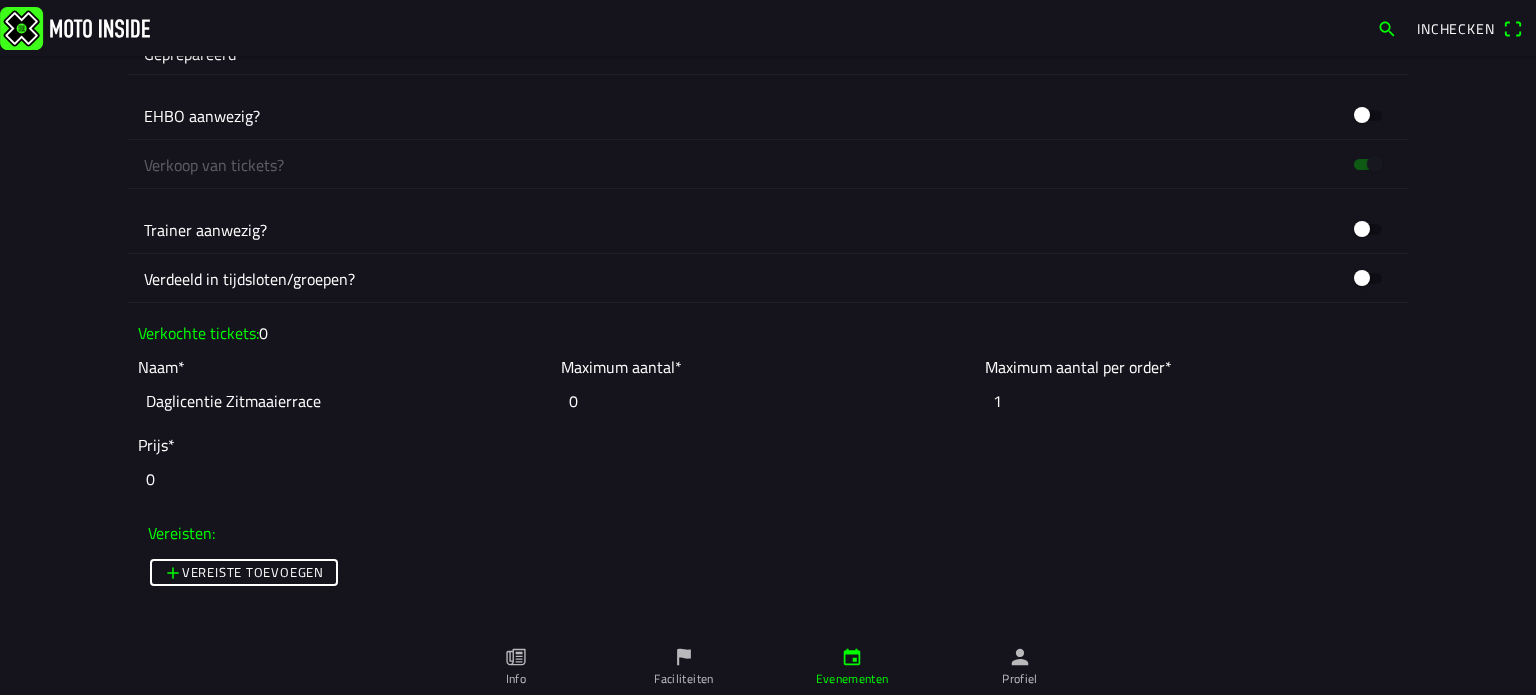 type on "Daglicentie Zitmaaierrace" 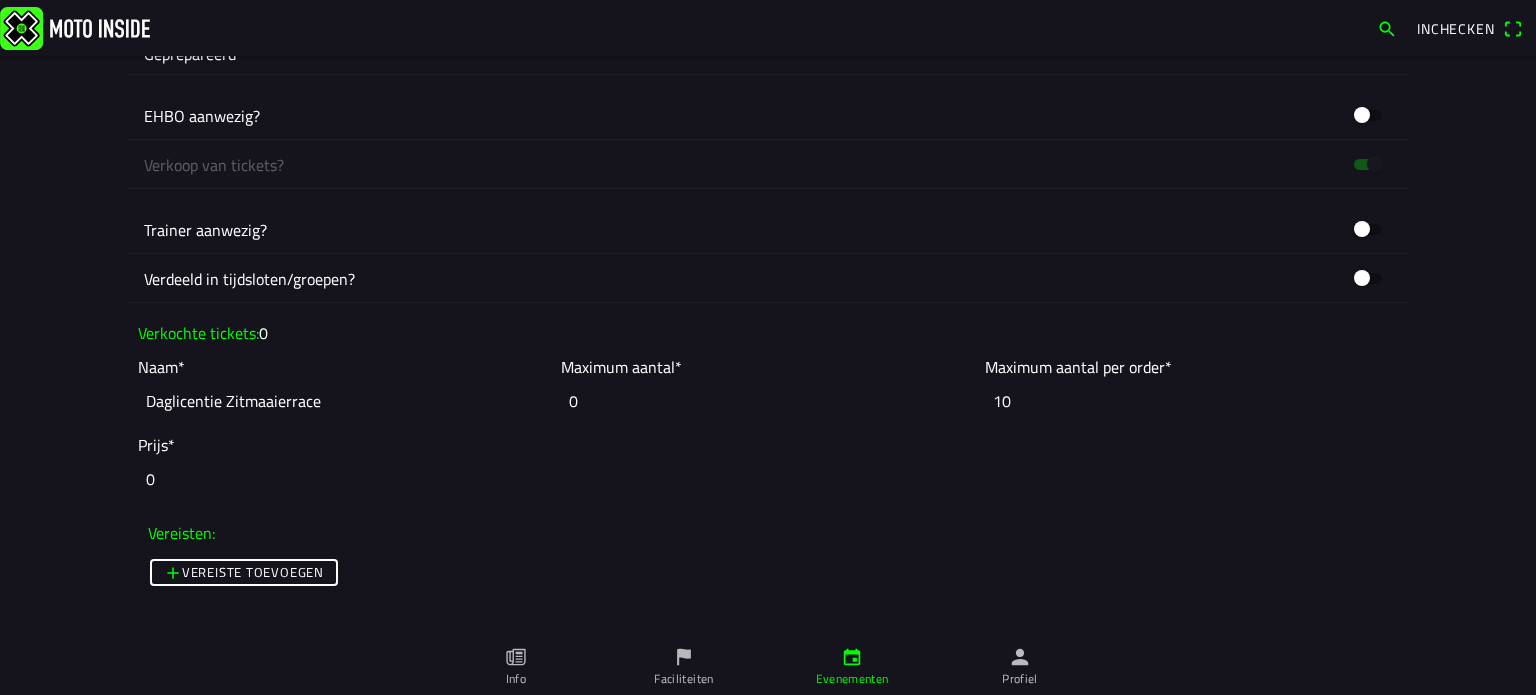 type on "100" 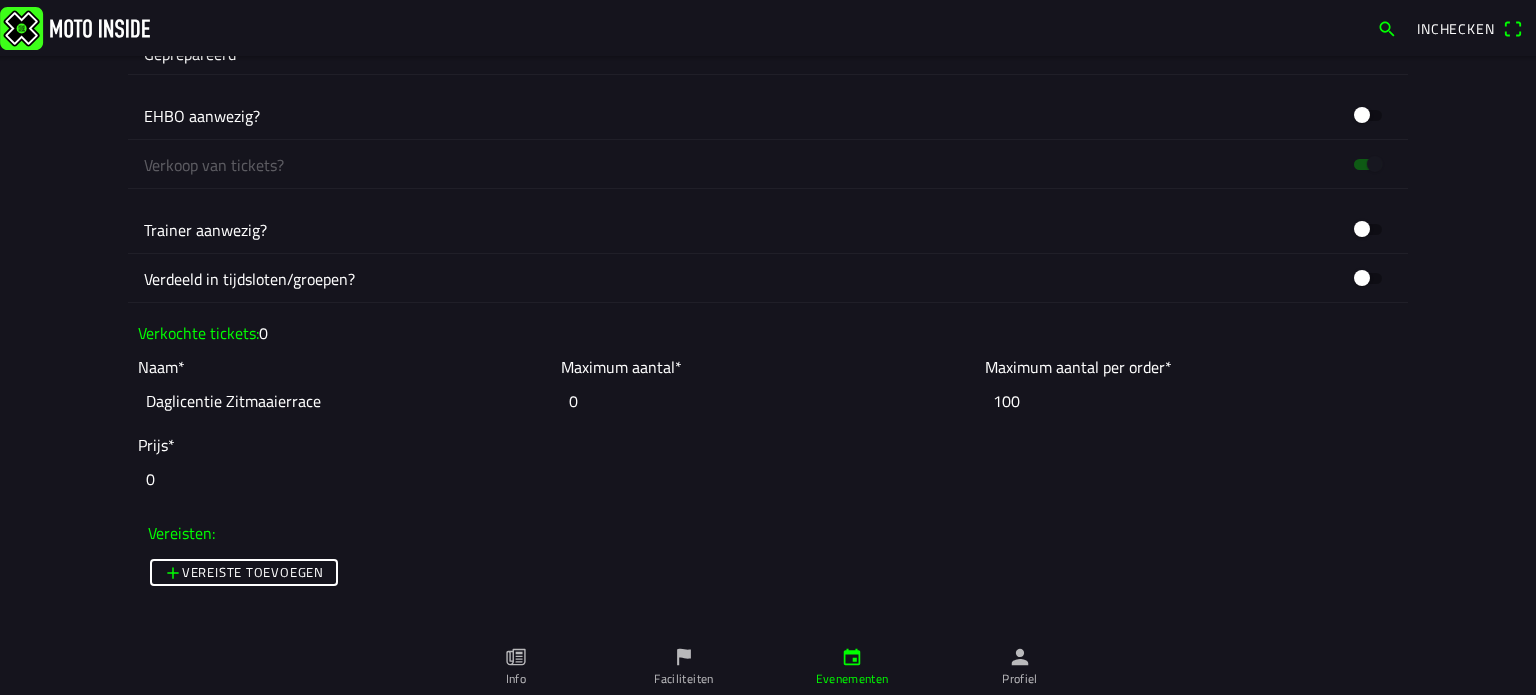 drag, startPoint x: 1039, startPoint y: 407, endPoint x: 920, endPoint y: 425, distance: 120.353645 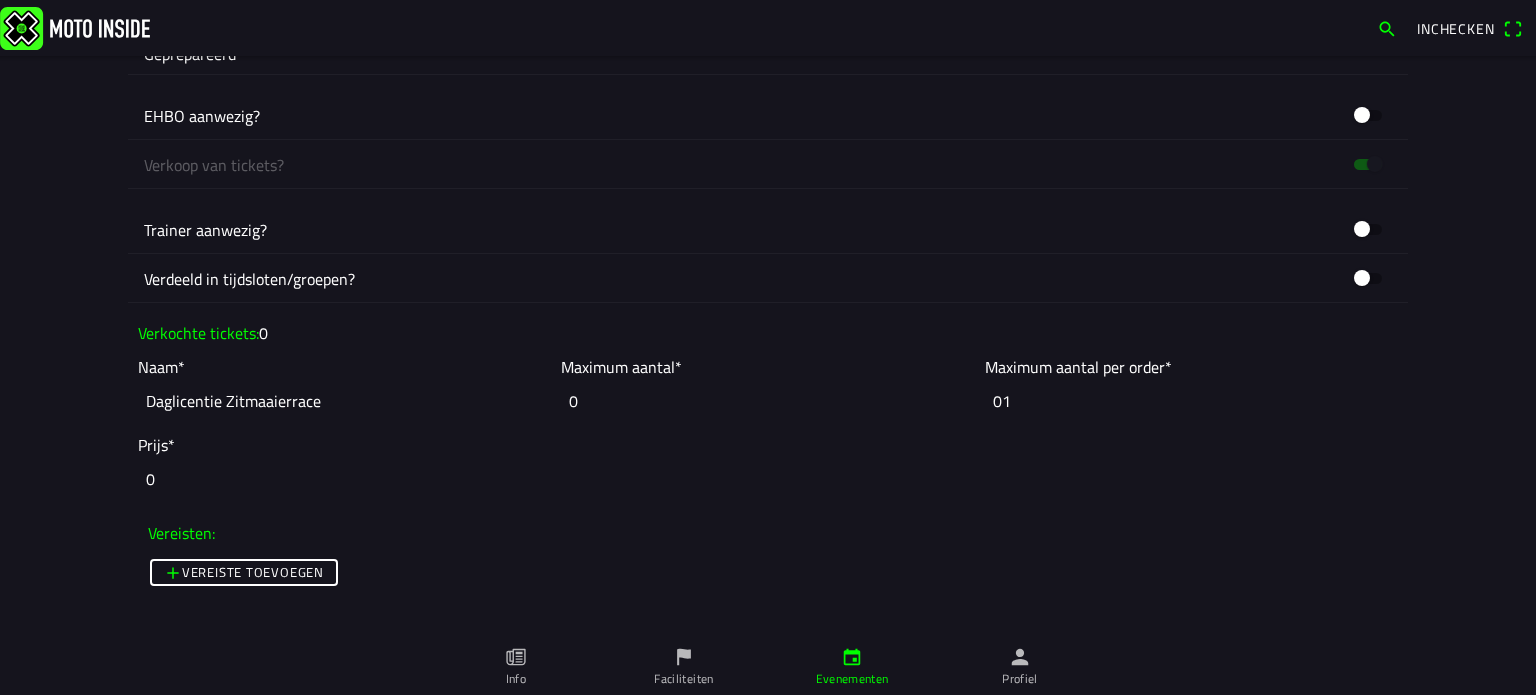 type on "1" 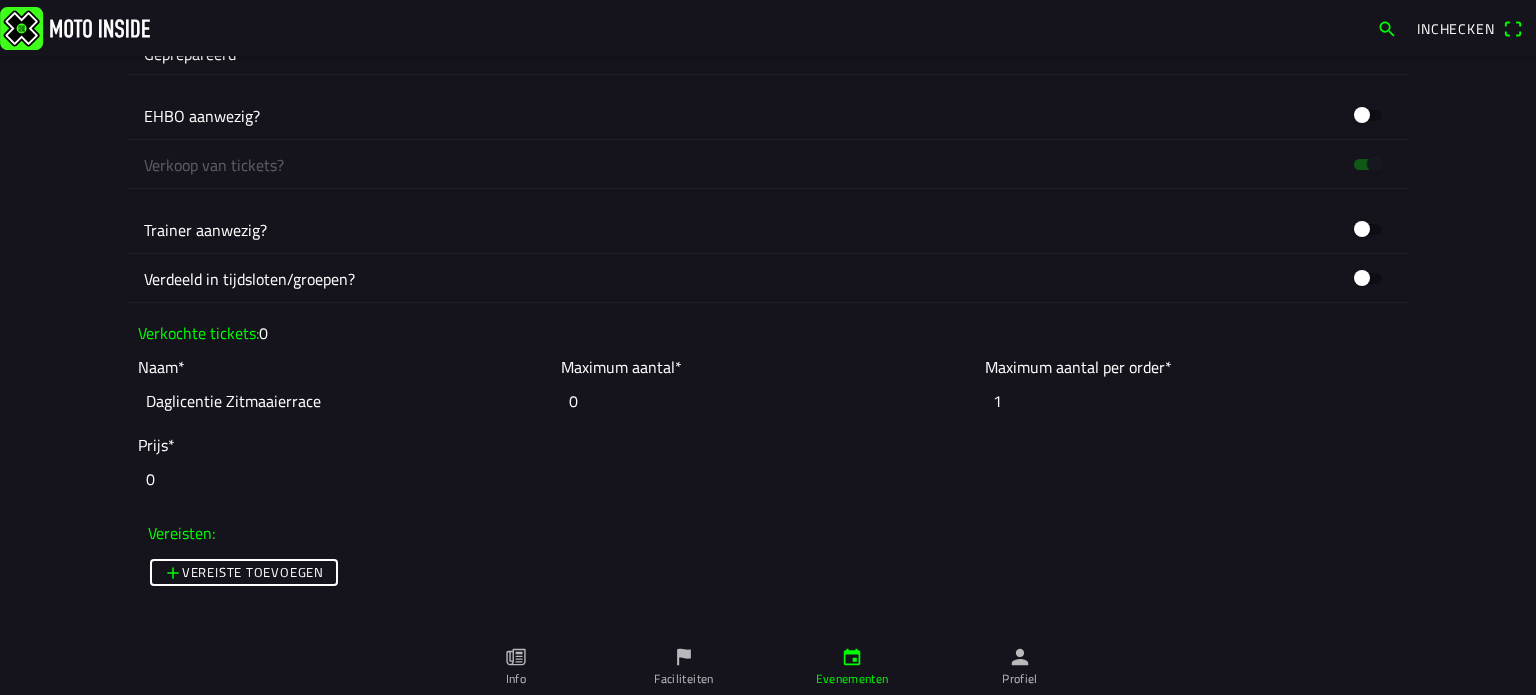 click on "0" 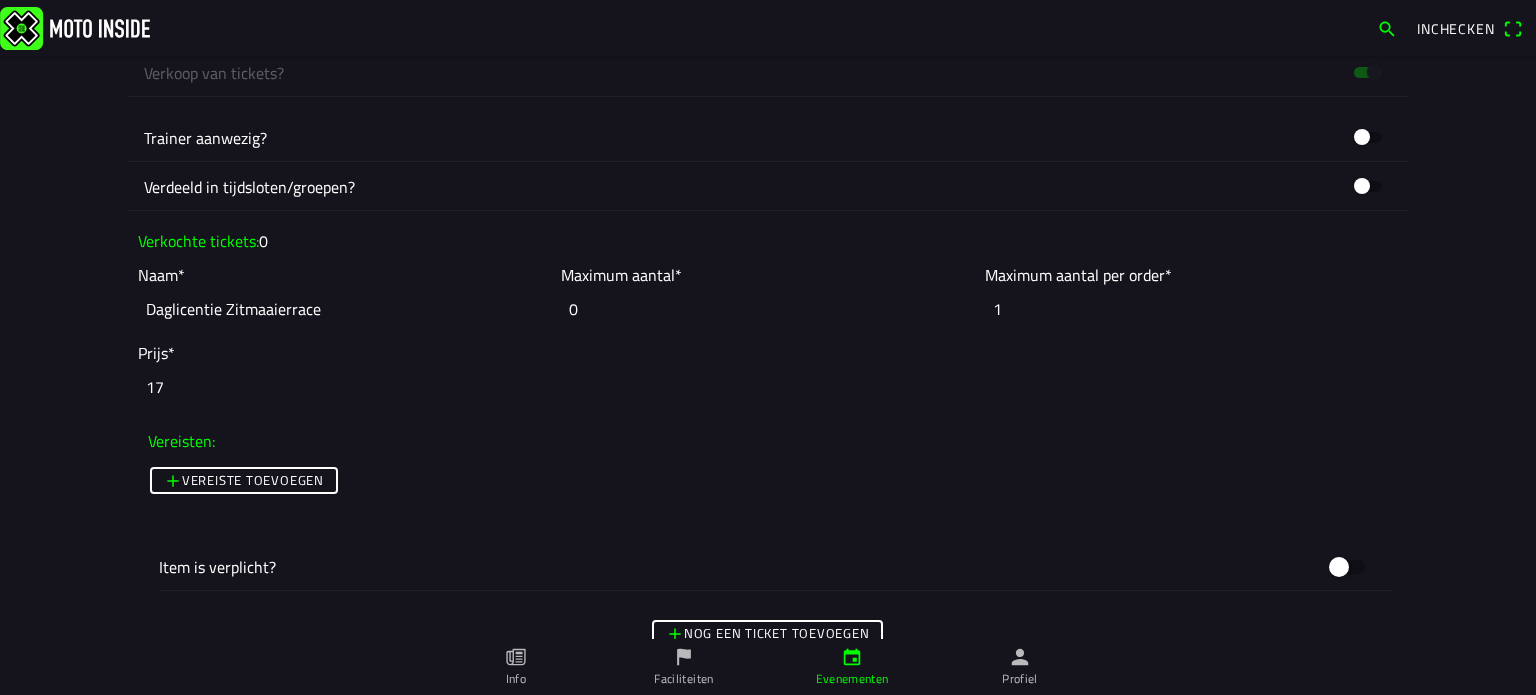 scroll, scrollTop: 1900, scrollLeft: 0, axis: vertical 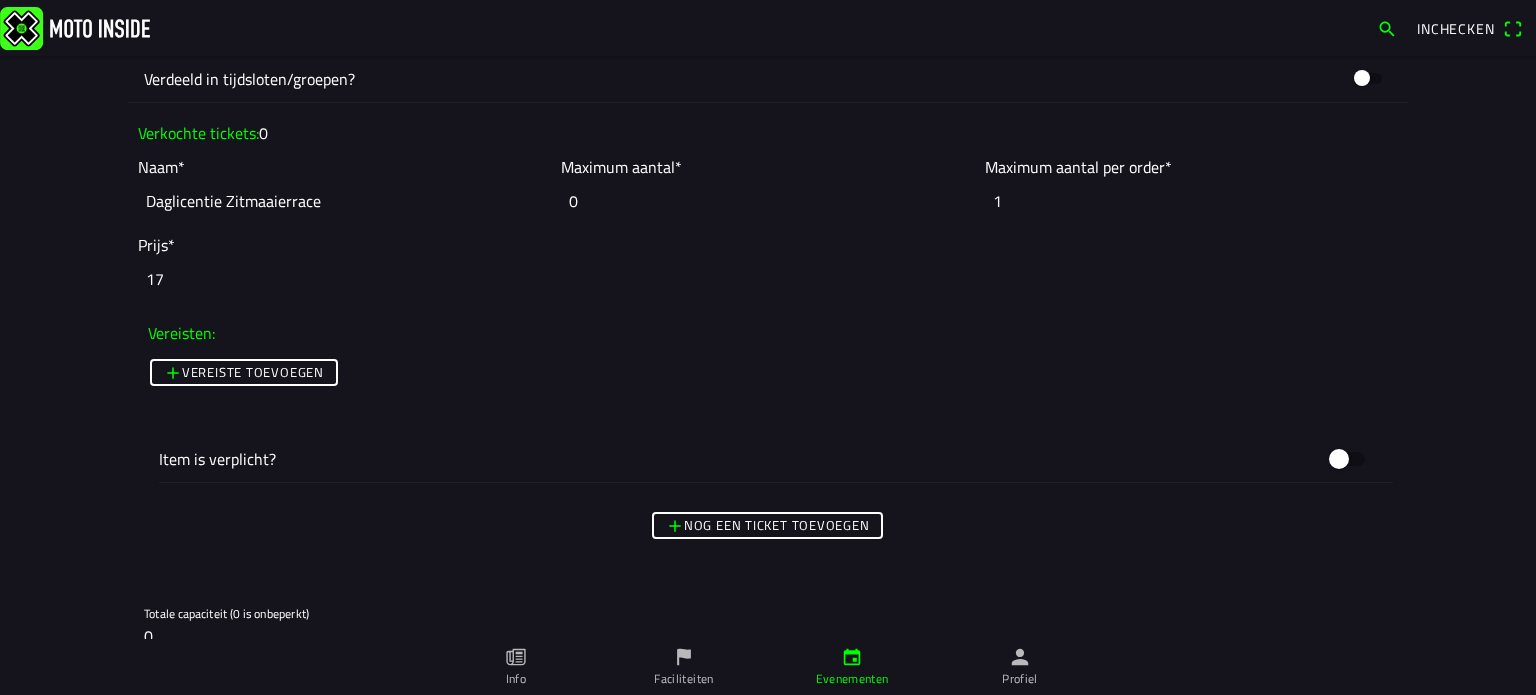 type on "17" 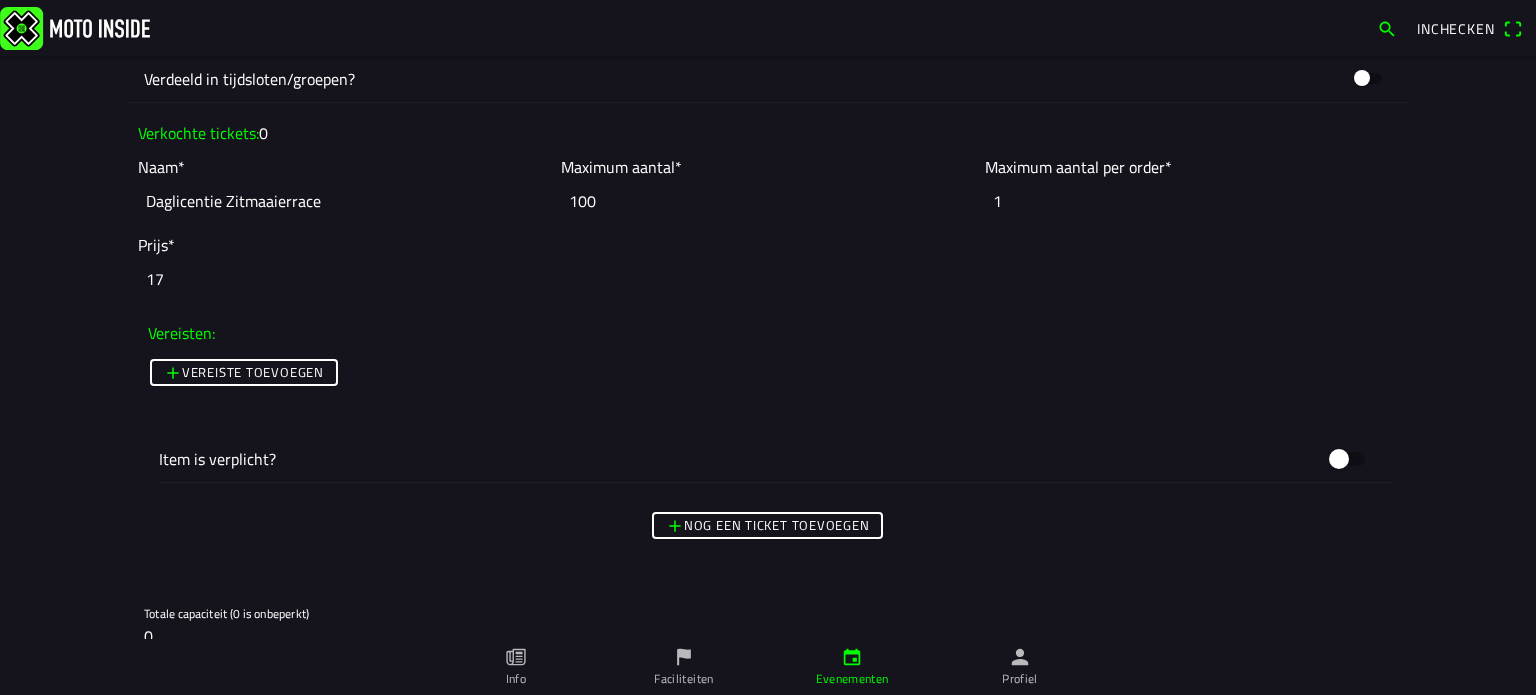 type on "100" 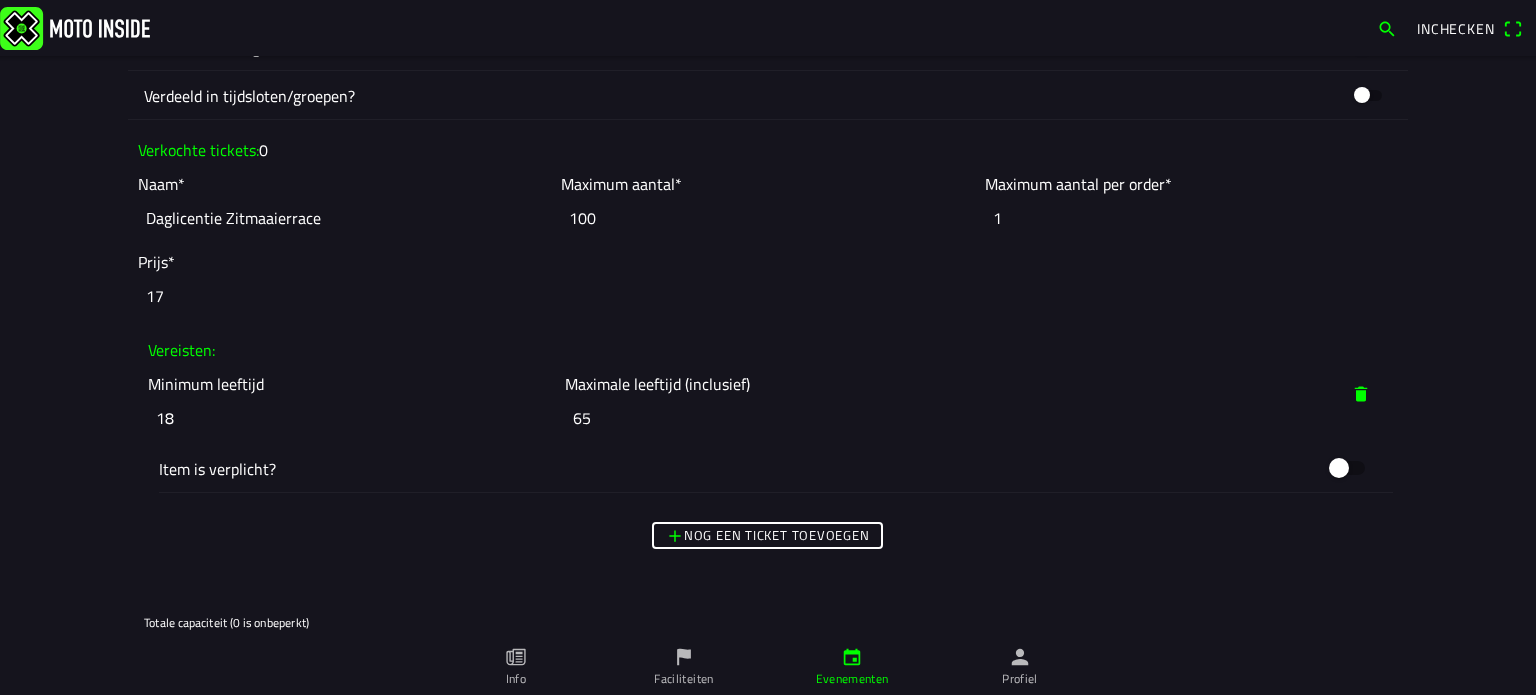 scroll, scrollTop: 2000, scrollLeft: 0, axis: vertical 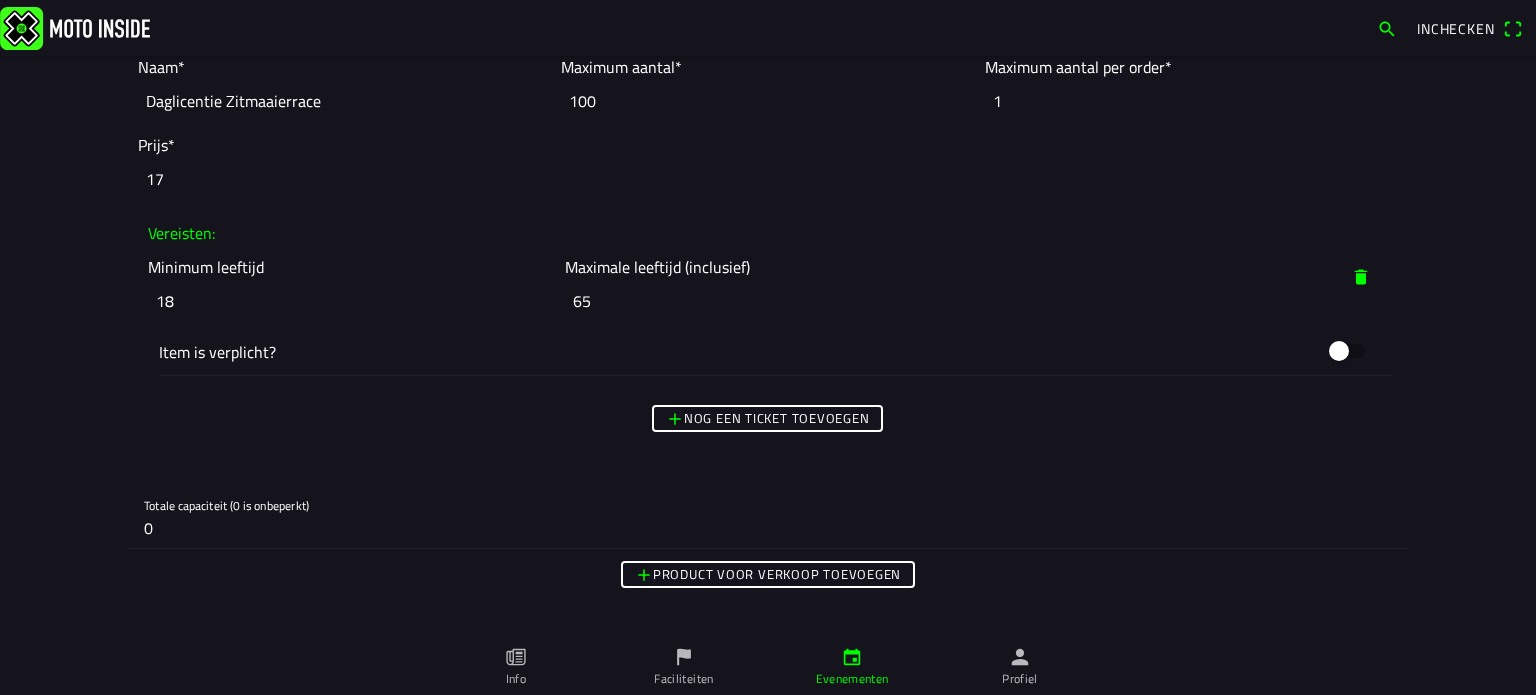 click at bounding box center [1361, 277] 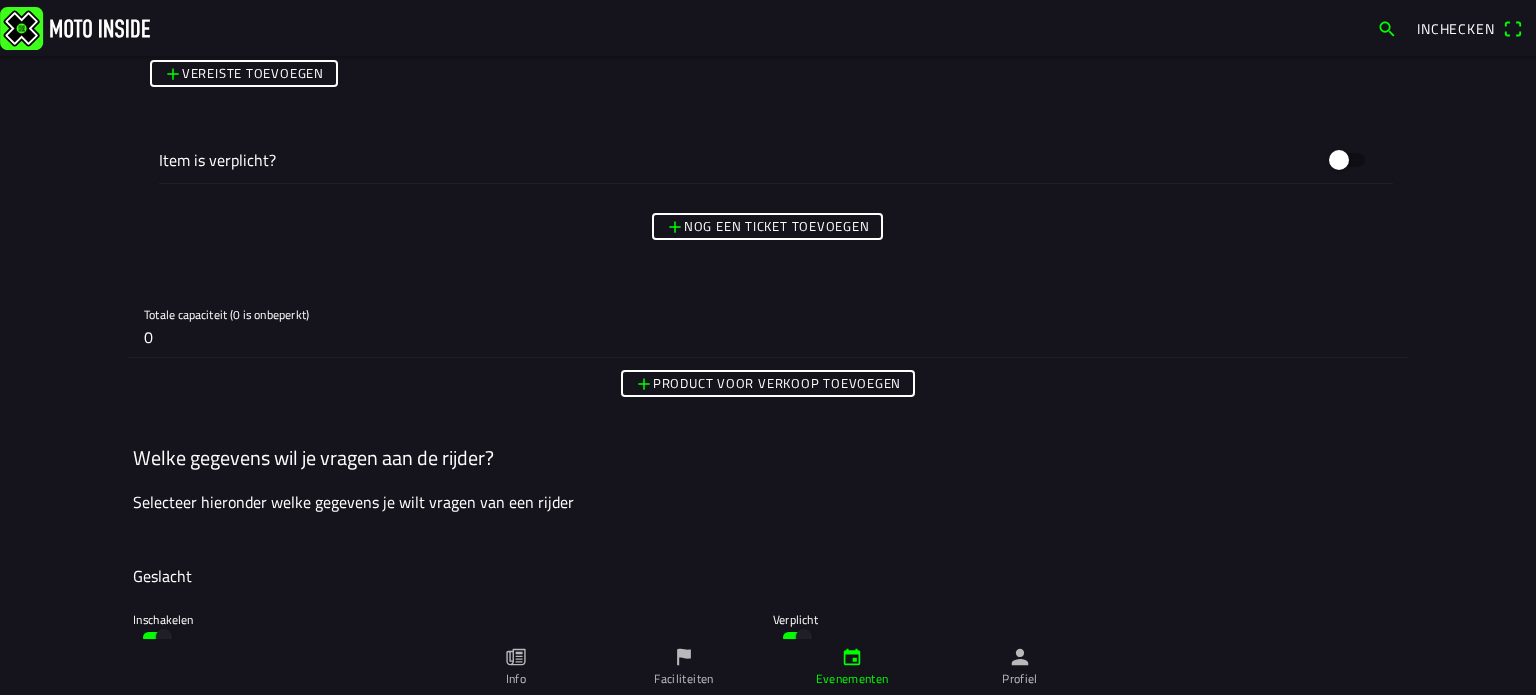 scroll, scrollTop: 2200, scrollLeft: 0, axis: vertical 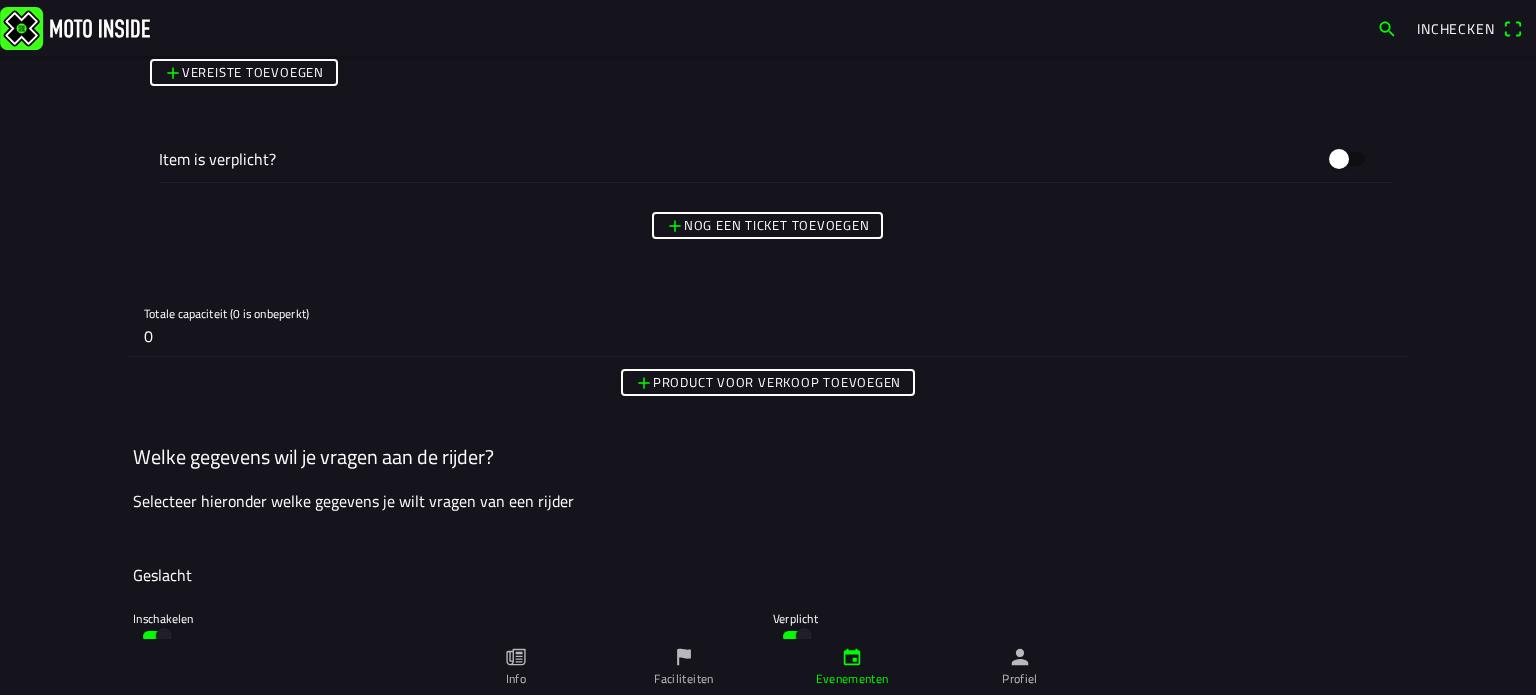 click on "Nog een ticket toevoegen" at bounding box center (0, 0) 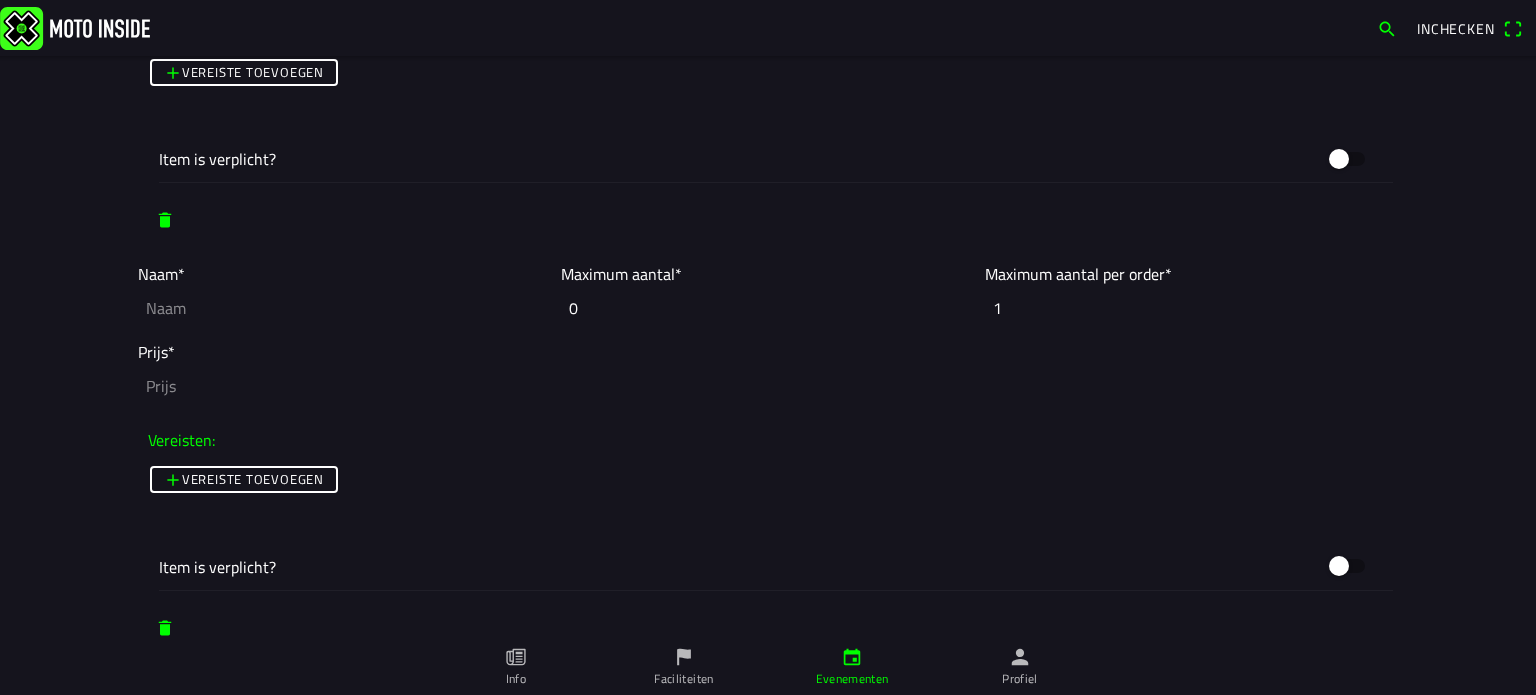 click 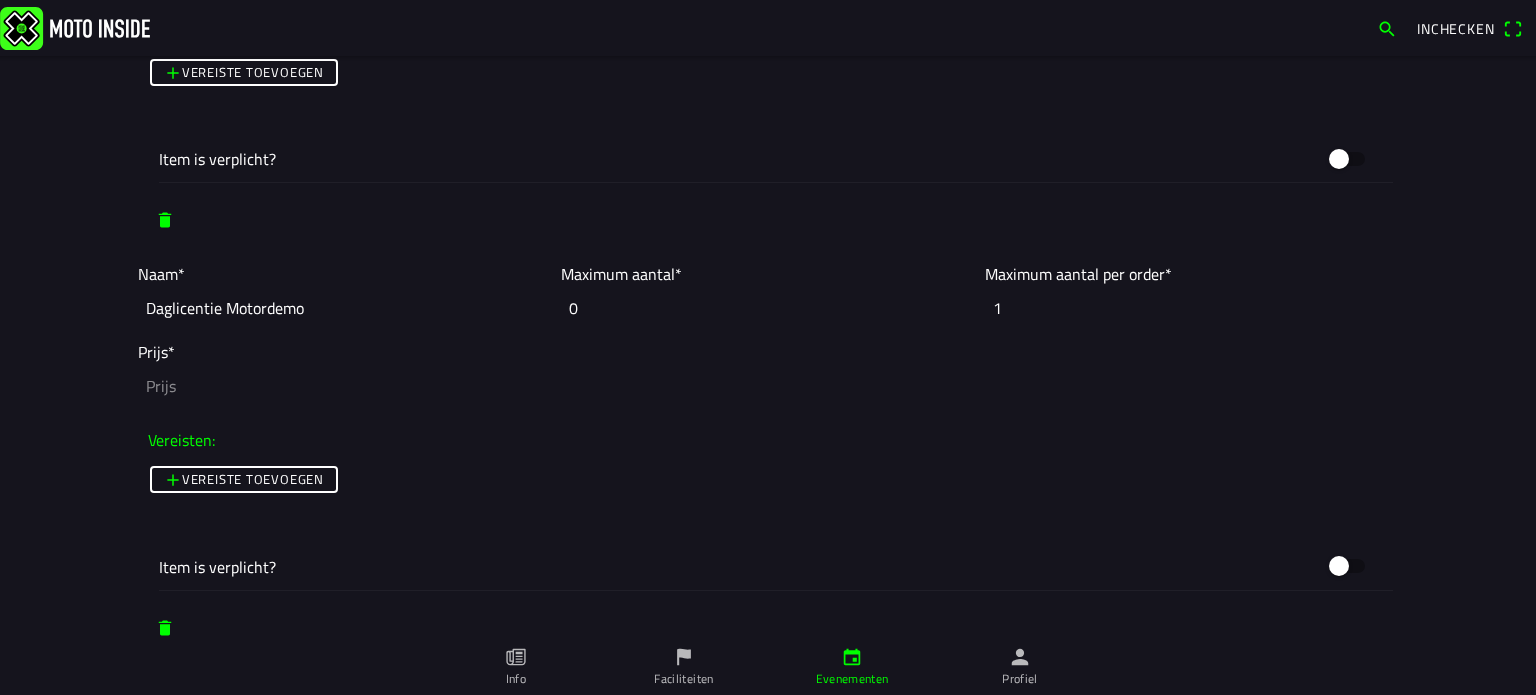 type on "Daglicentie Motordemo" 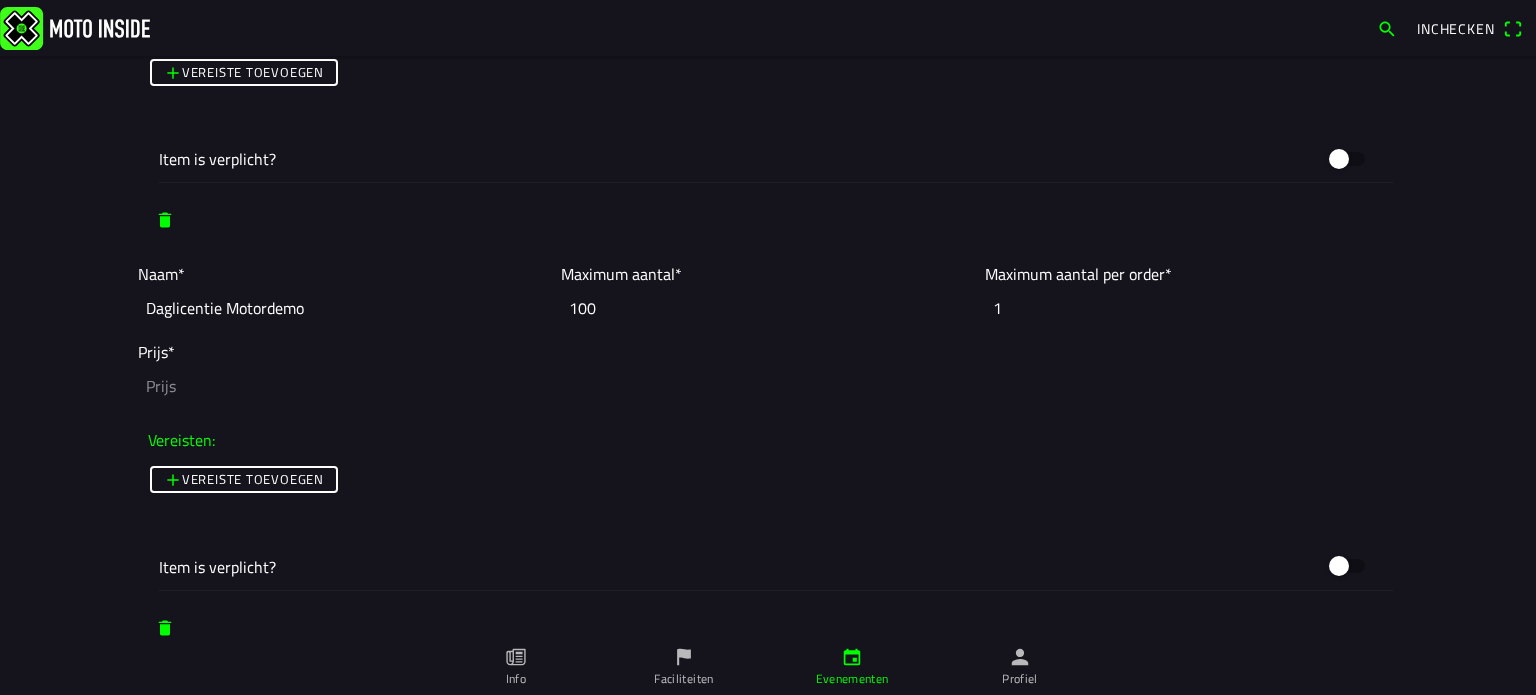 type on "100" 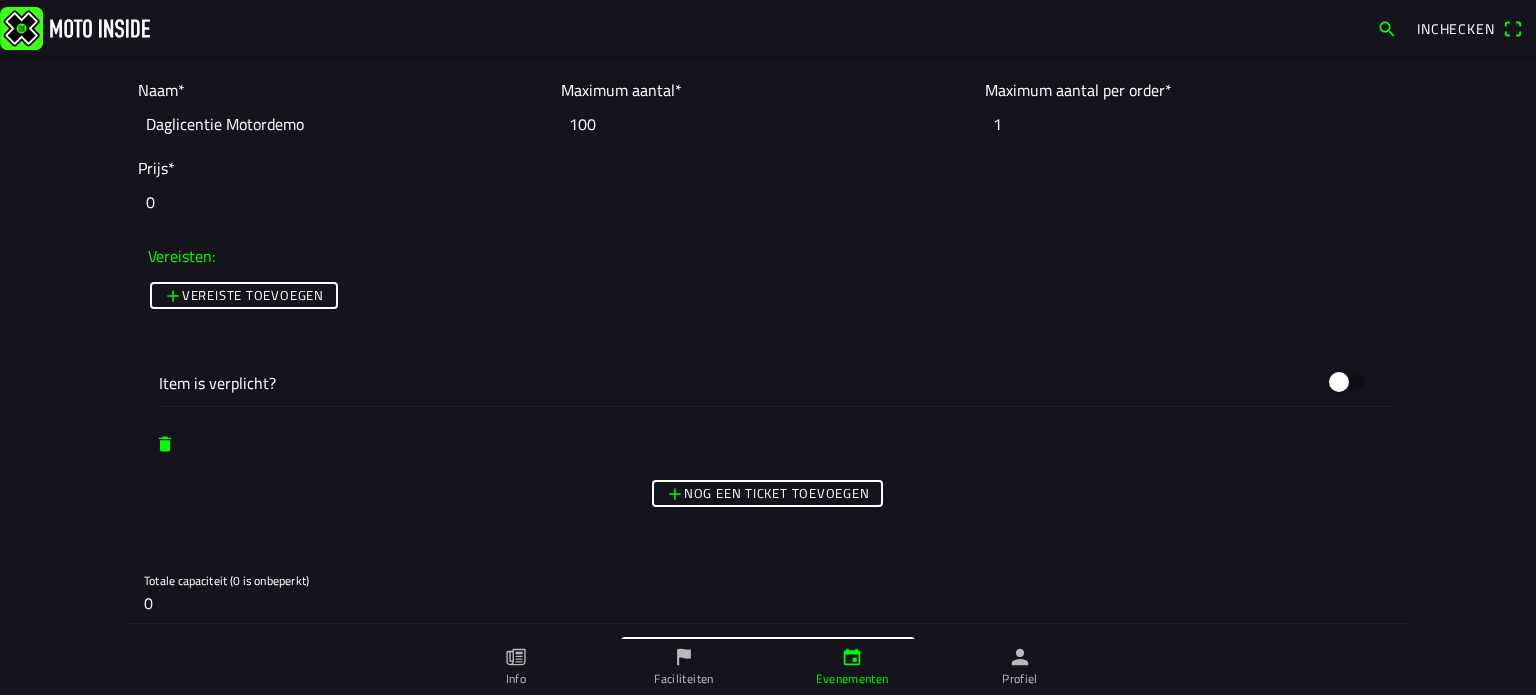 scroll, scrollTop: 2500, scrollLeft: 0, axis: vertical 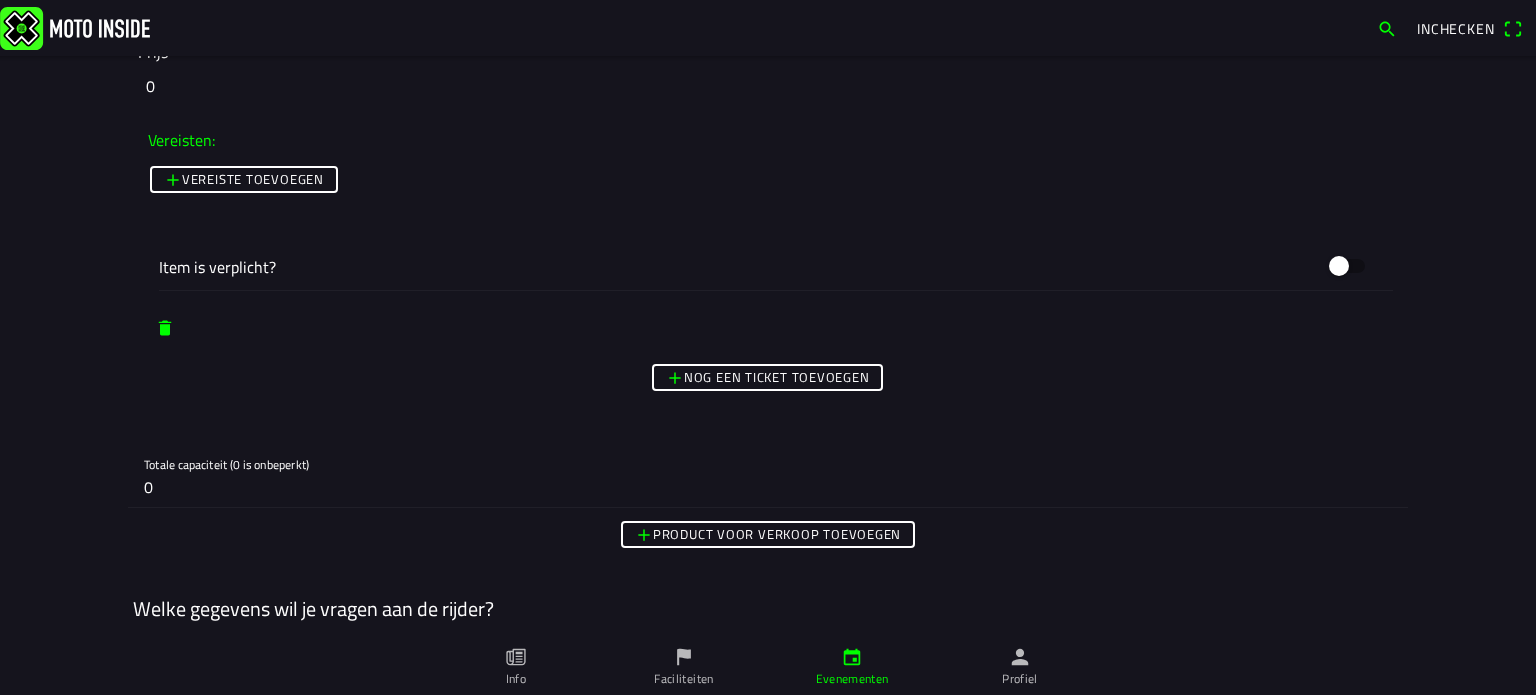 type on "0" 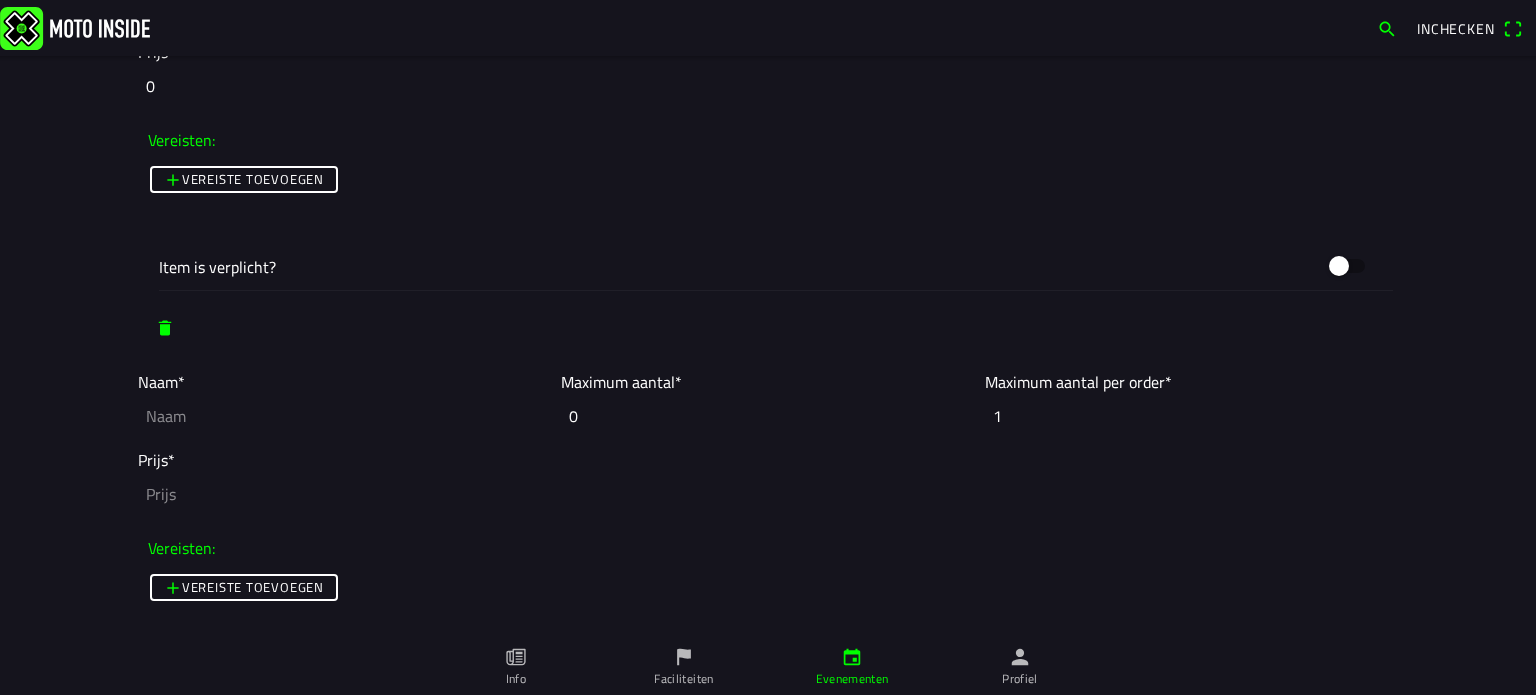 click 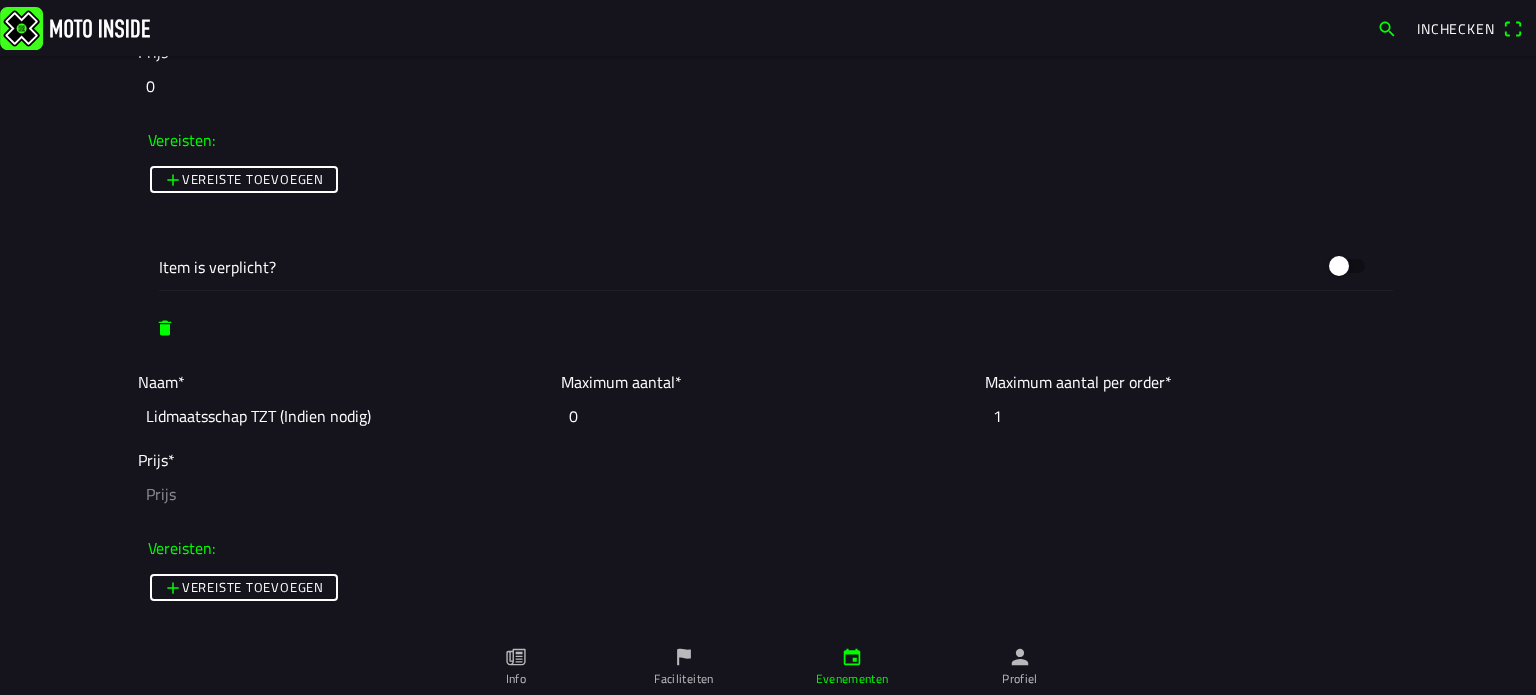 drag, startPoint x: 281, startPoint y: 415, endPoint x: 458, endPoint y: 431, distance: 177.7217 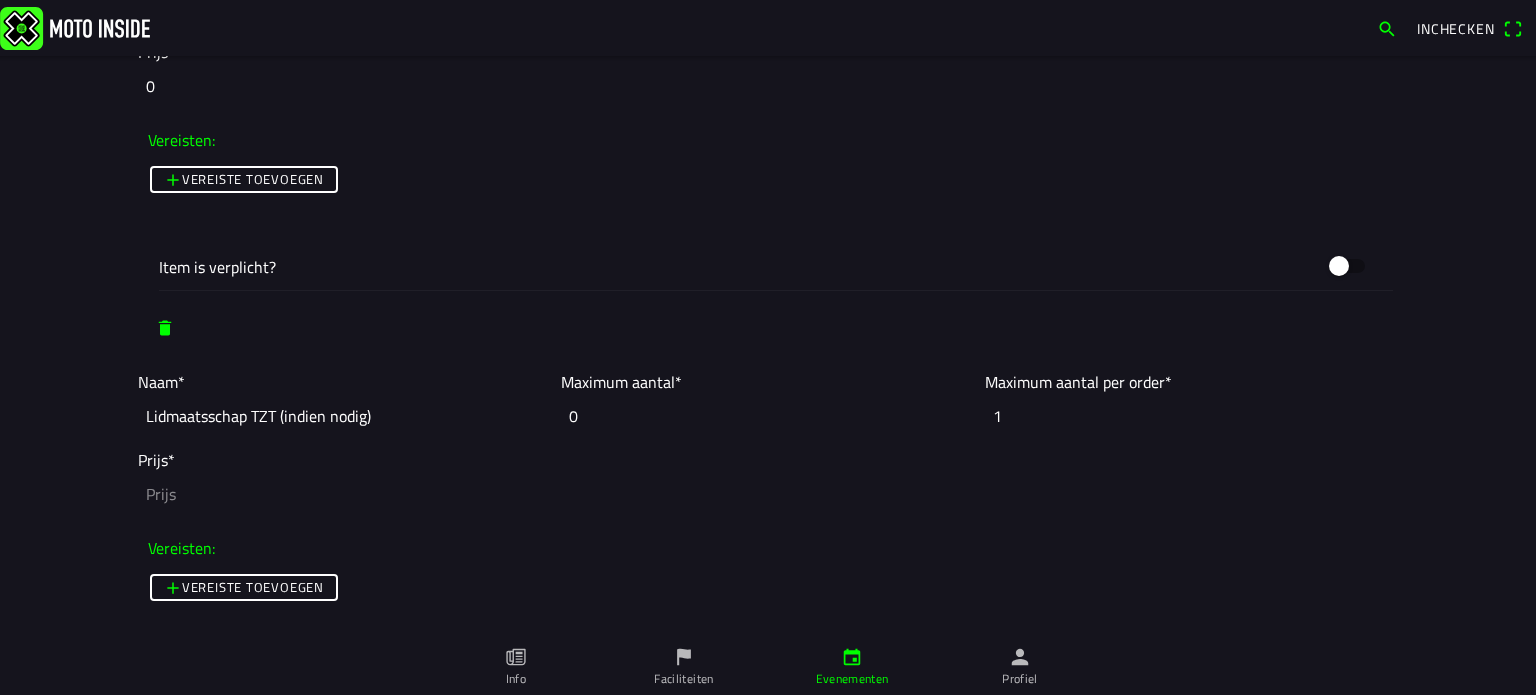 type on "Lidmaatsschap TZT (indien nodig)" 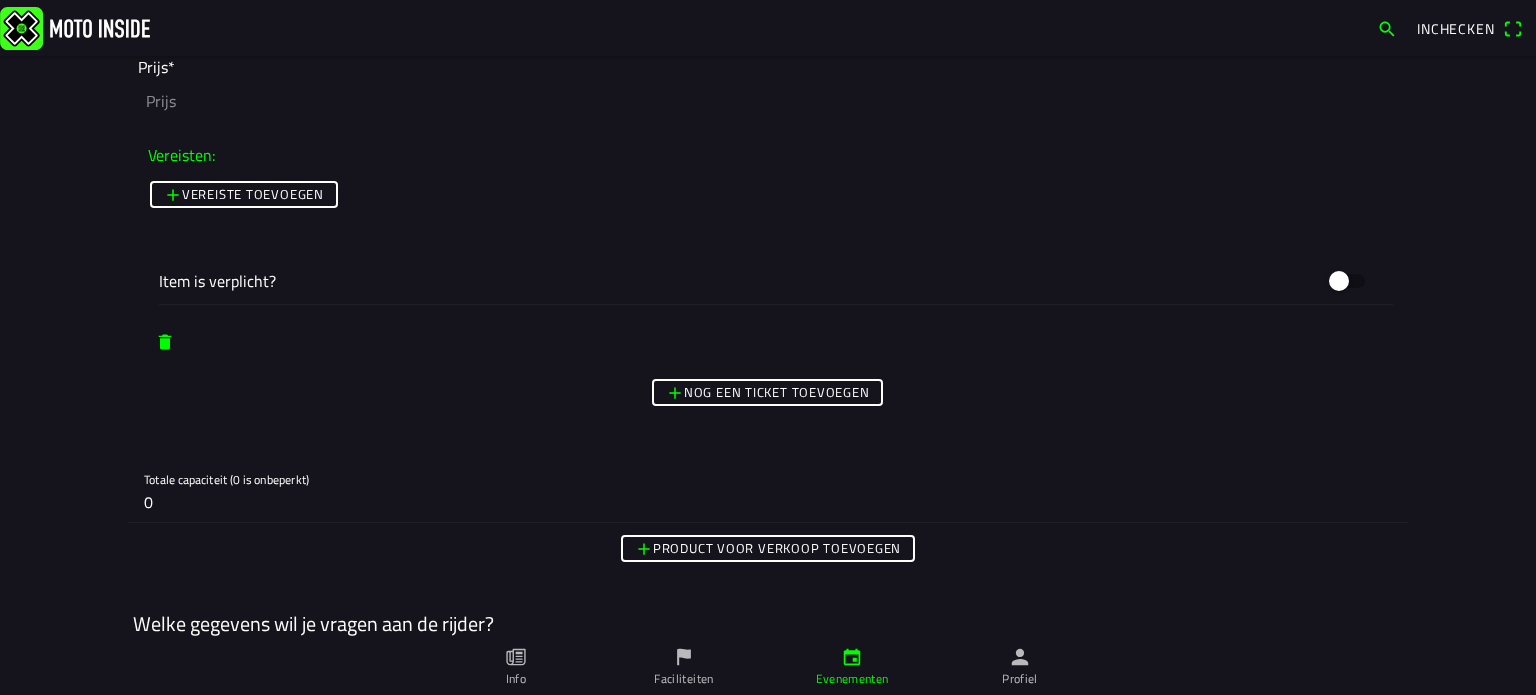 scroll, scrollTop: 2900, scrollLeft: 0, axis: vertical 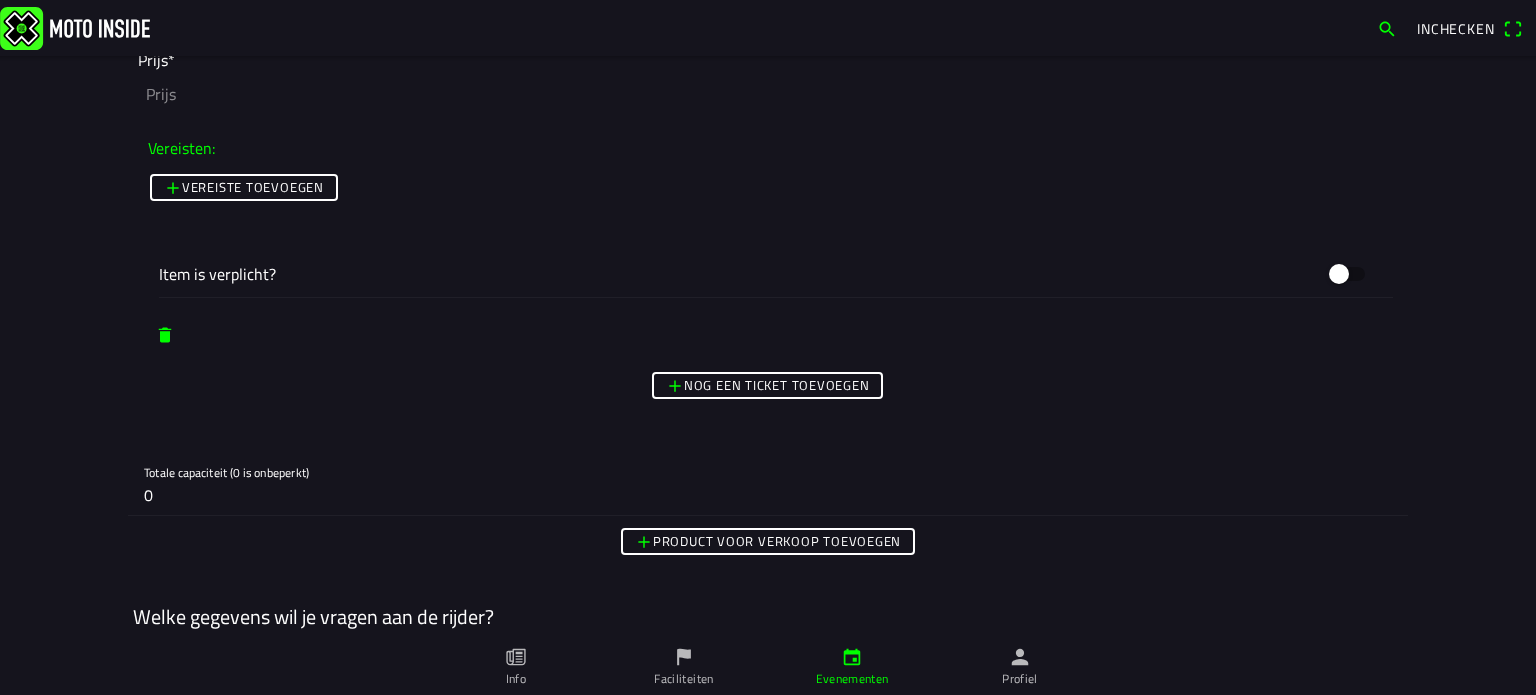 type on "100" 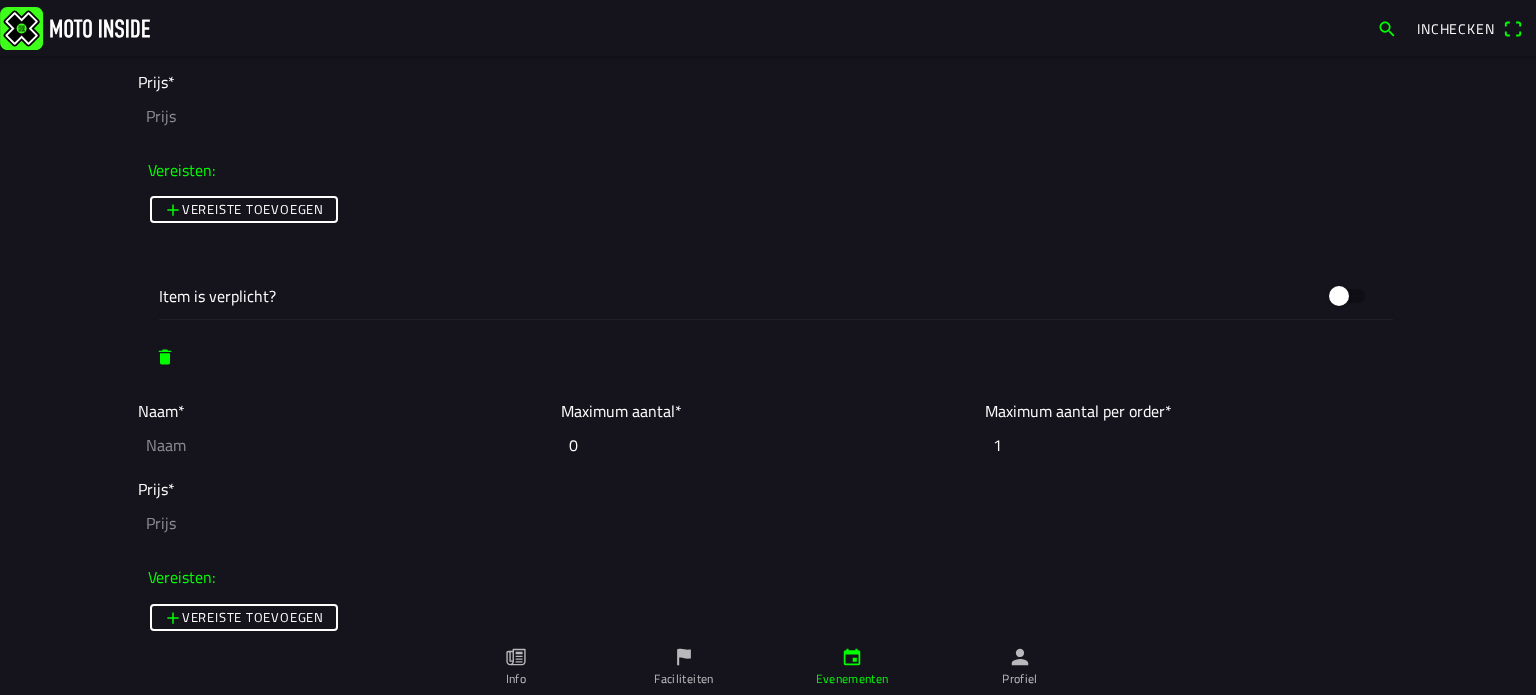 scroll, scrollTop: 2900, scrollLeft: 0, axis: vertical 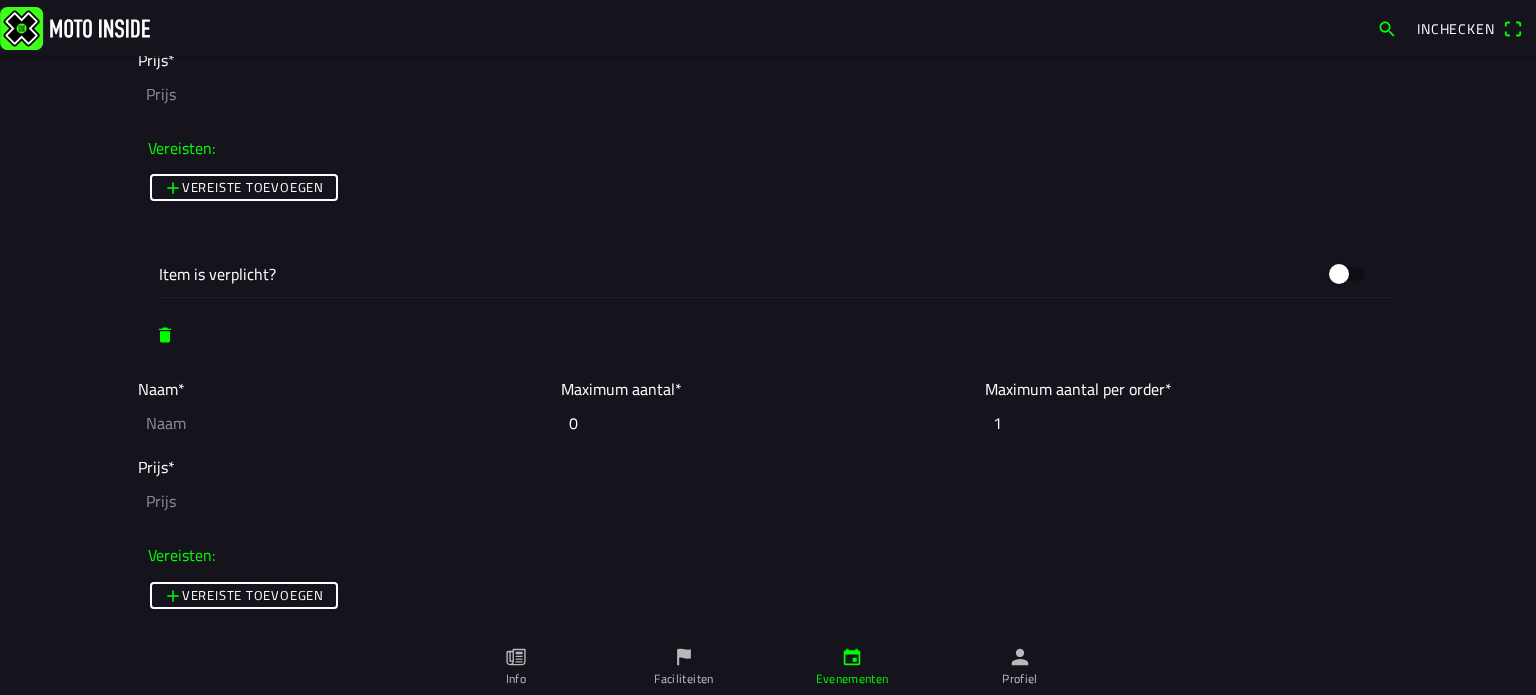 click 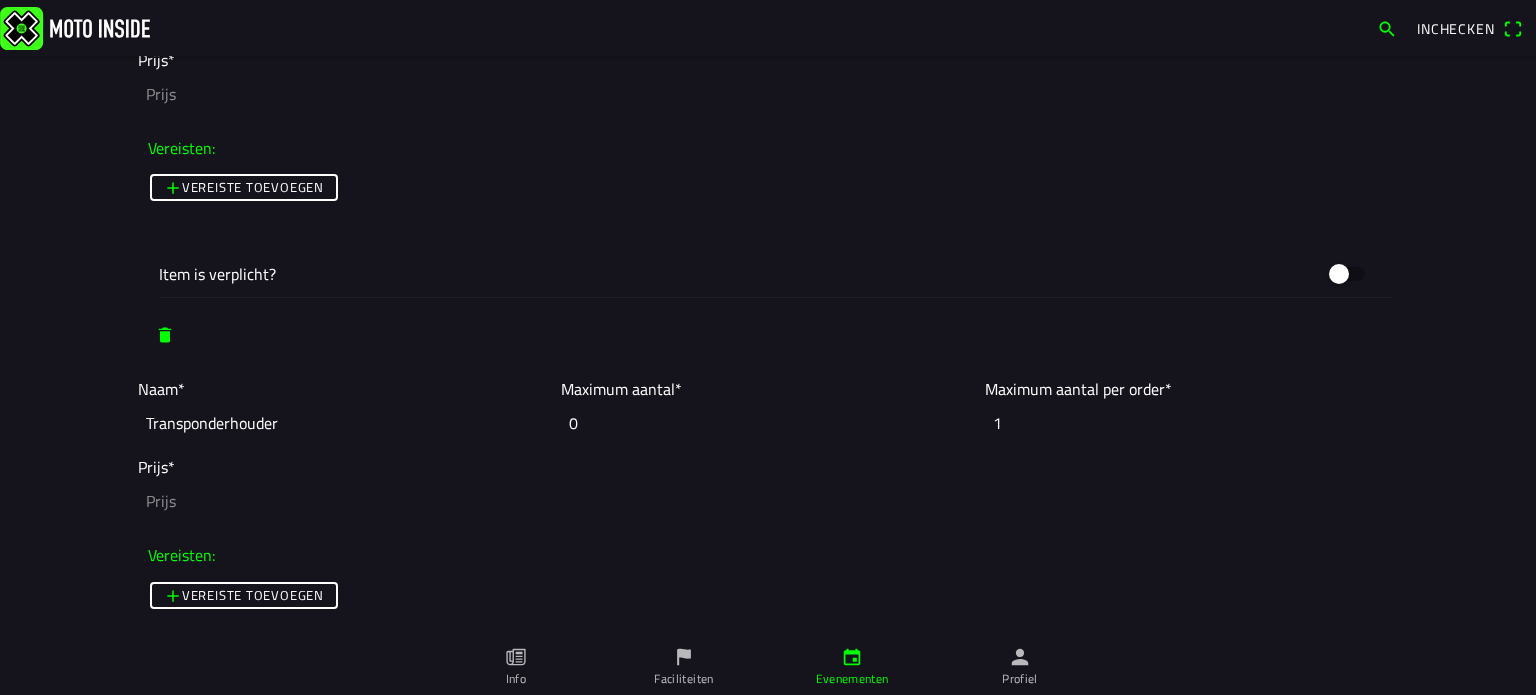type on "Transponderhouder" 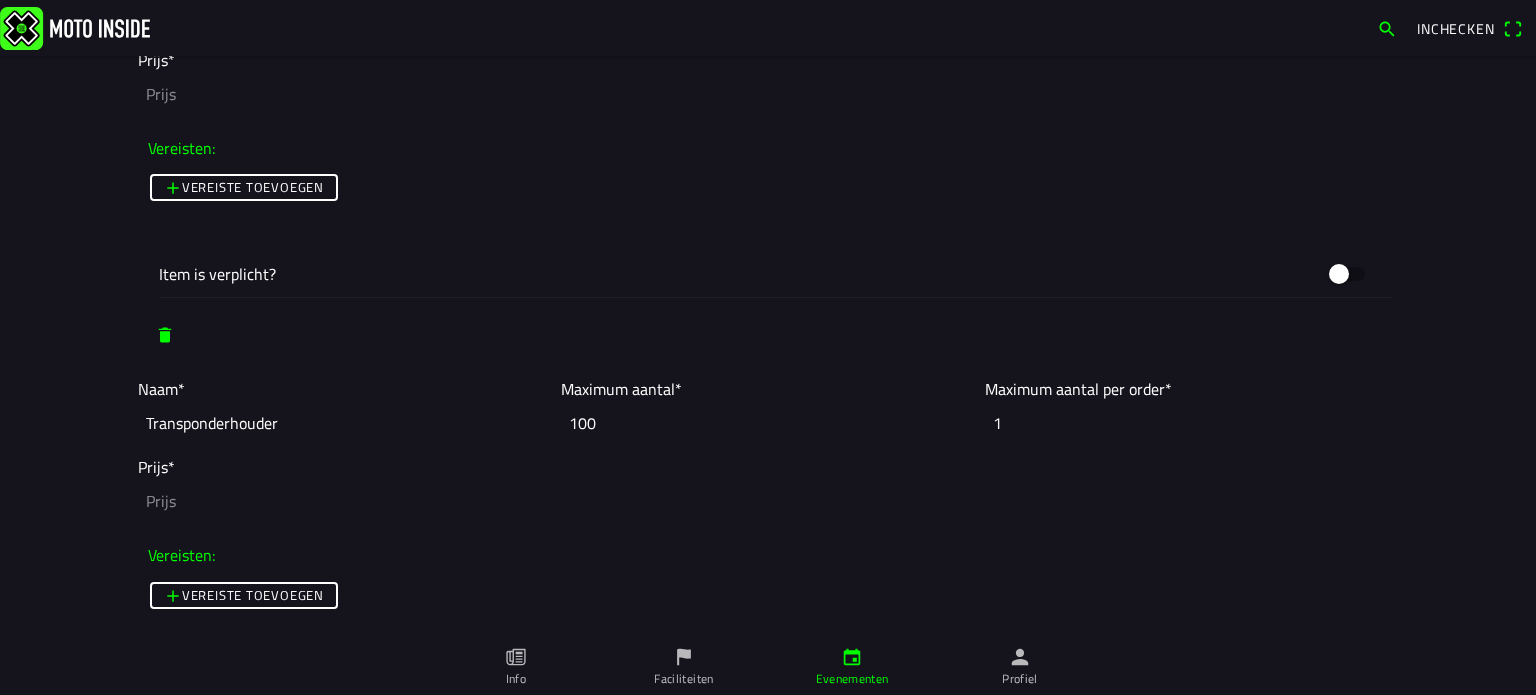 type on "100" 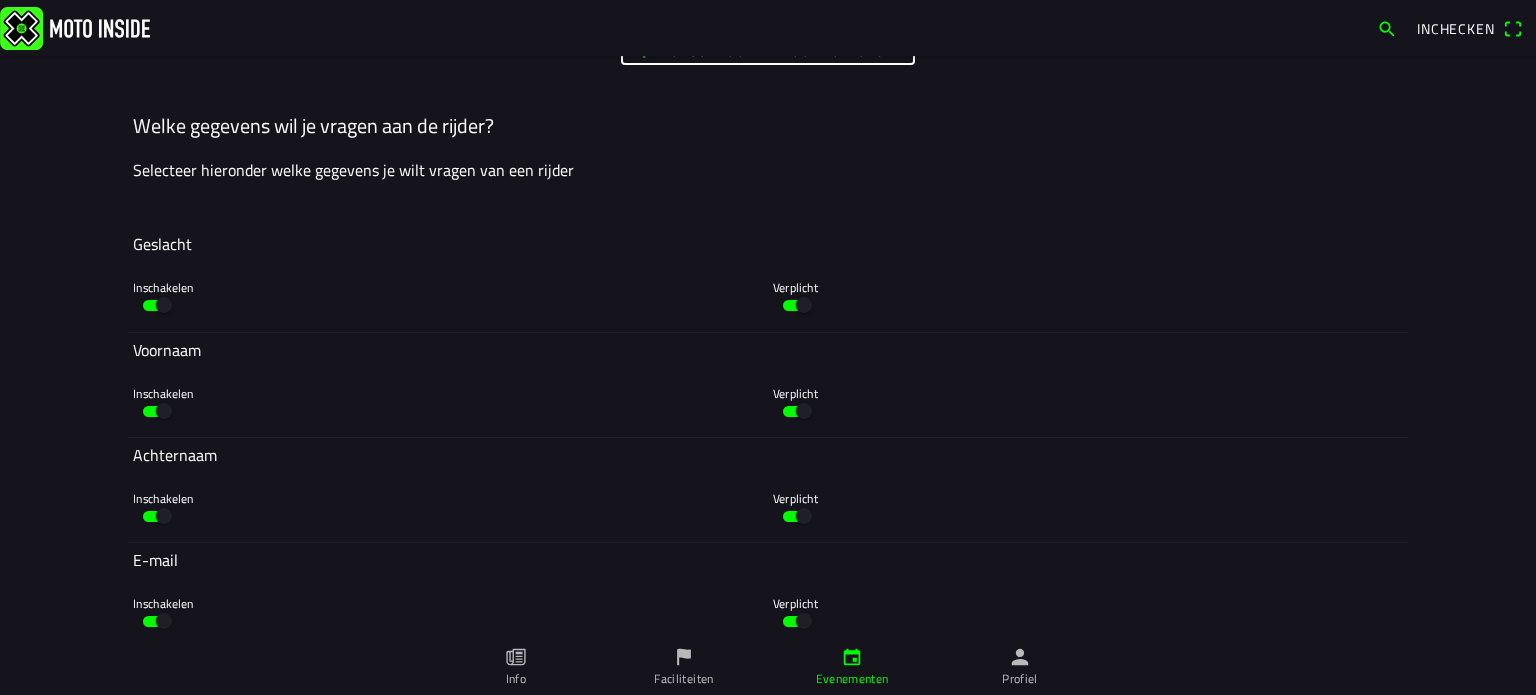 scroll, scrollTop: 3800, scrollLeft: 0, axis: vertical 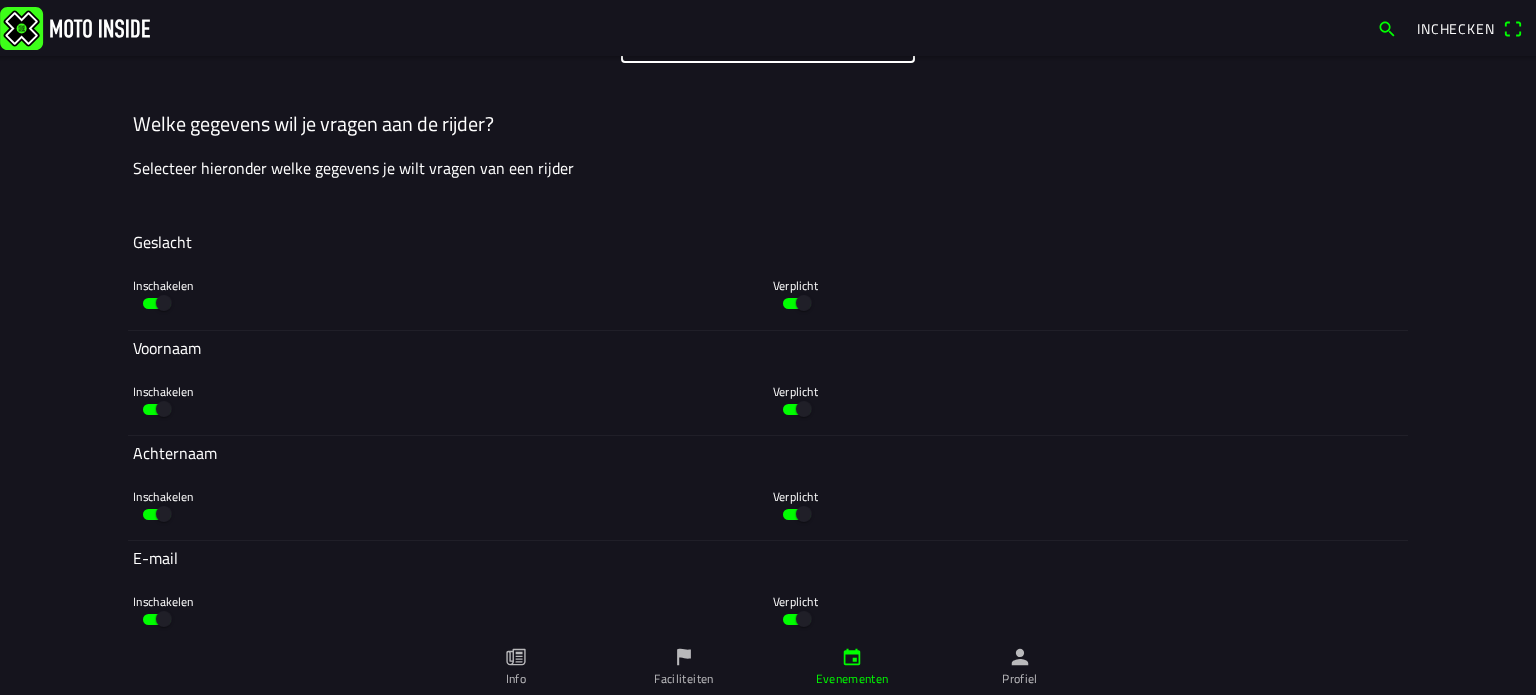 type on "5" 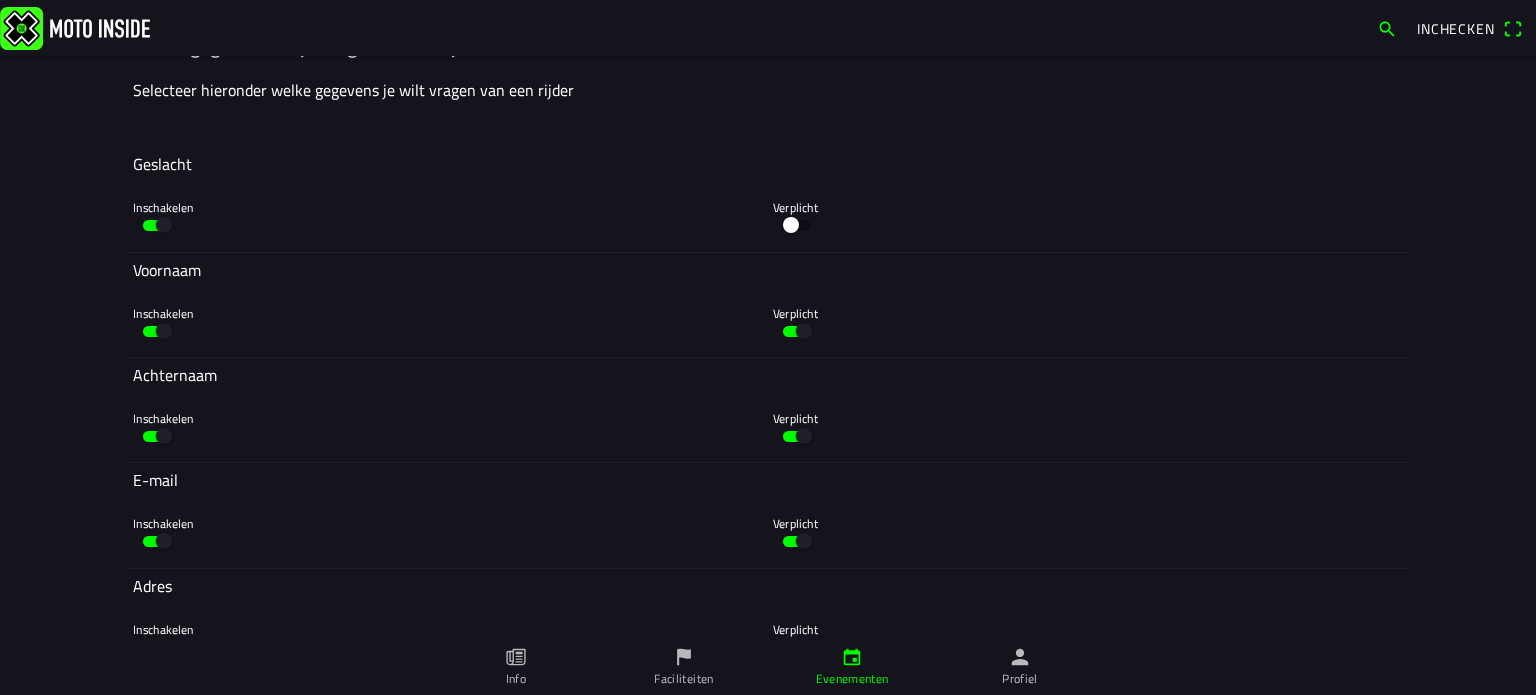 scroll, scrollTop: 3800, scrollLeft: 0, axis: vertical 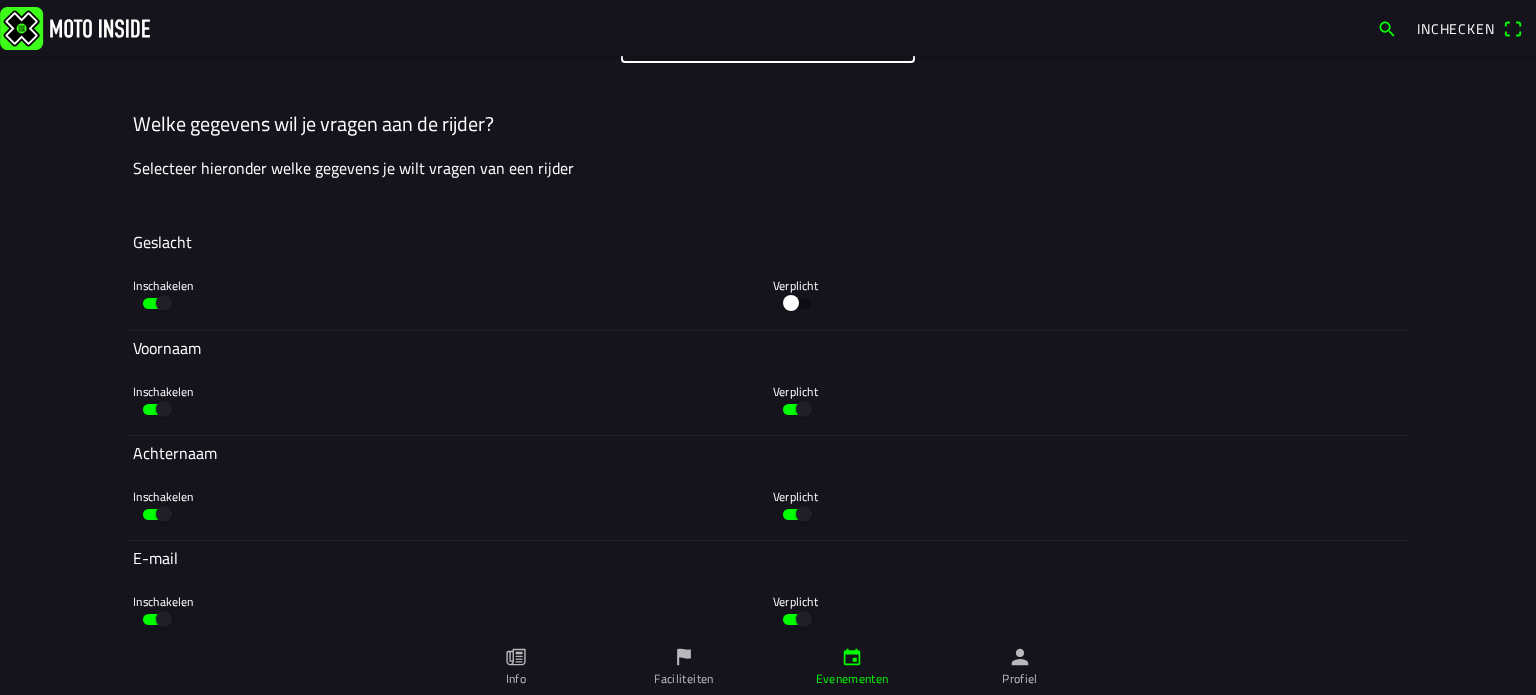 click 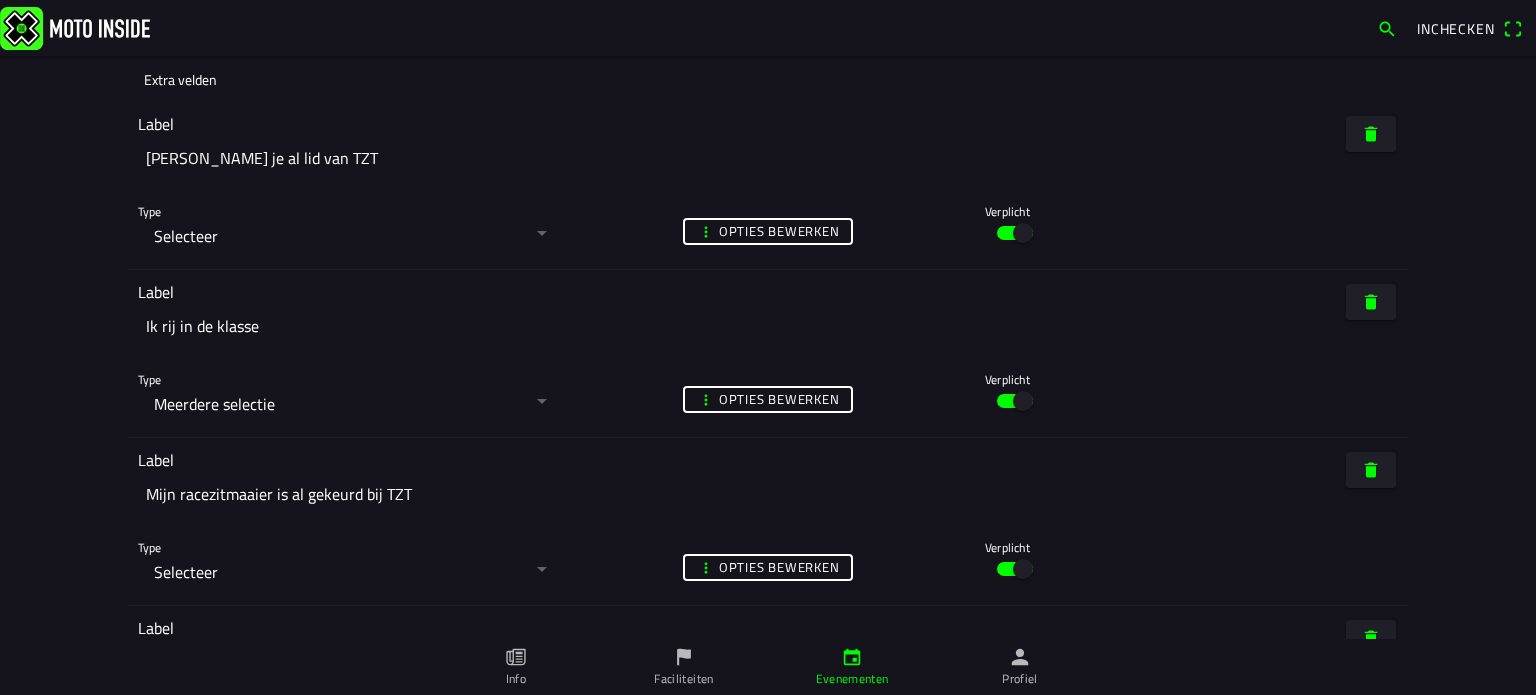 scroll, scrollTop: 6300, scrollLeft: 0, axis: vertical 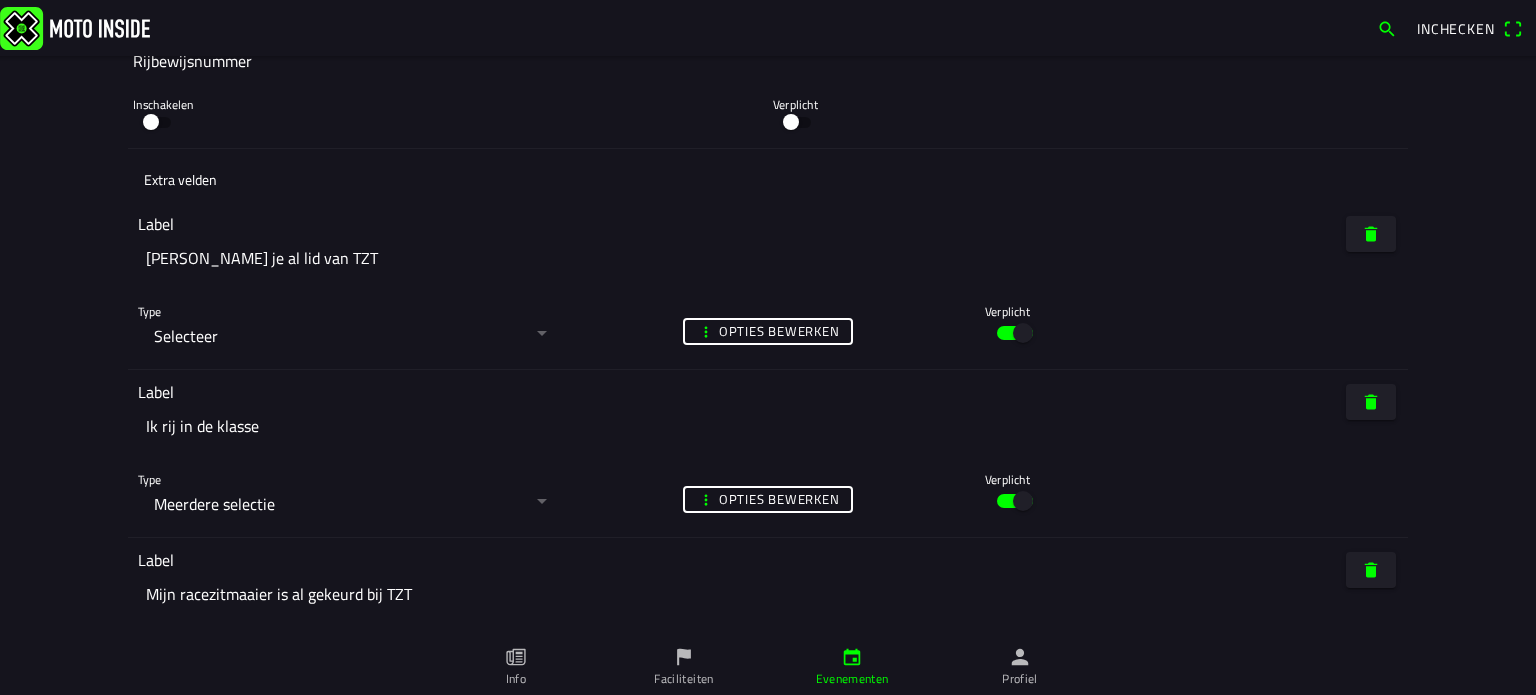 click 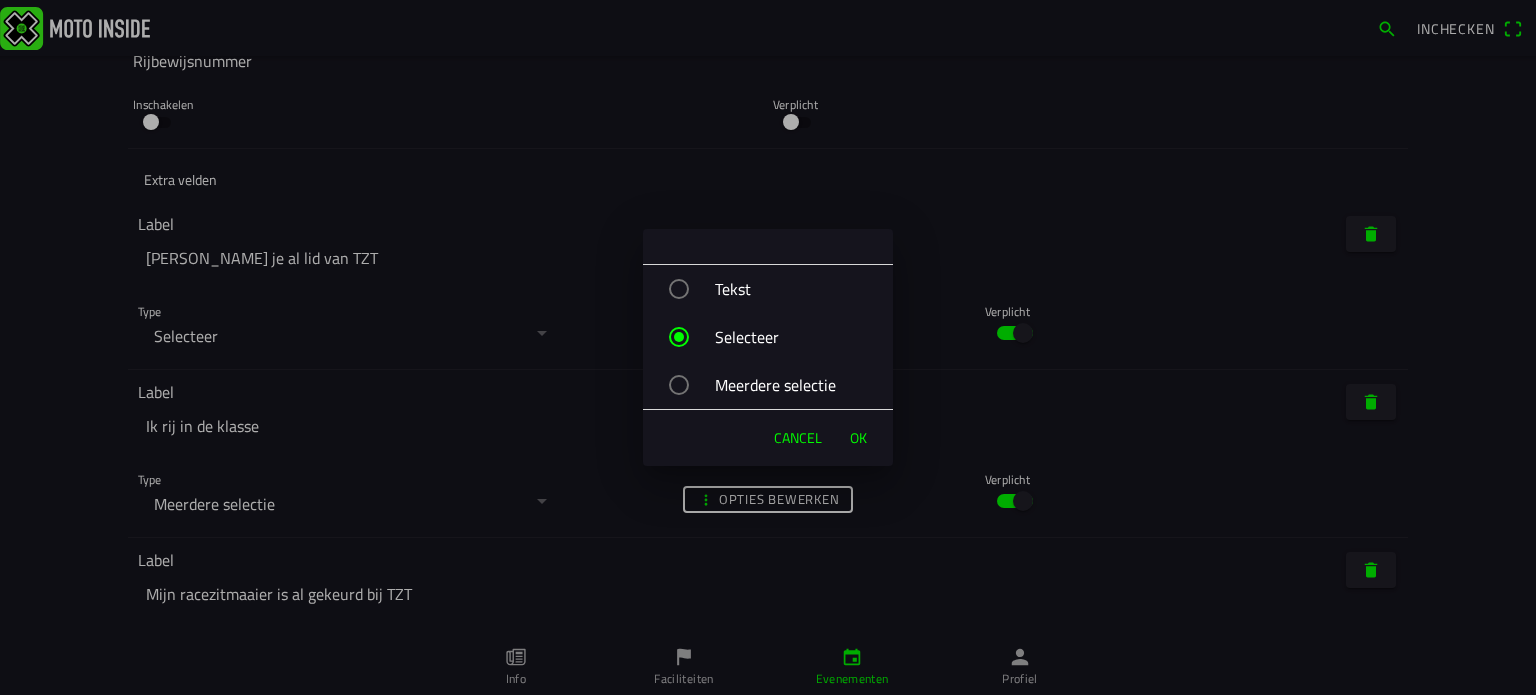click on "Cancel" at bounding box center [798, 438] 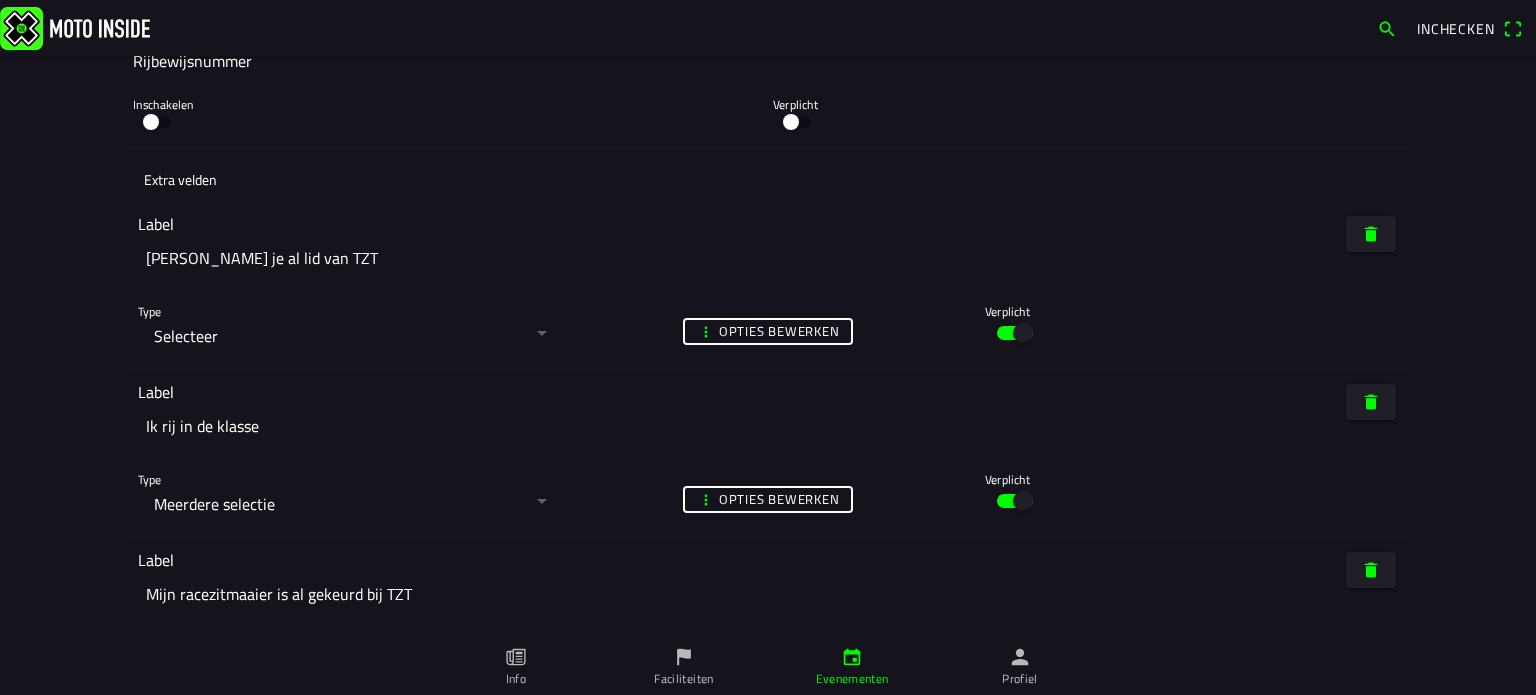 click on "Opties bewerken" 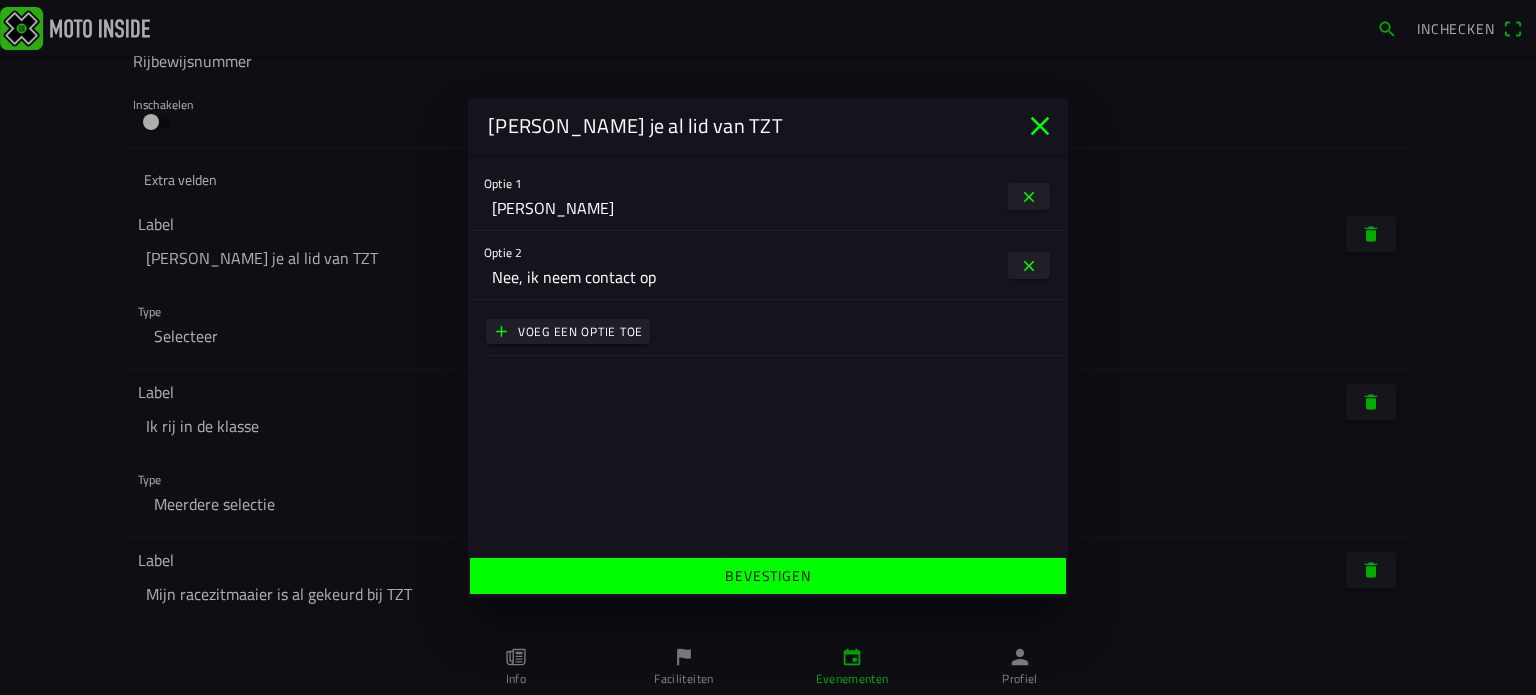 click on "Bevestigen" 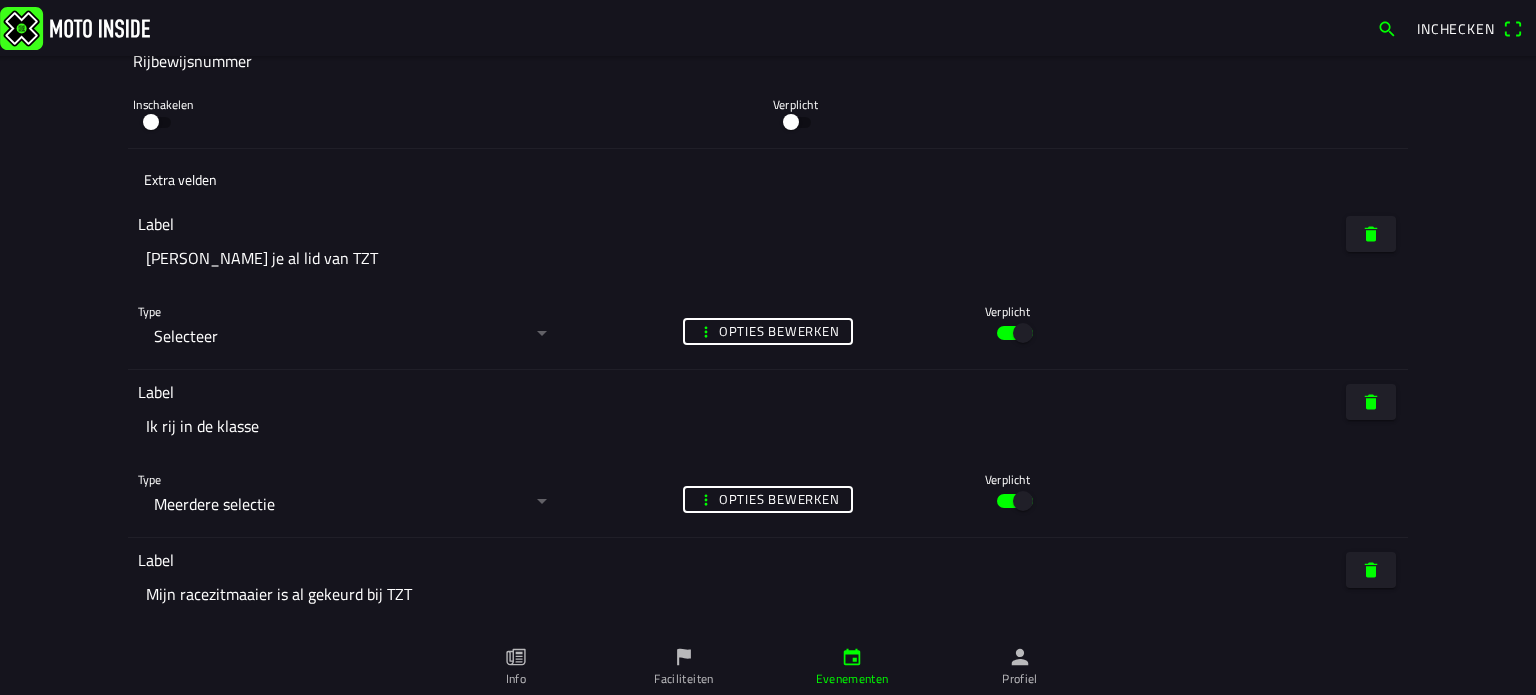 click on "Opties bewerken" 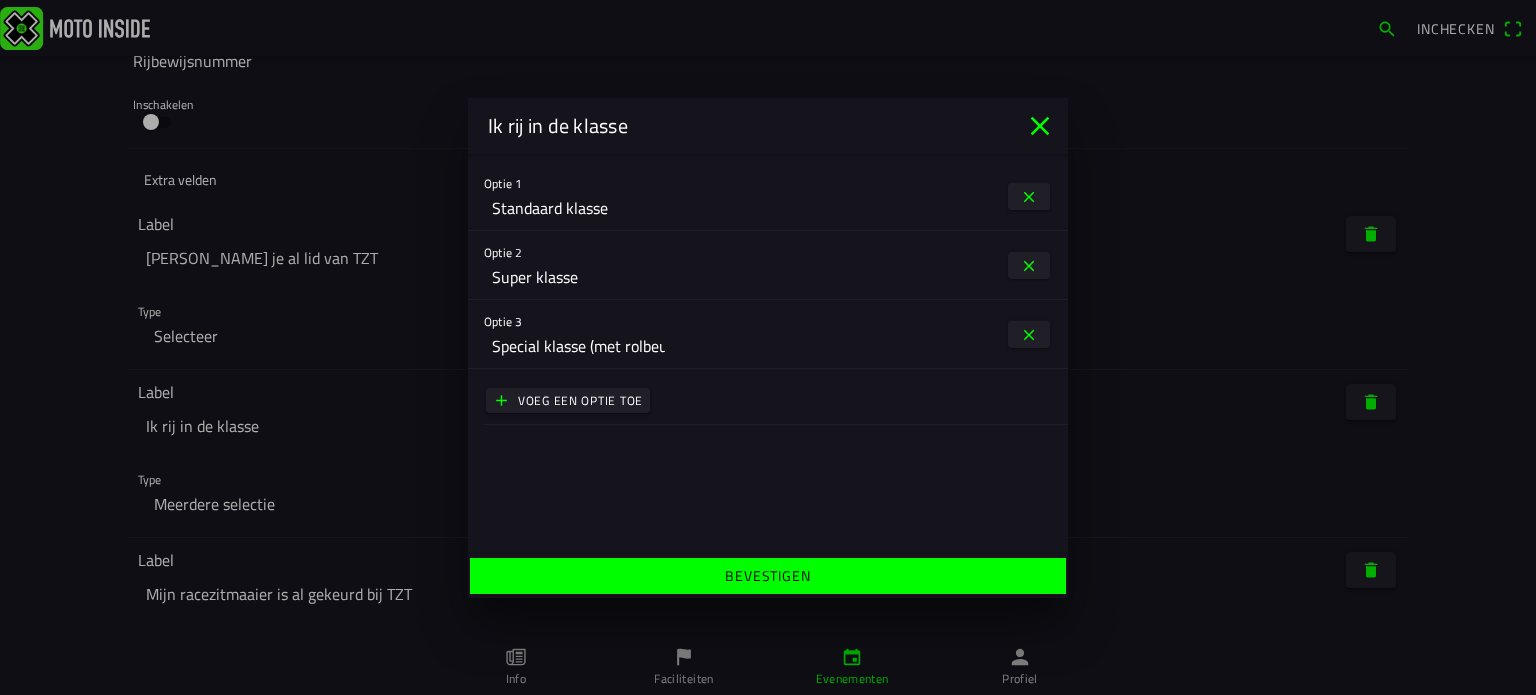 click on "Voeg een optie toe" 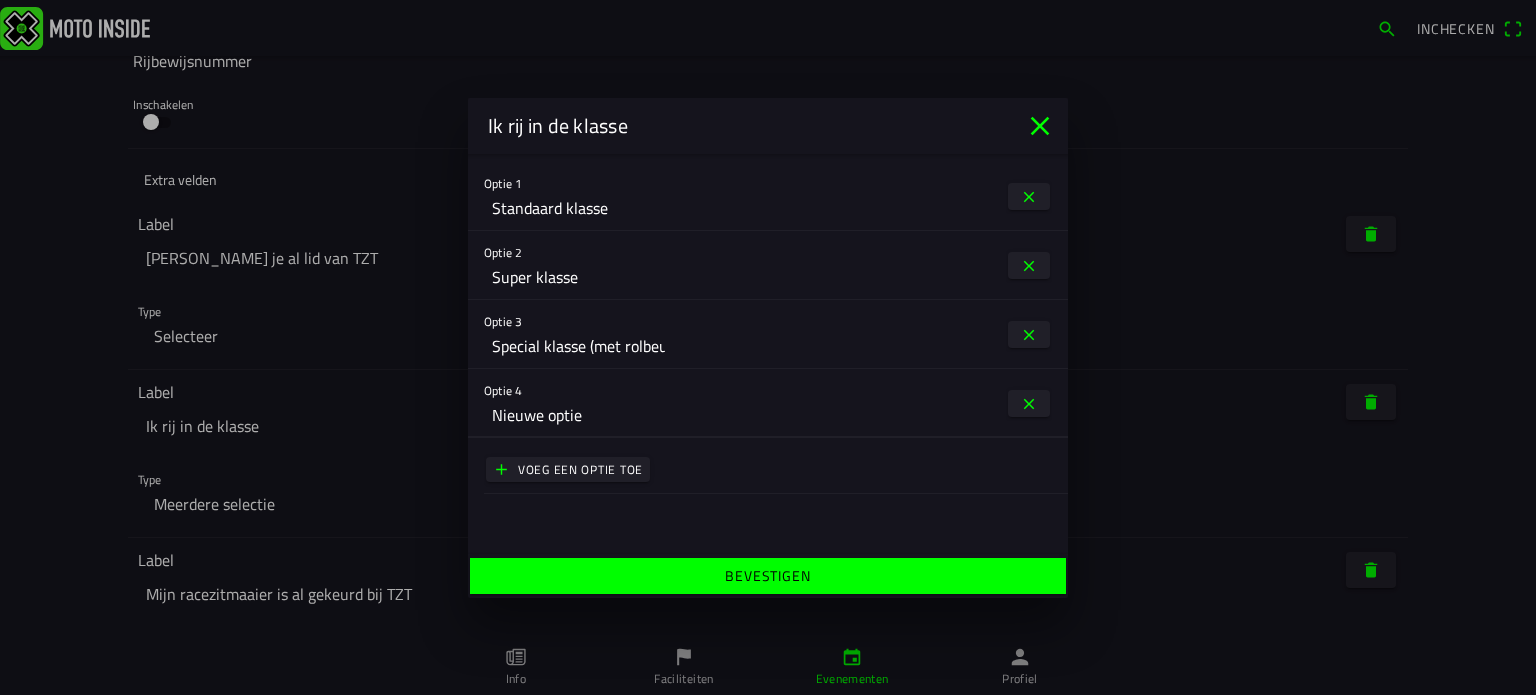 click on "Nieuwe optie" 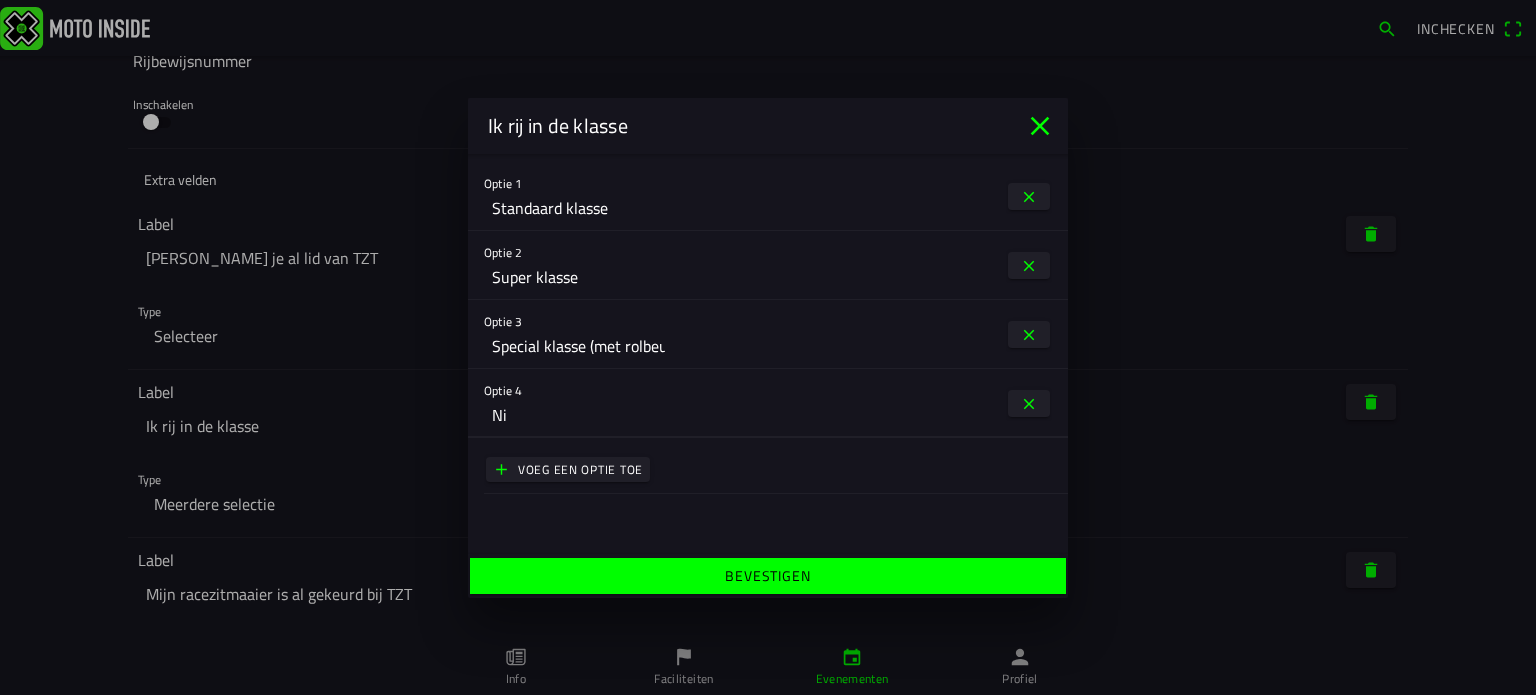 type on "N" 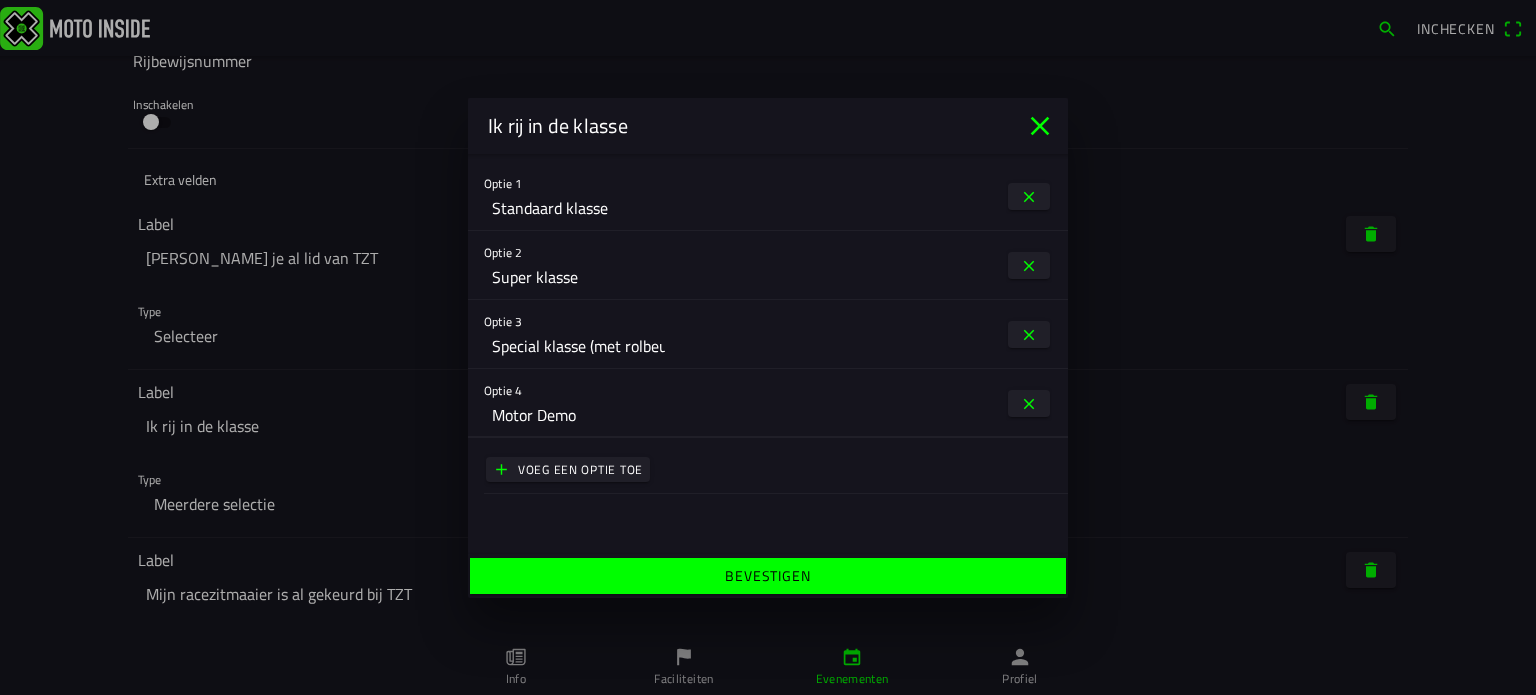 type on "Motor Demo" 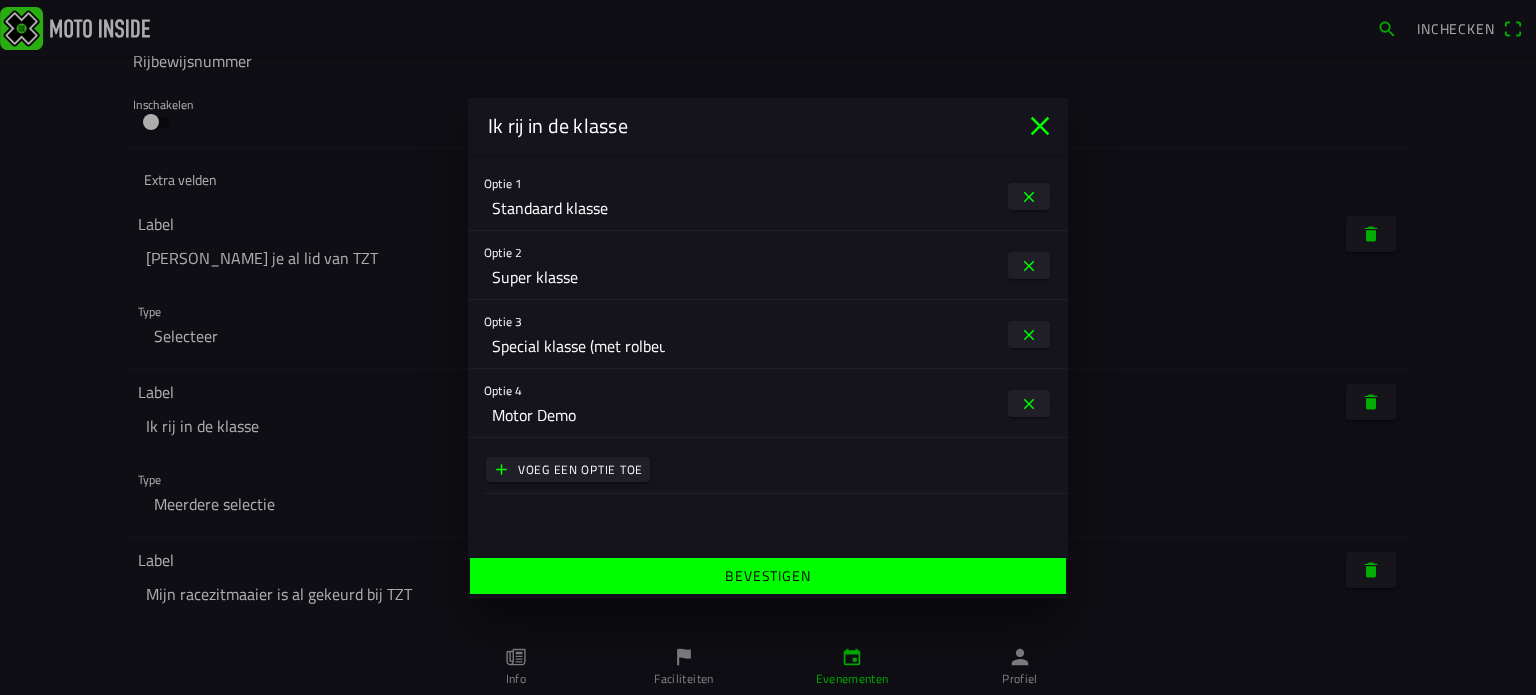 click on "Bevestigen" 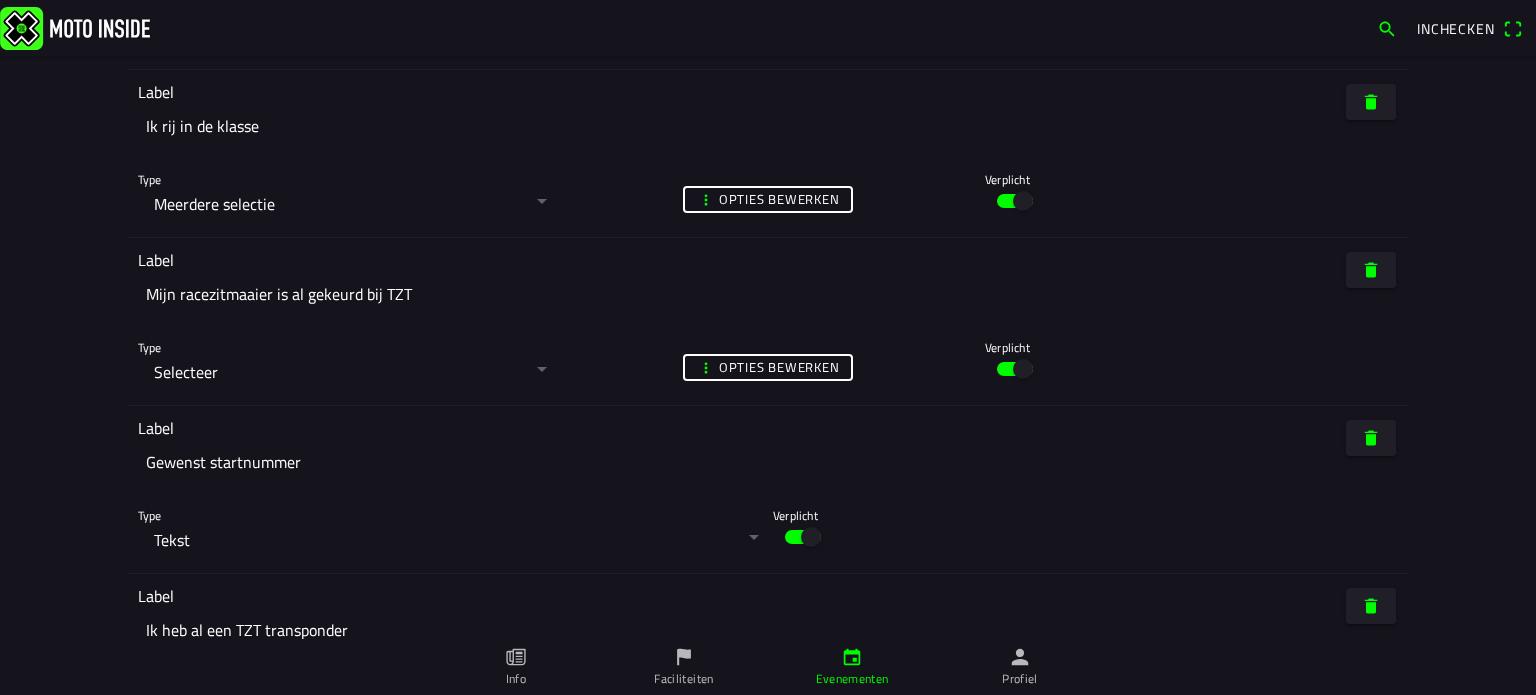 scroll, scrollTop: 6700, scrollLeft: 0, axis: vertical 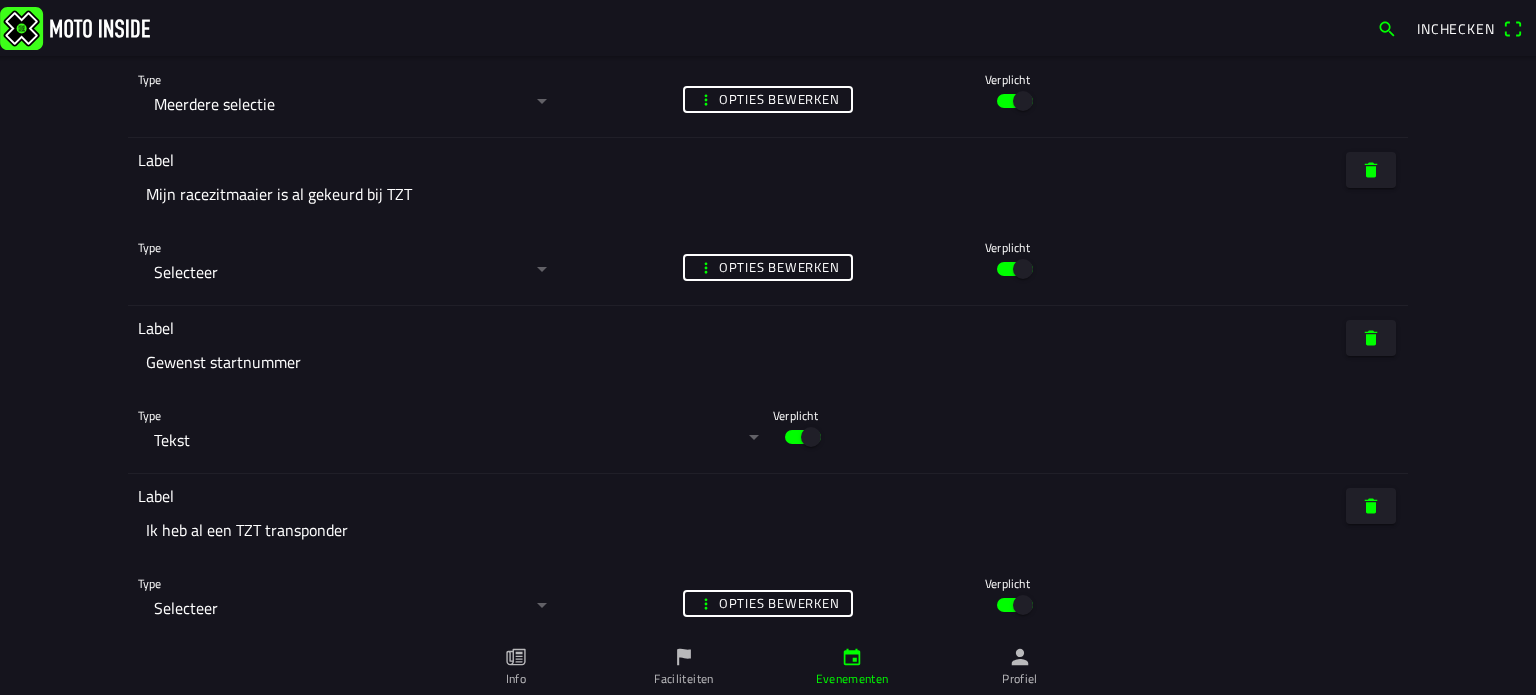 click on "Opties bewerken" 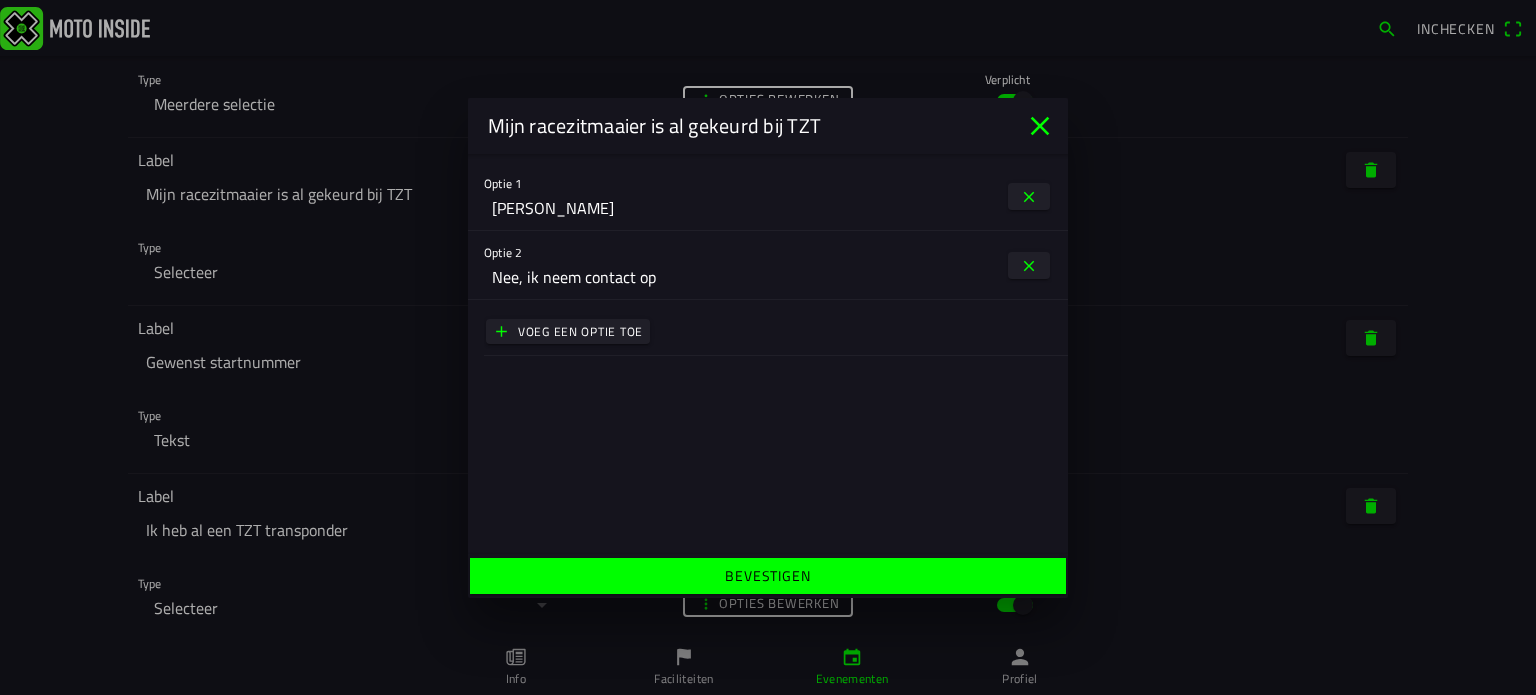 click on "Bevestigen" 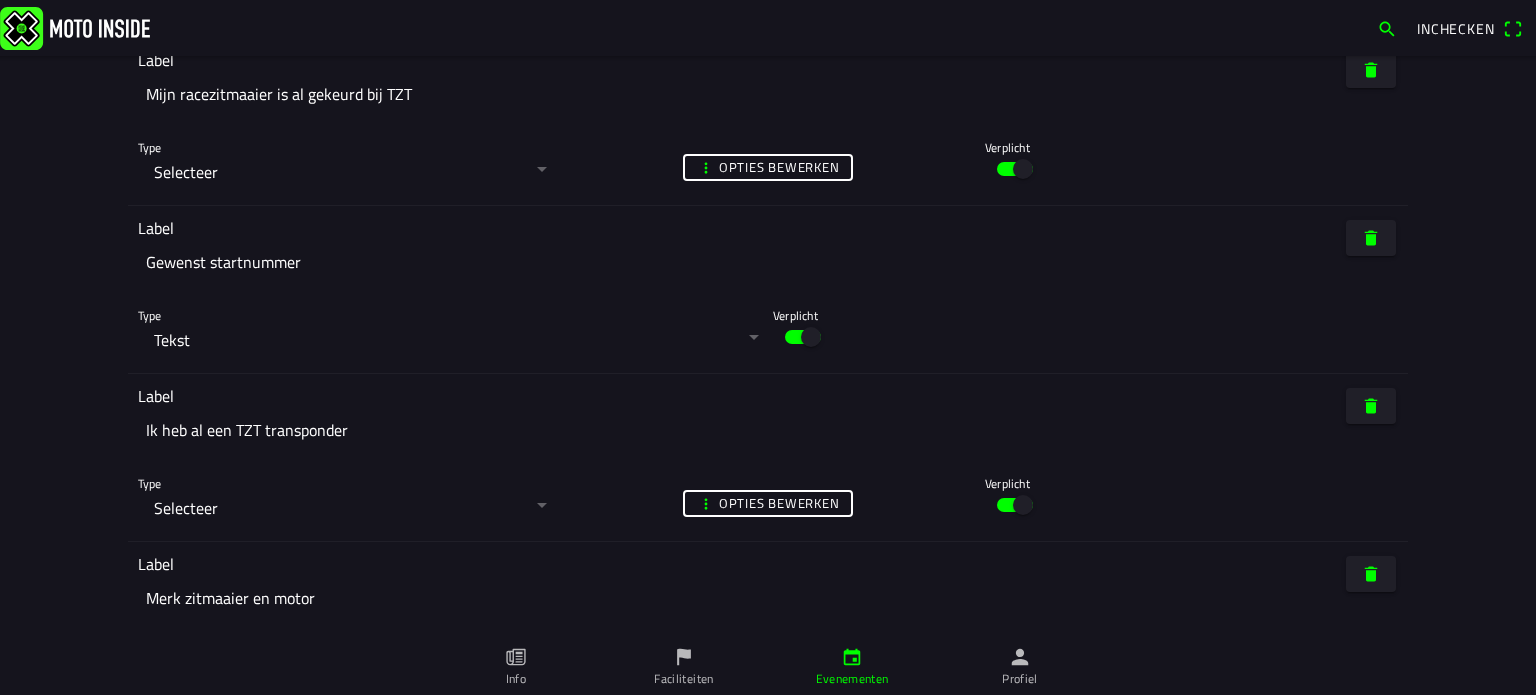 scroll, scrollTop: 6900, scrollLeft: 0, axis: vertical 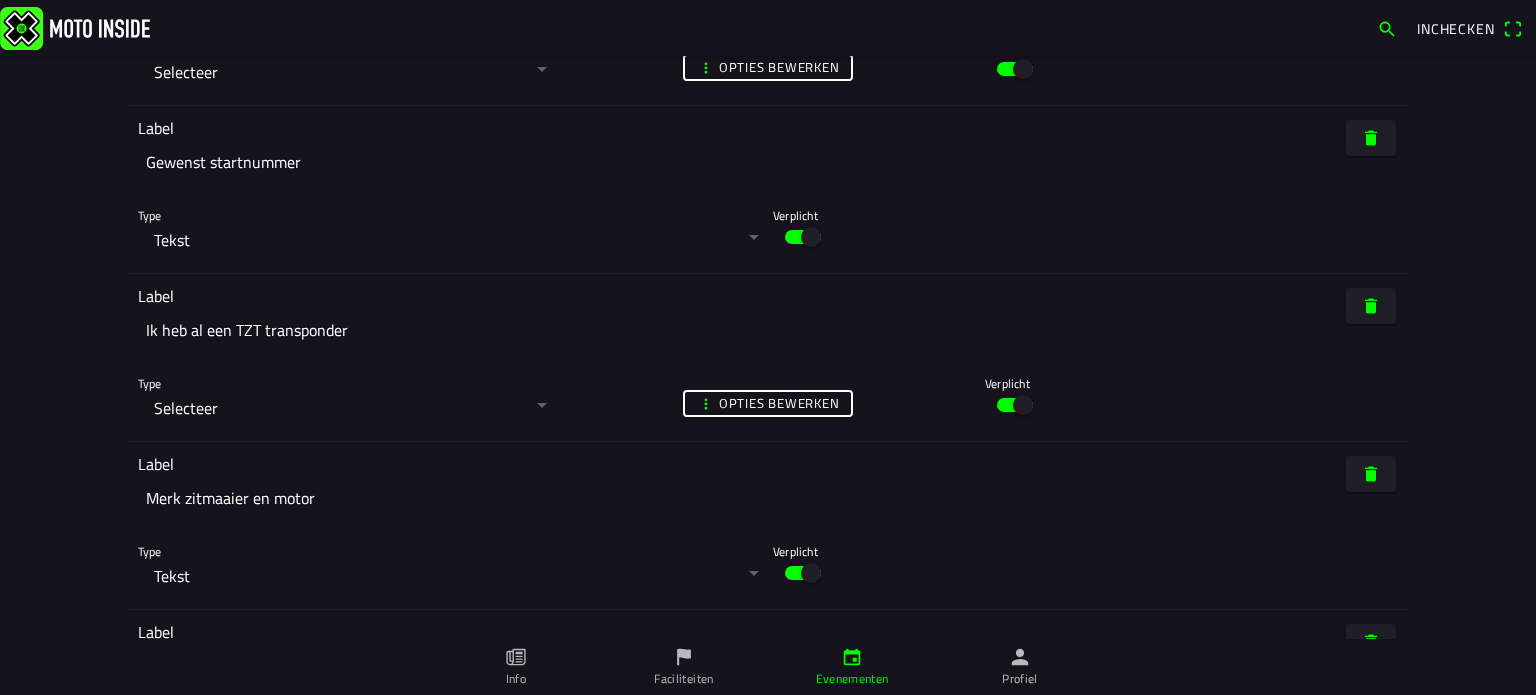 click on "Opties bewerken" 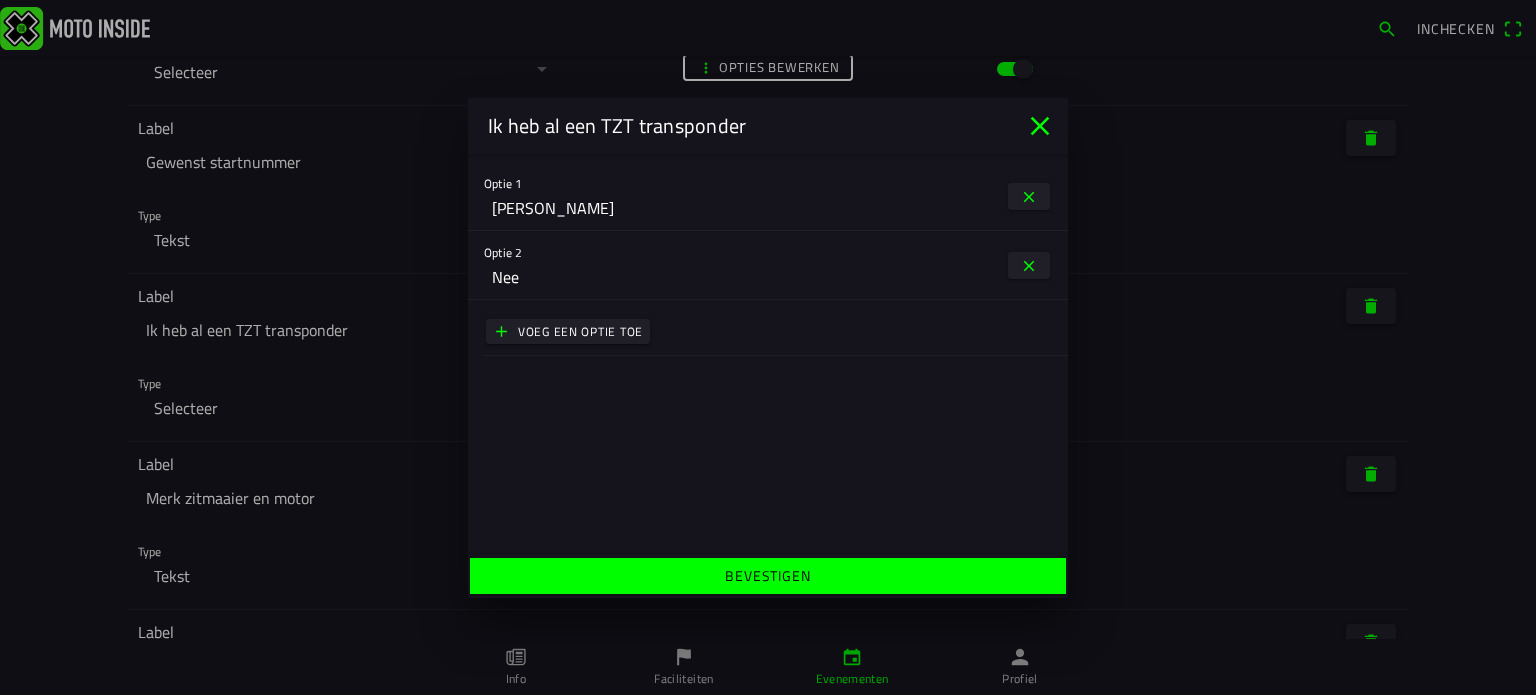click on "Bevestigen" 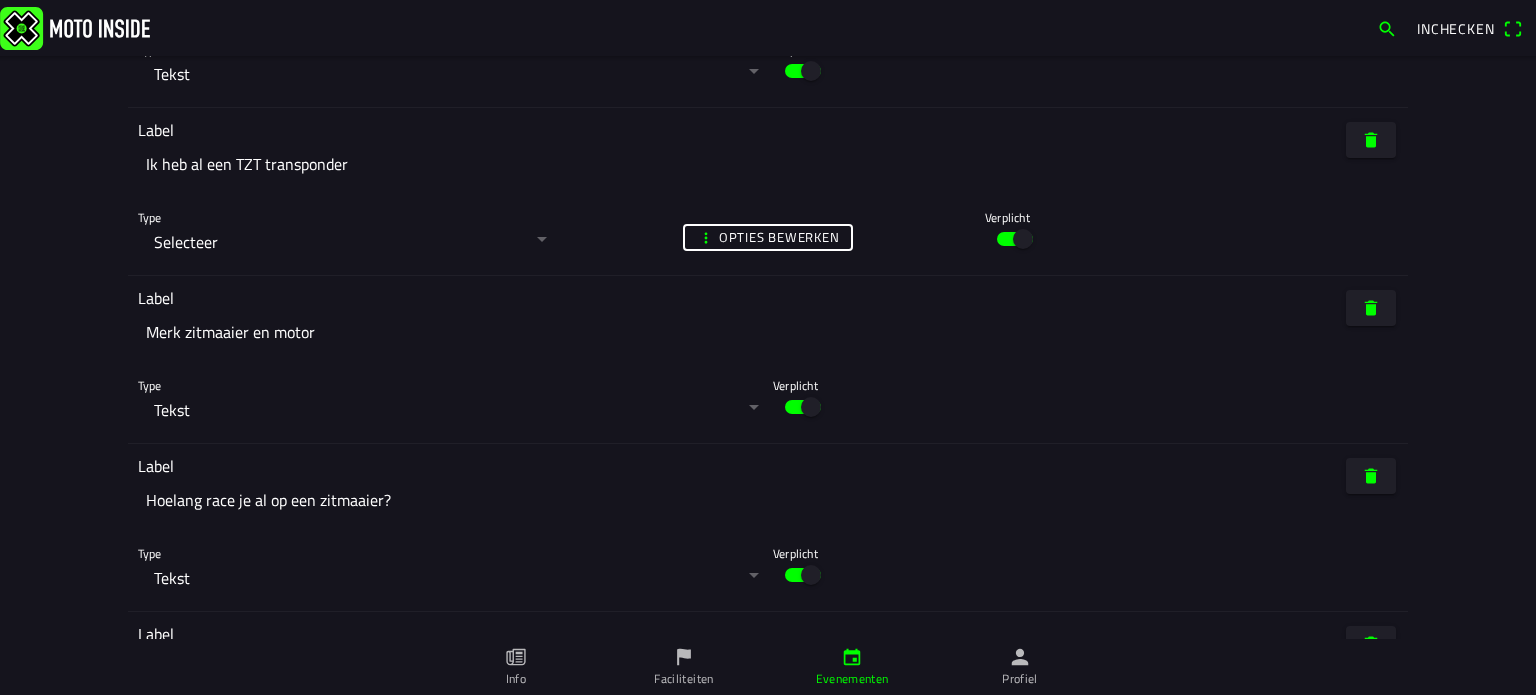 scroll, scrollTop: 7100, scrollLeft: 0, axis: vertical 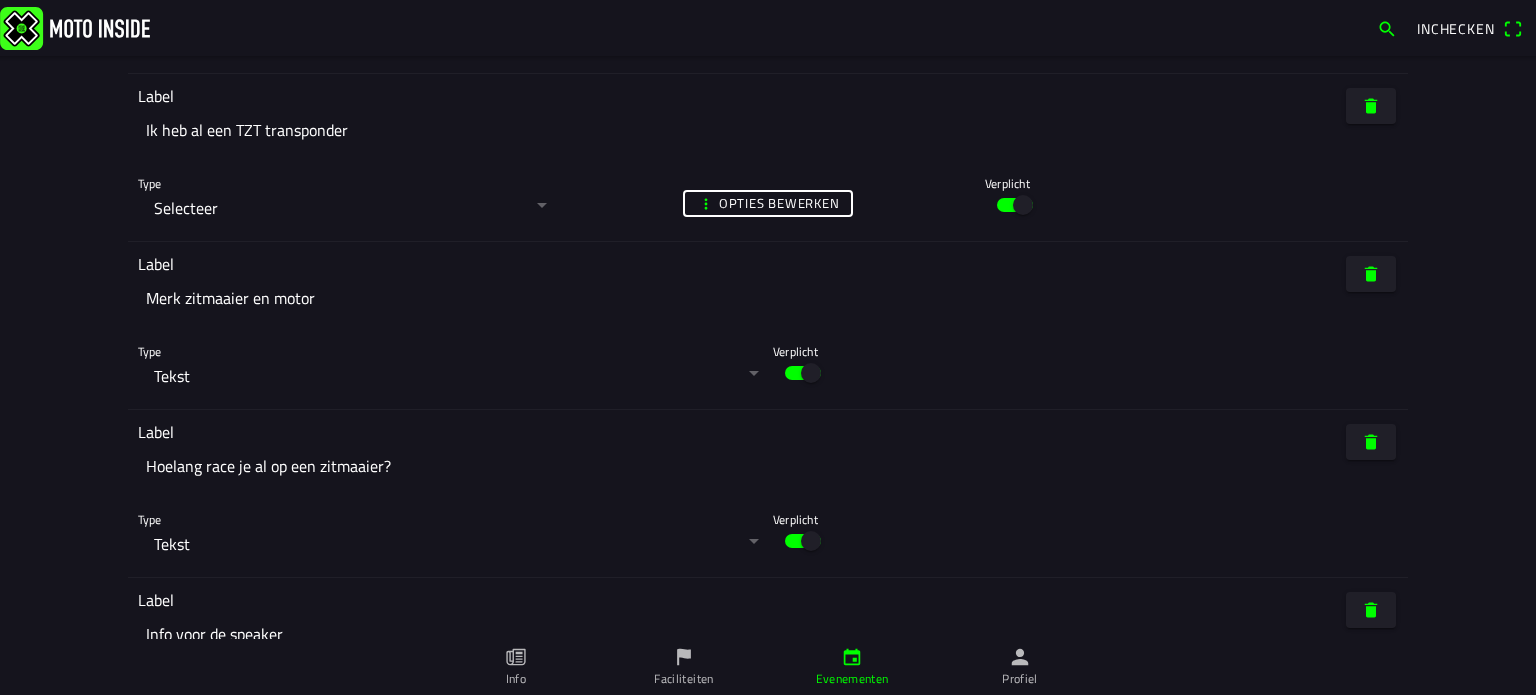 click on "Merk zitmaaier en motor" 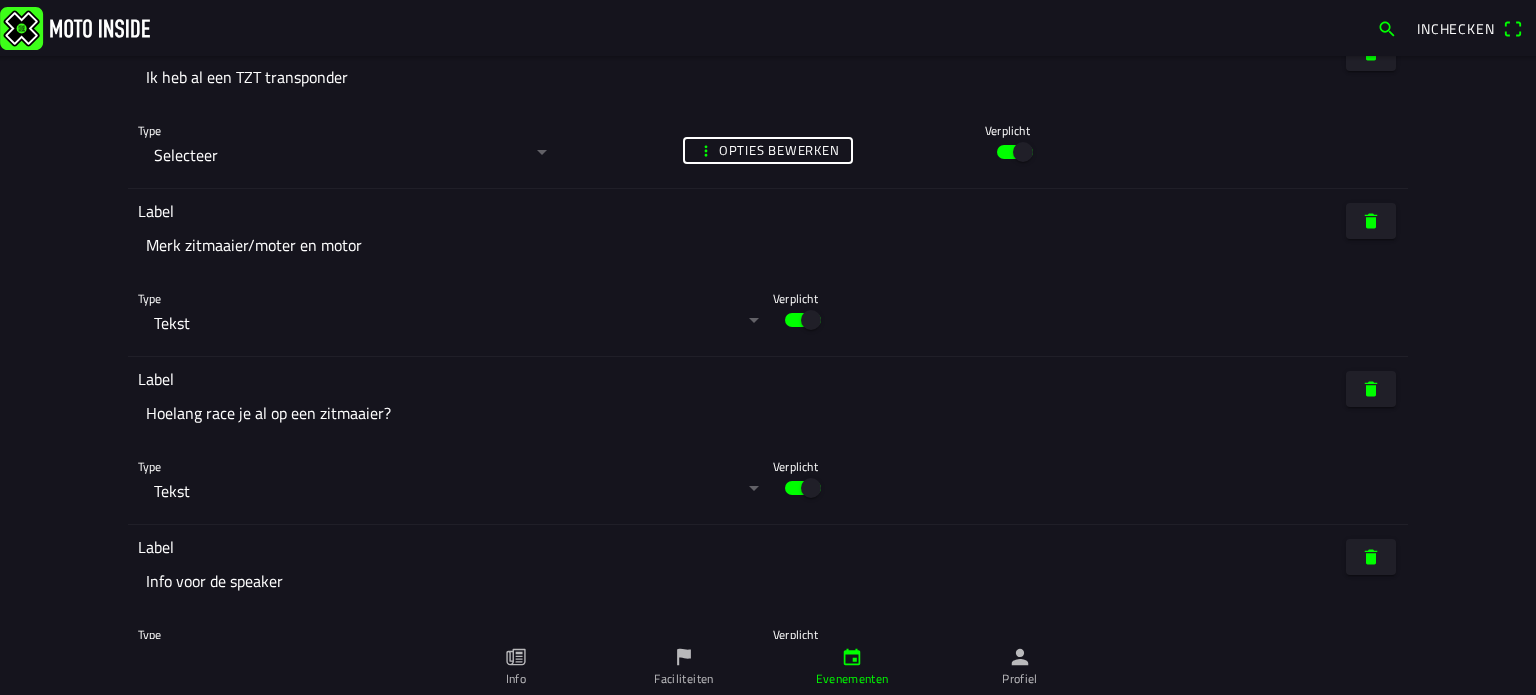 scroll, scrollTop: 7200, scrollLeft: 0, axis: vertical 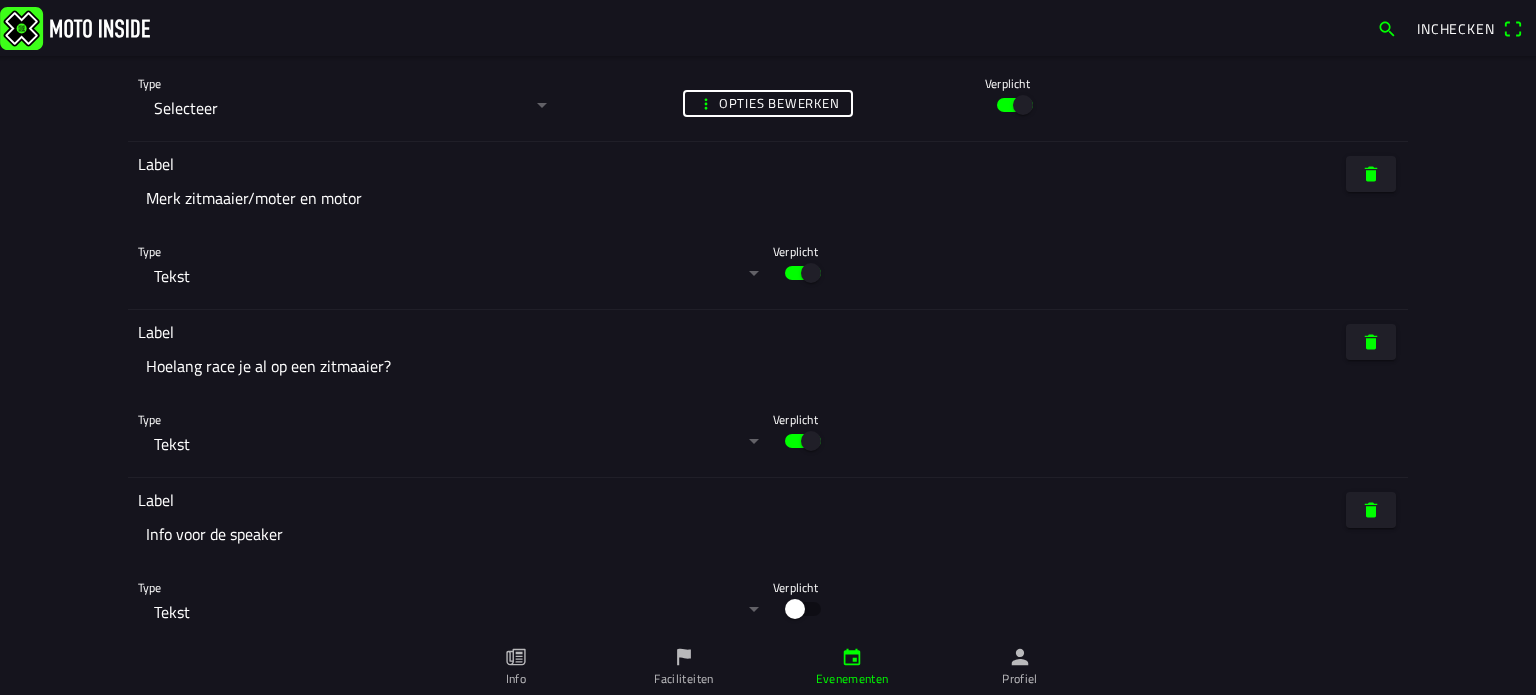type on "Merk zitmaaier/moter en motor" 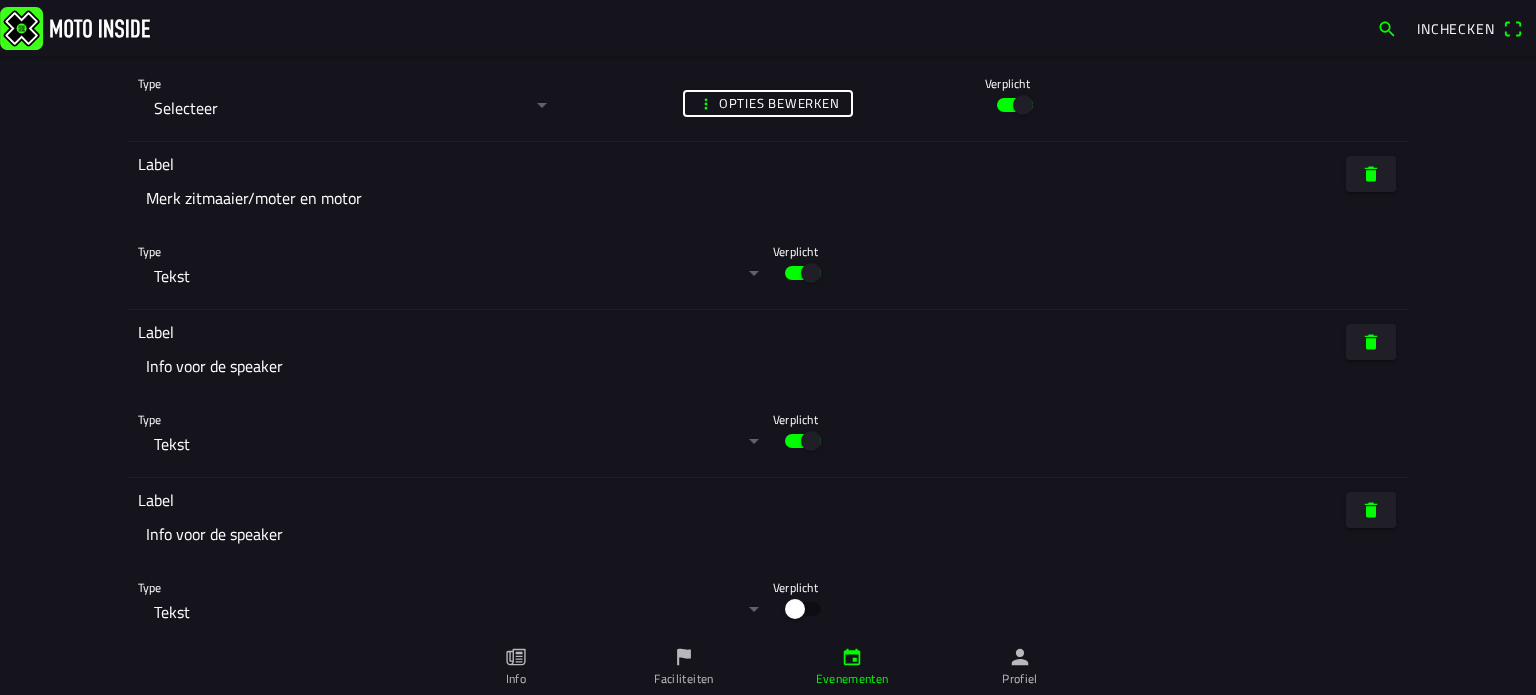 scroll, scrollTop: 7192, scrollLeft: 0, axis: vertical 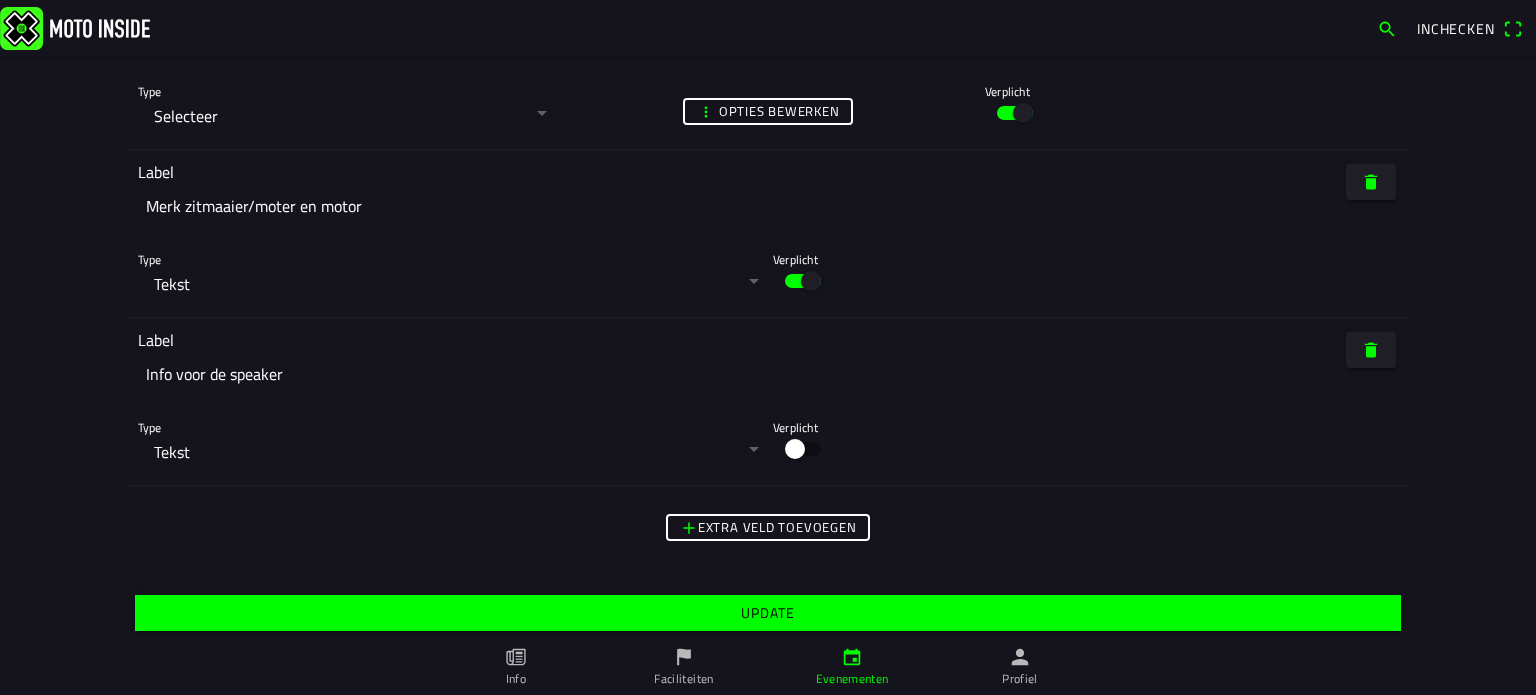 click on "Extra veld toevoegen" at bounding box center (0, 0) 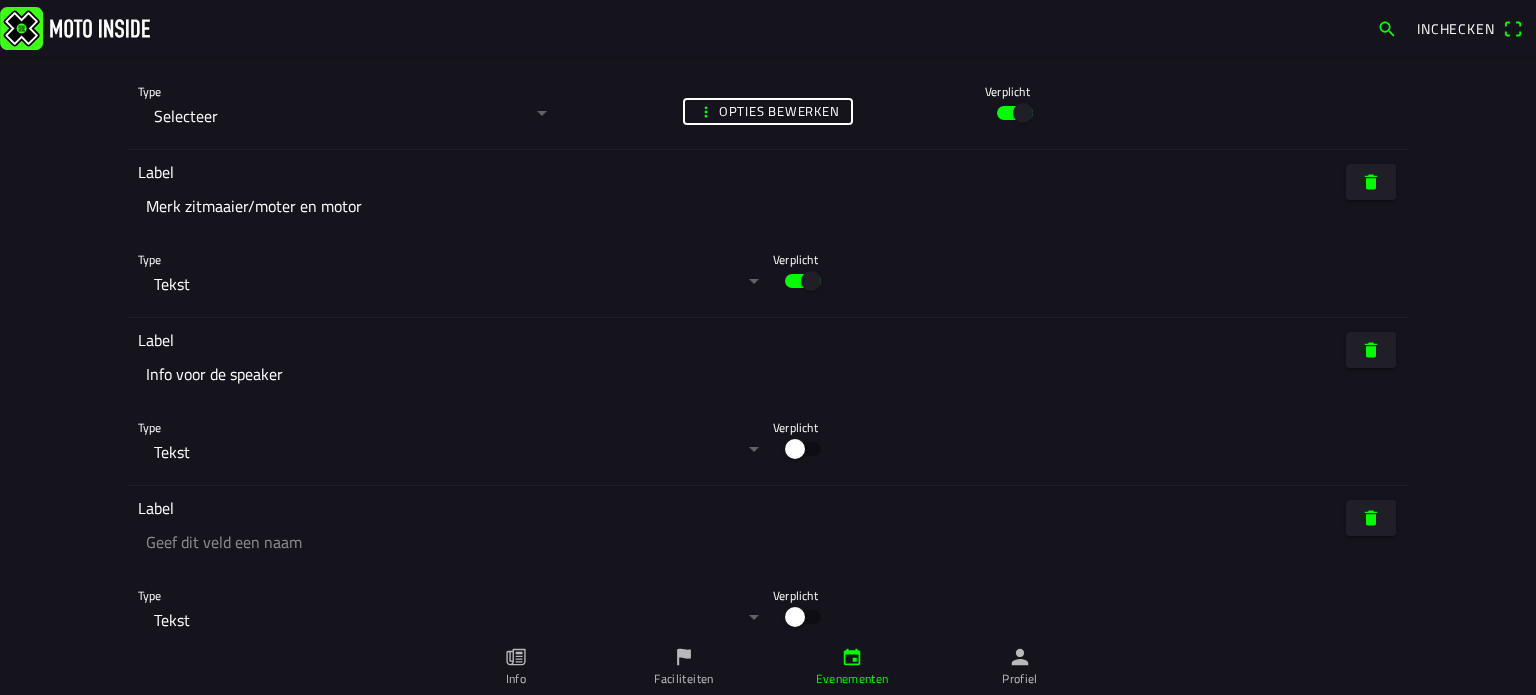 click 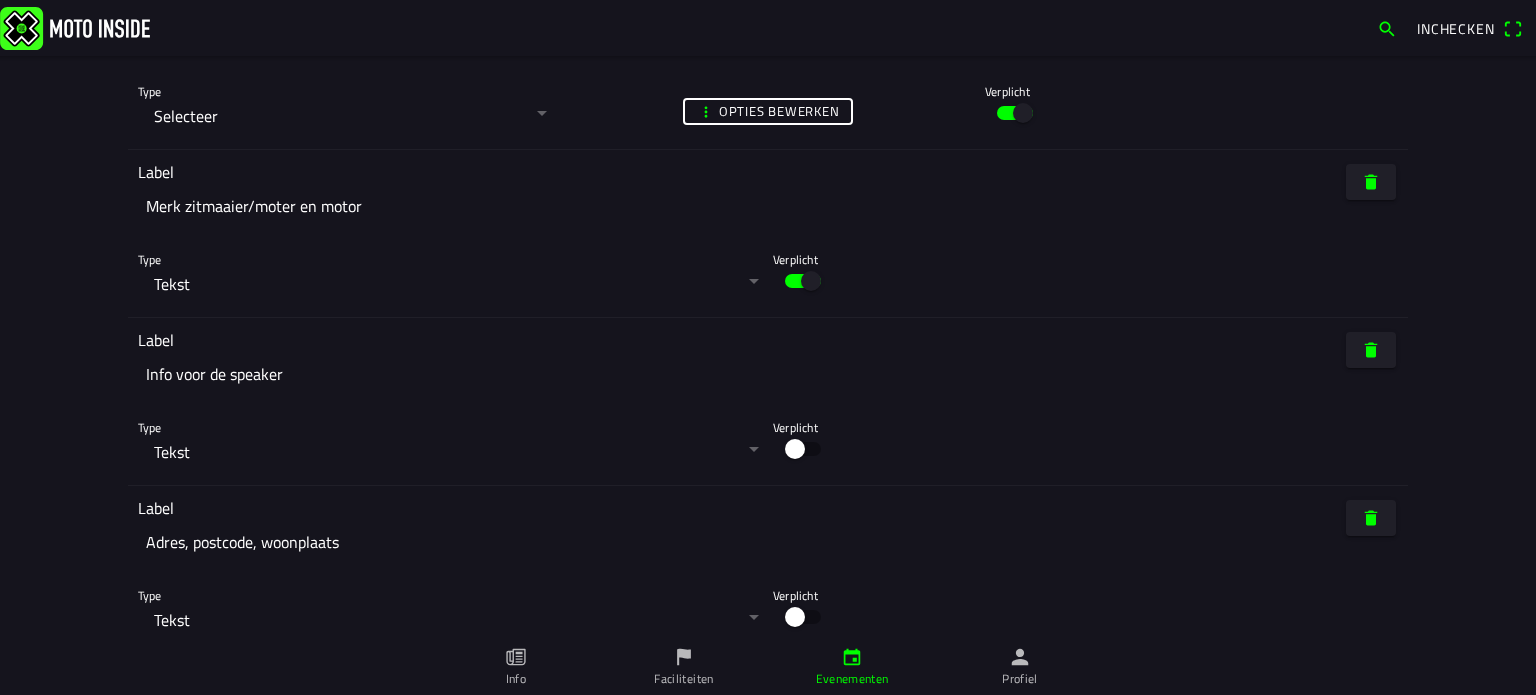 type on "Adres, postcode, woonplaats" 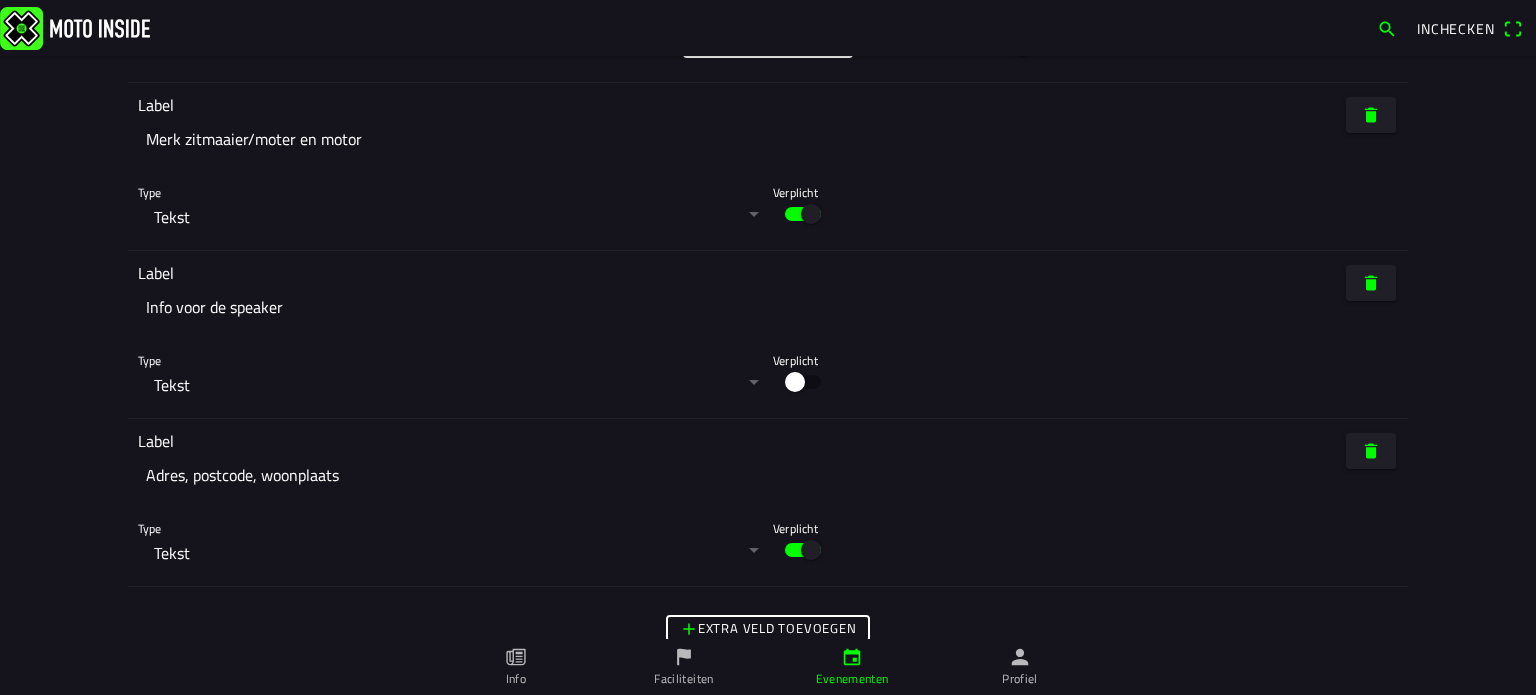 scroll, scrollTop: 7360, scrollLeft: 0, axis: vertical 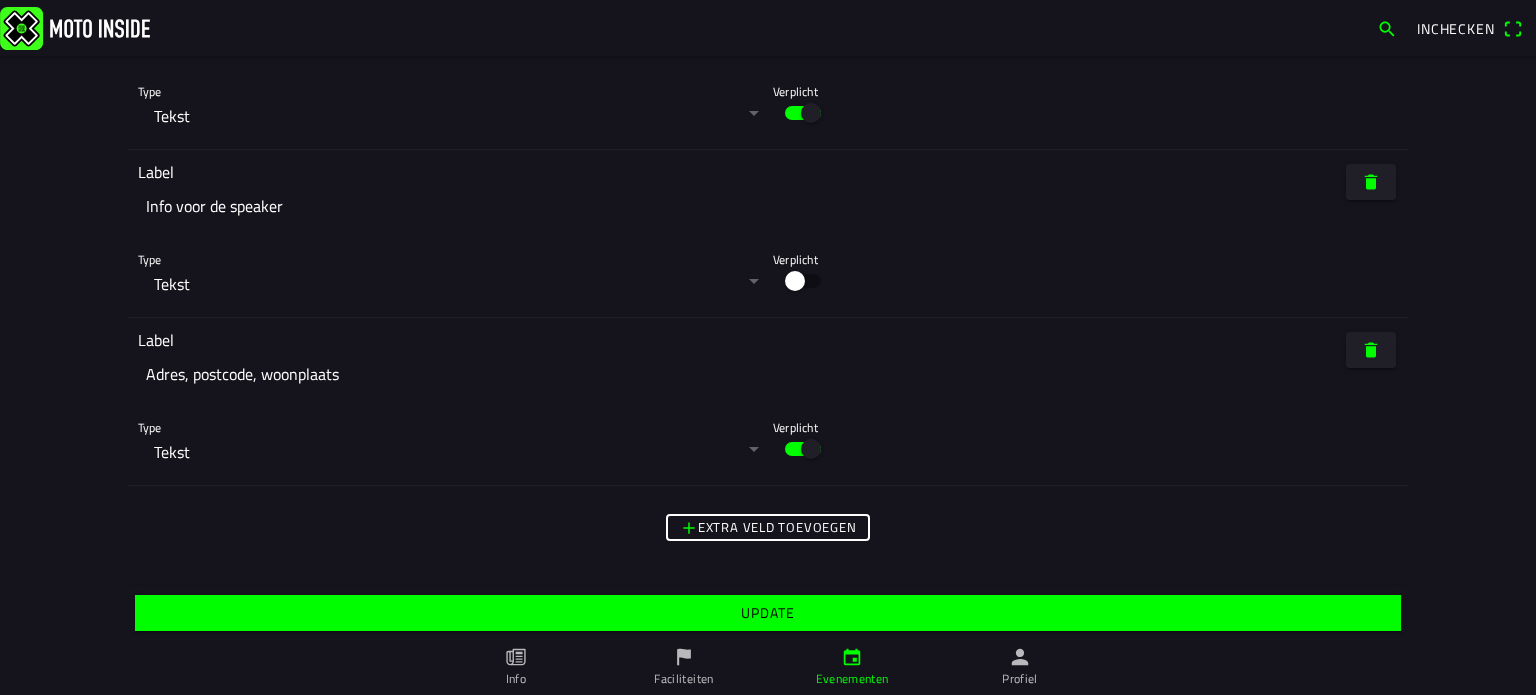 click at bounding box center (1371, 182) 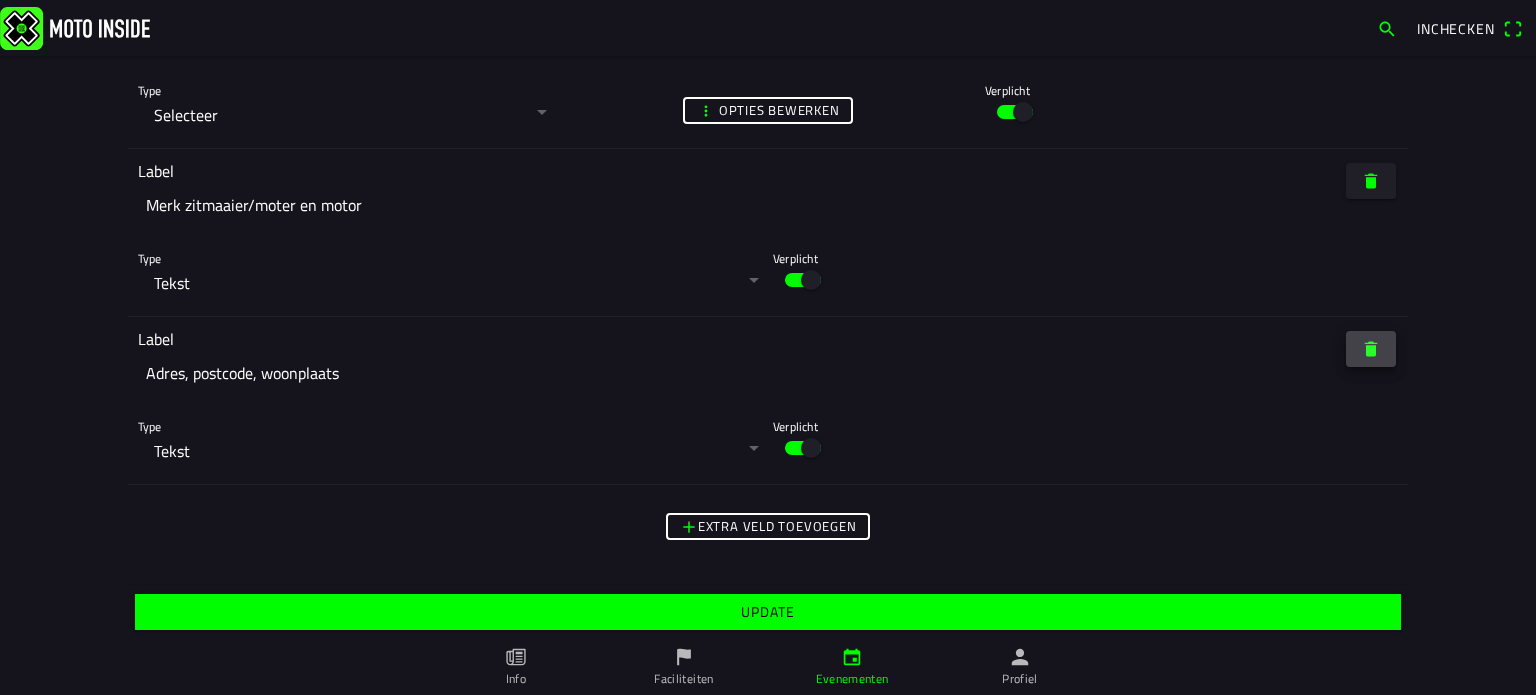 scroll, scrollTop: 7192, scrollLeft: 0, axis: vertical 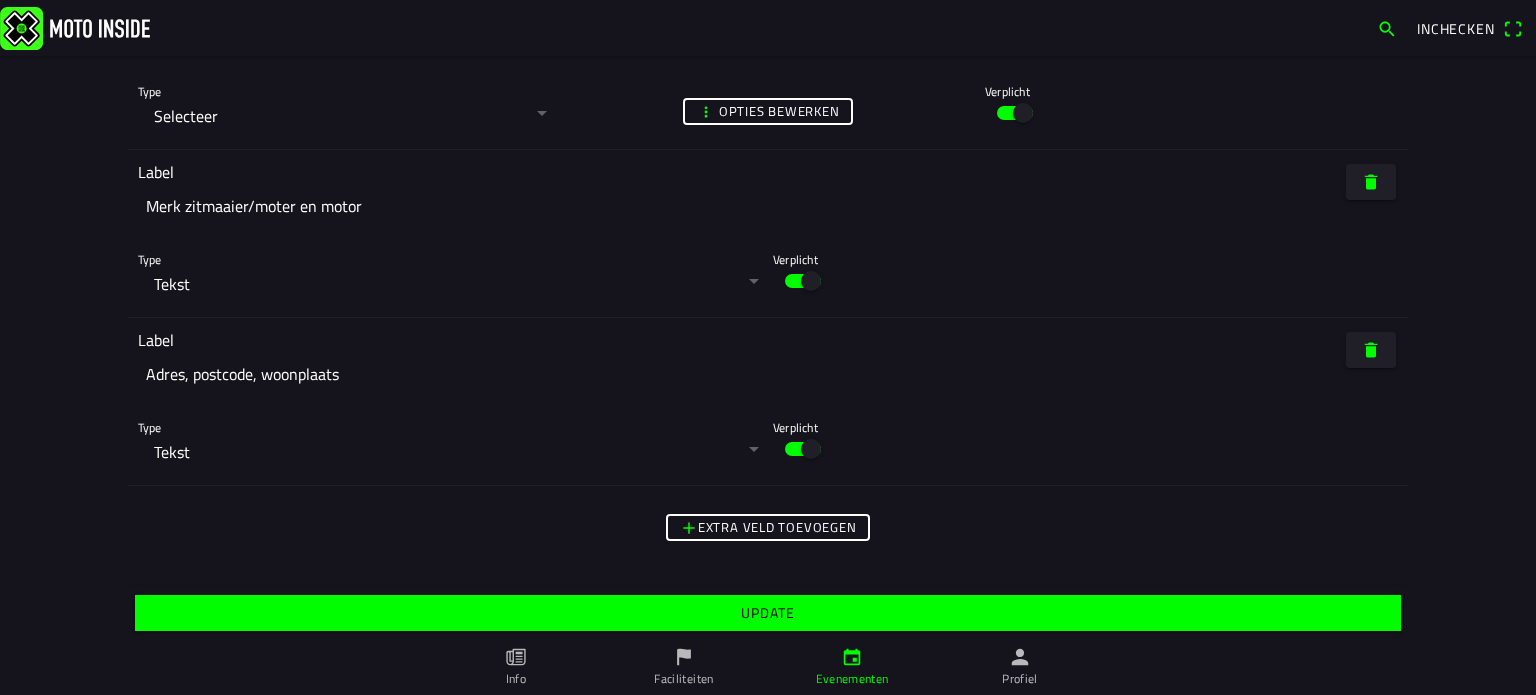 click on "Extra veld toevoegen" at bounding box center (0, 0) 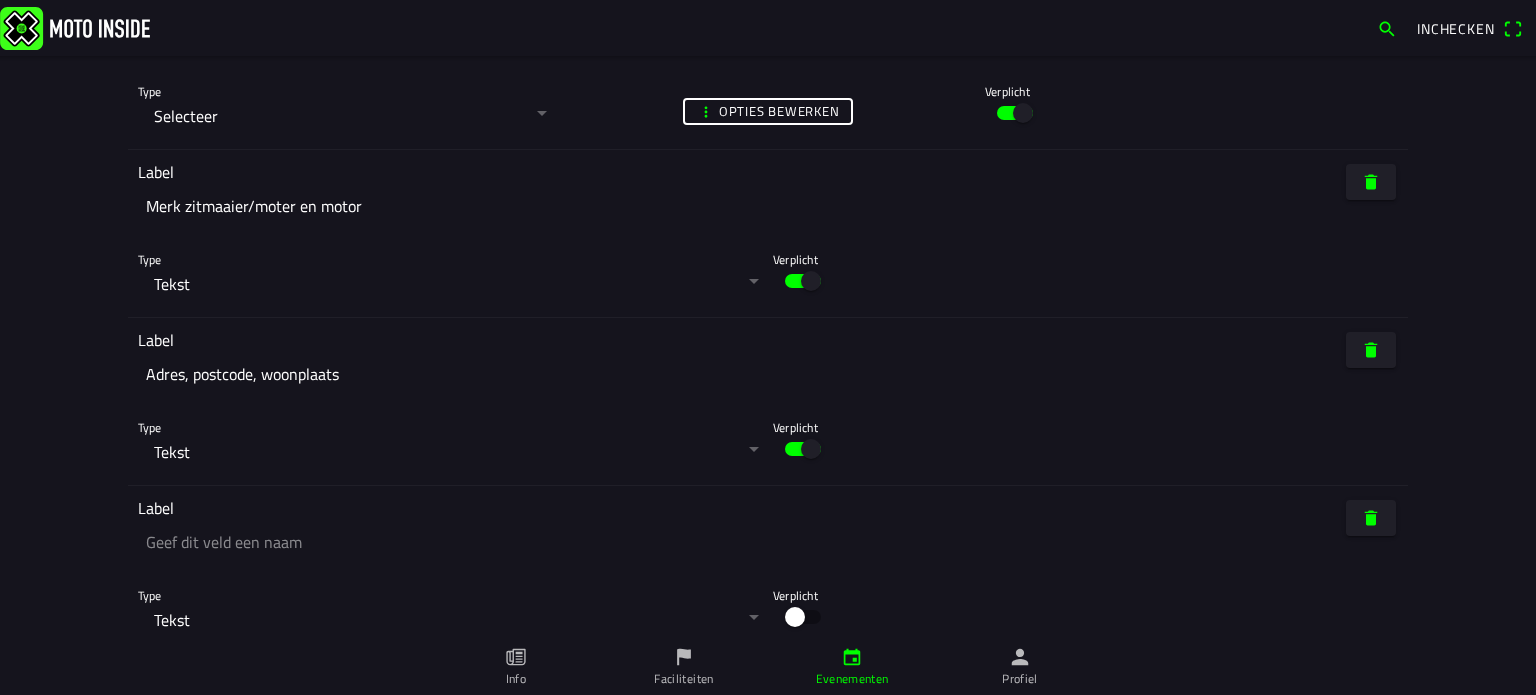 click 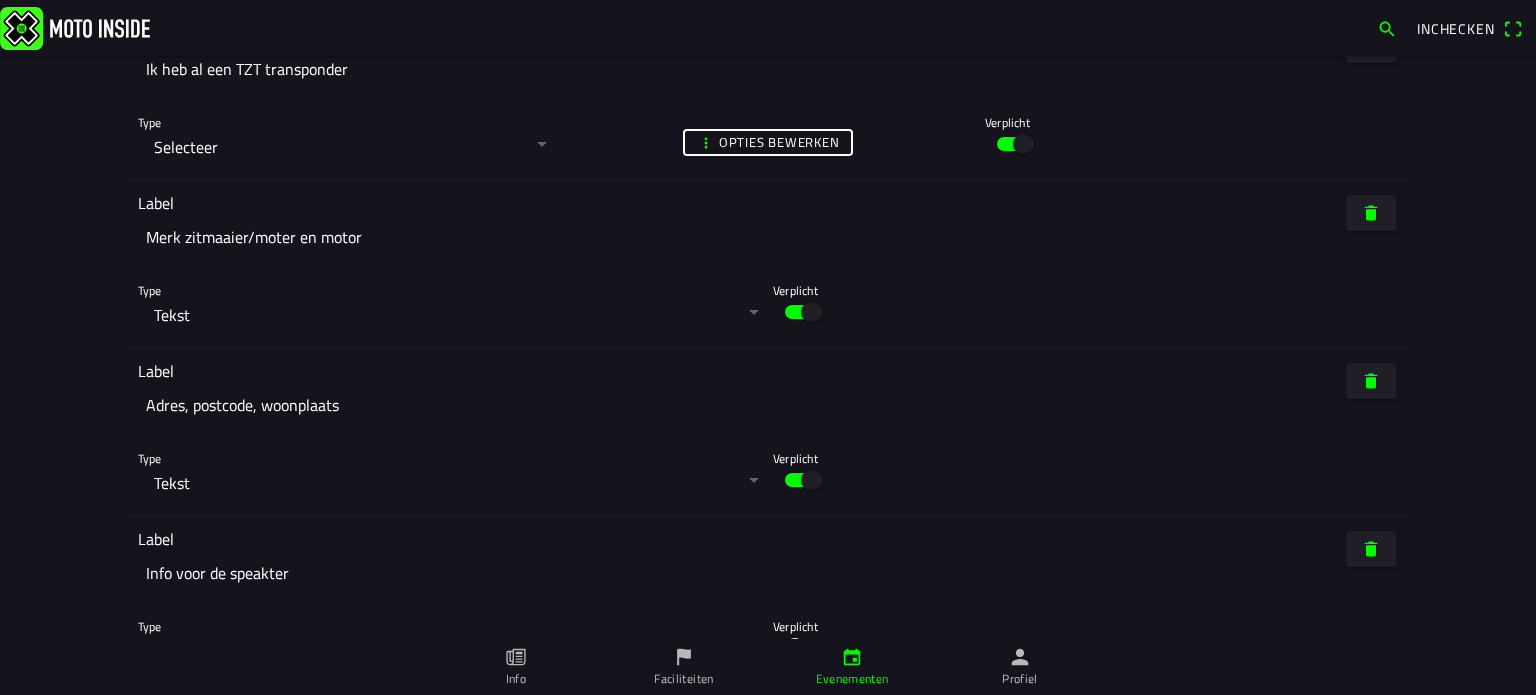 scroll, scrollTop: 7160, scrollLeft: 0, axis: vertical 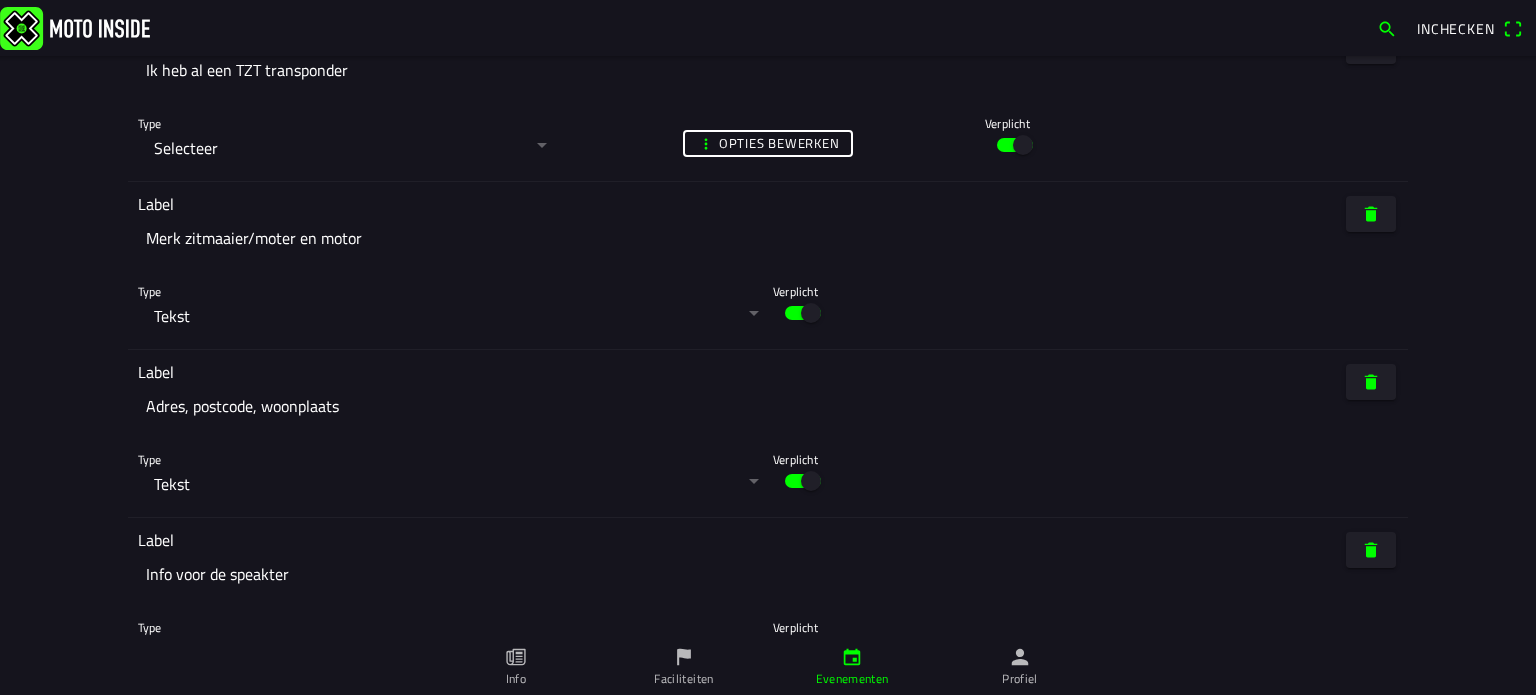 click on "Info voor de speakter" 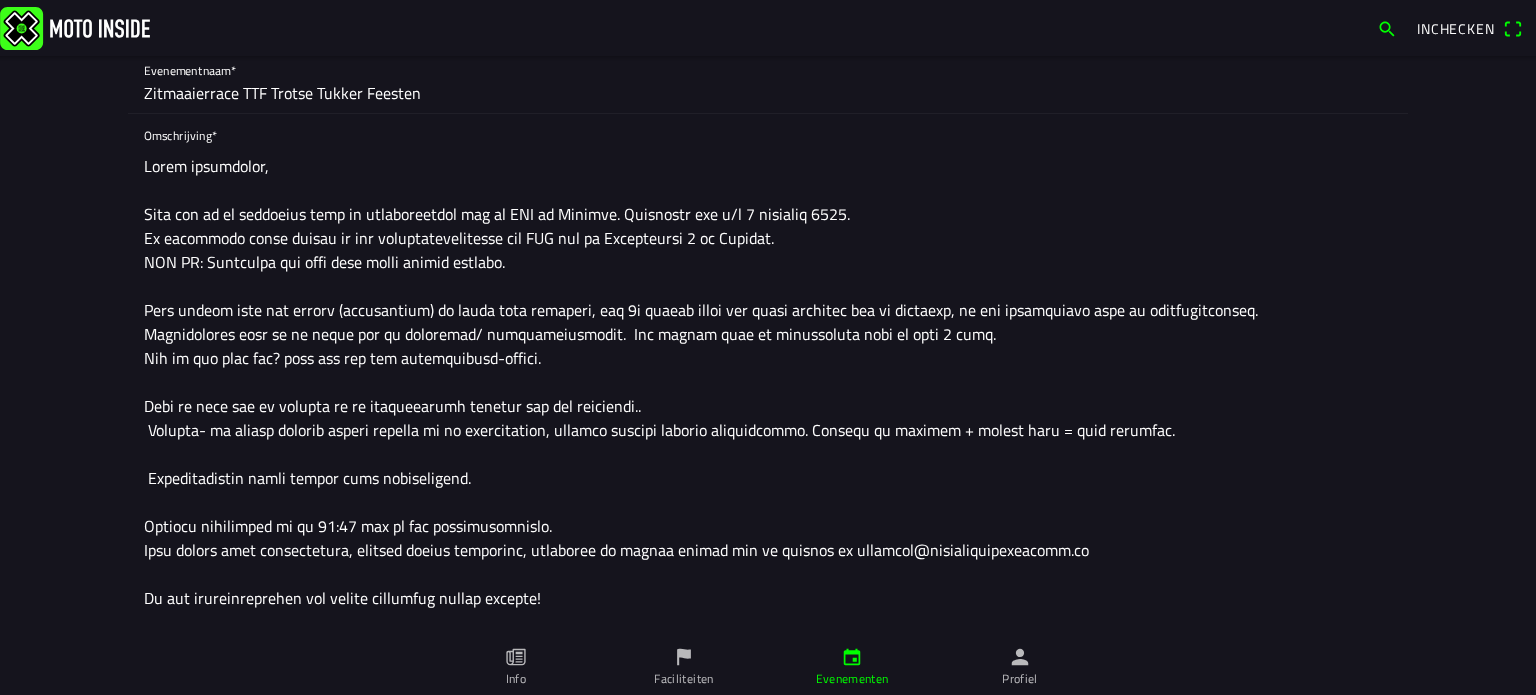 scroll, scrollTop: 260, scrollLeft: 0, axis: vertical 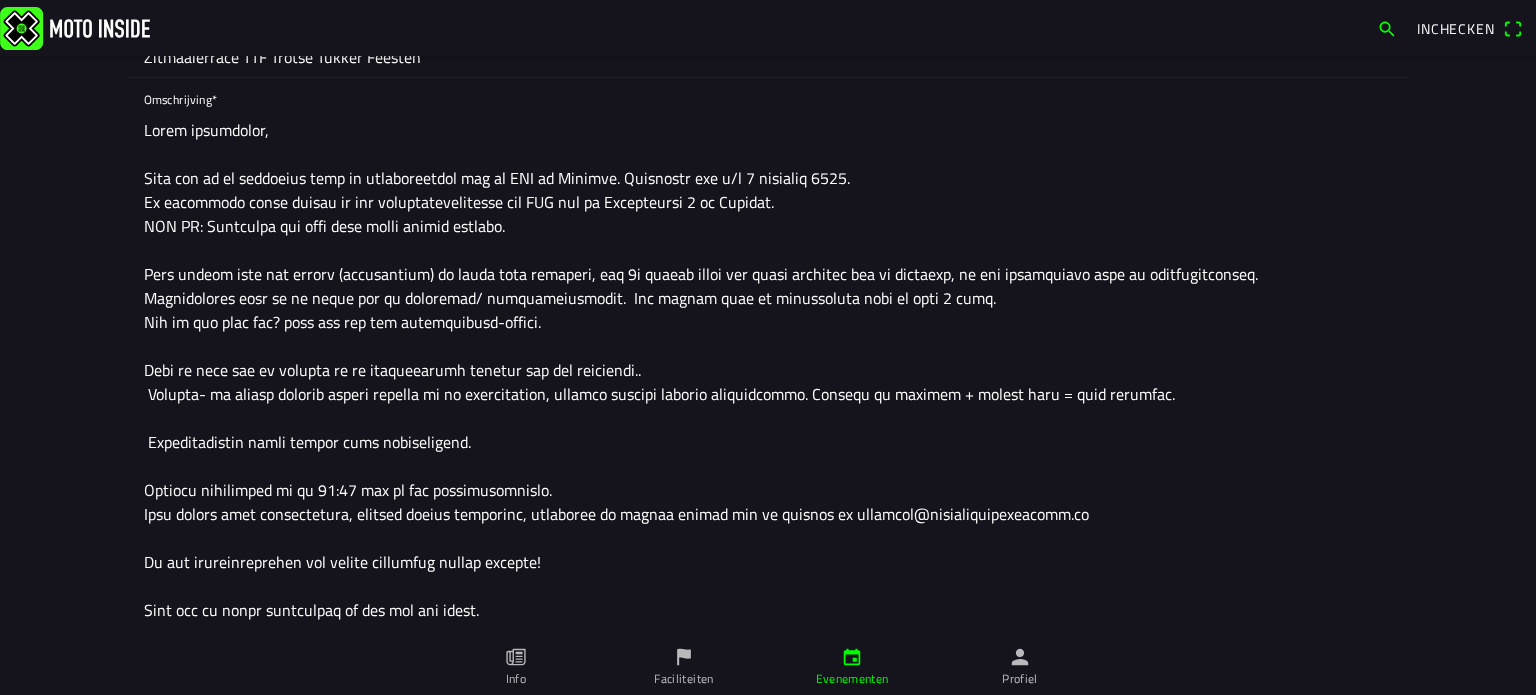 type on "Info voor de speaker" 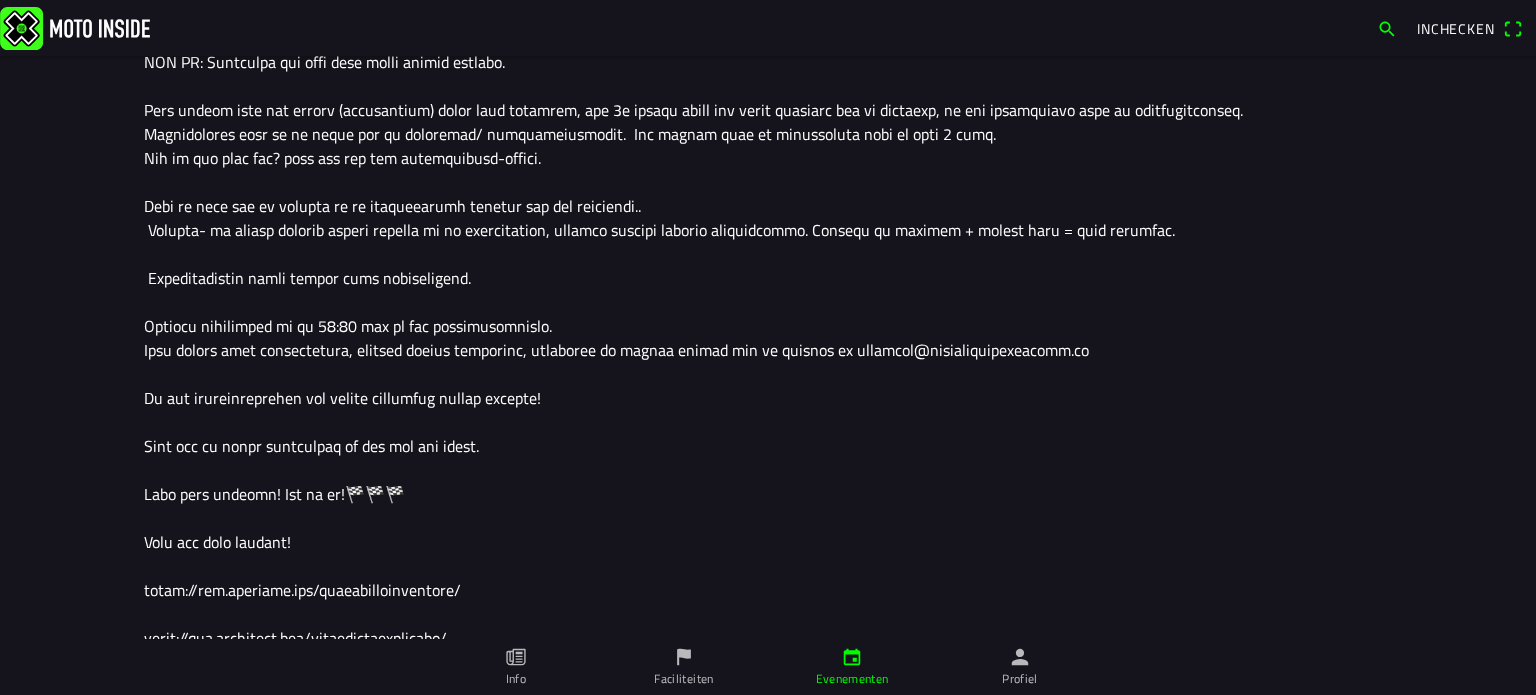 scroll, scrollTop: 460, scrollLeft: 0, axis: vertical 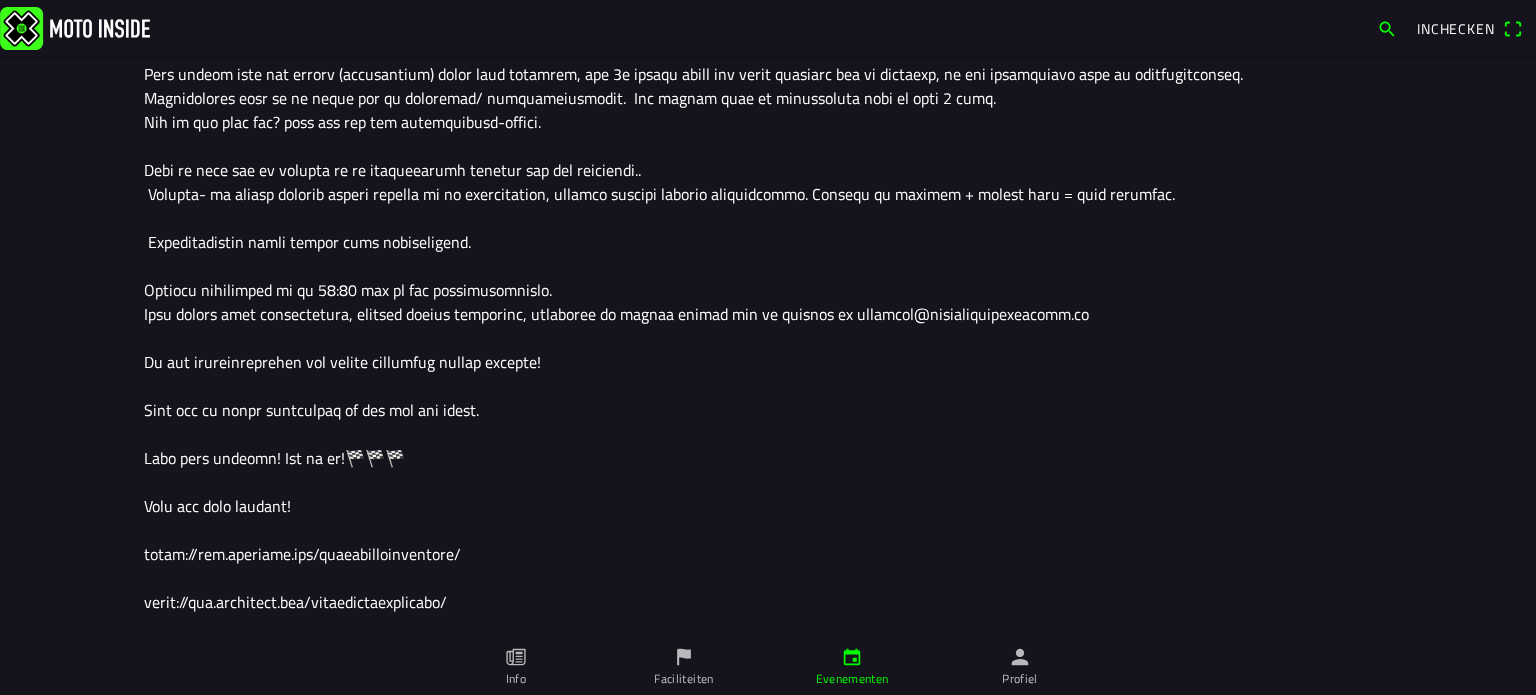 click 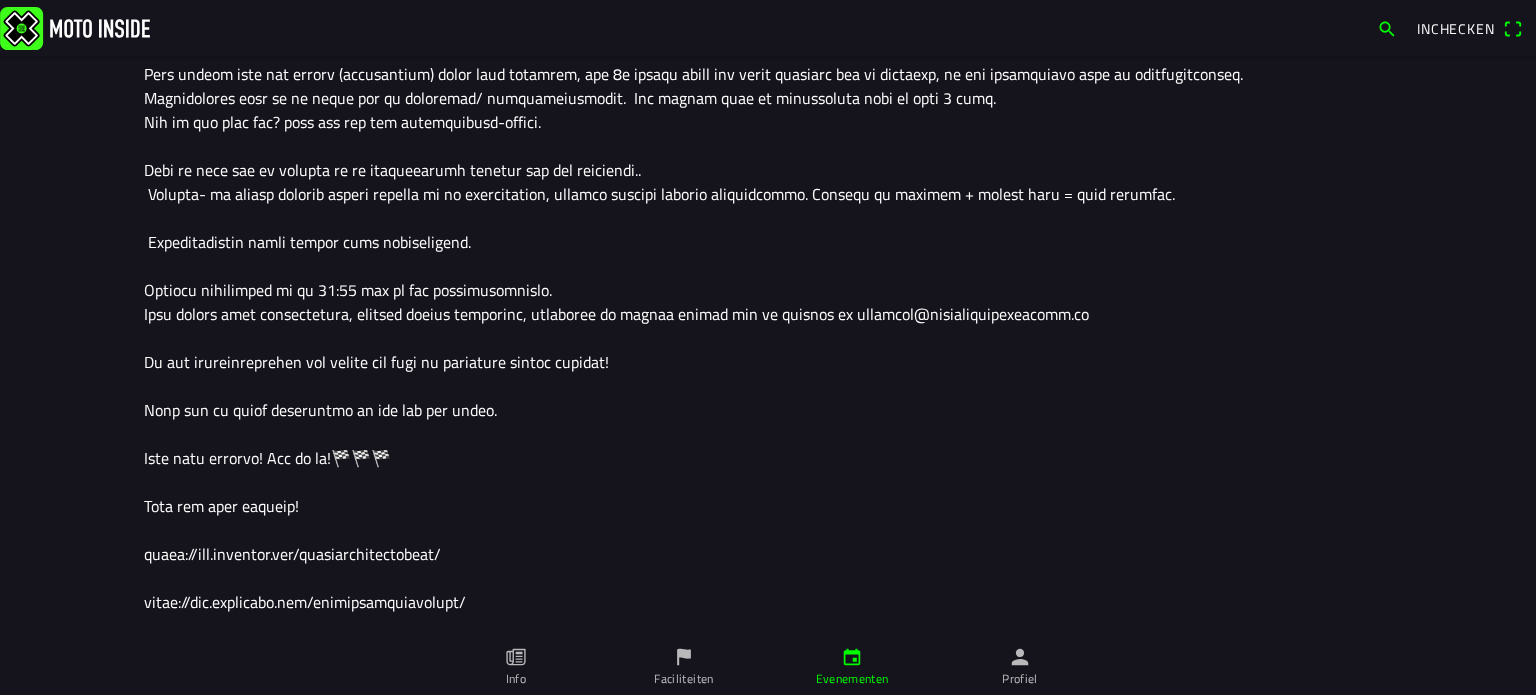 click 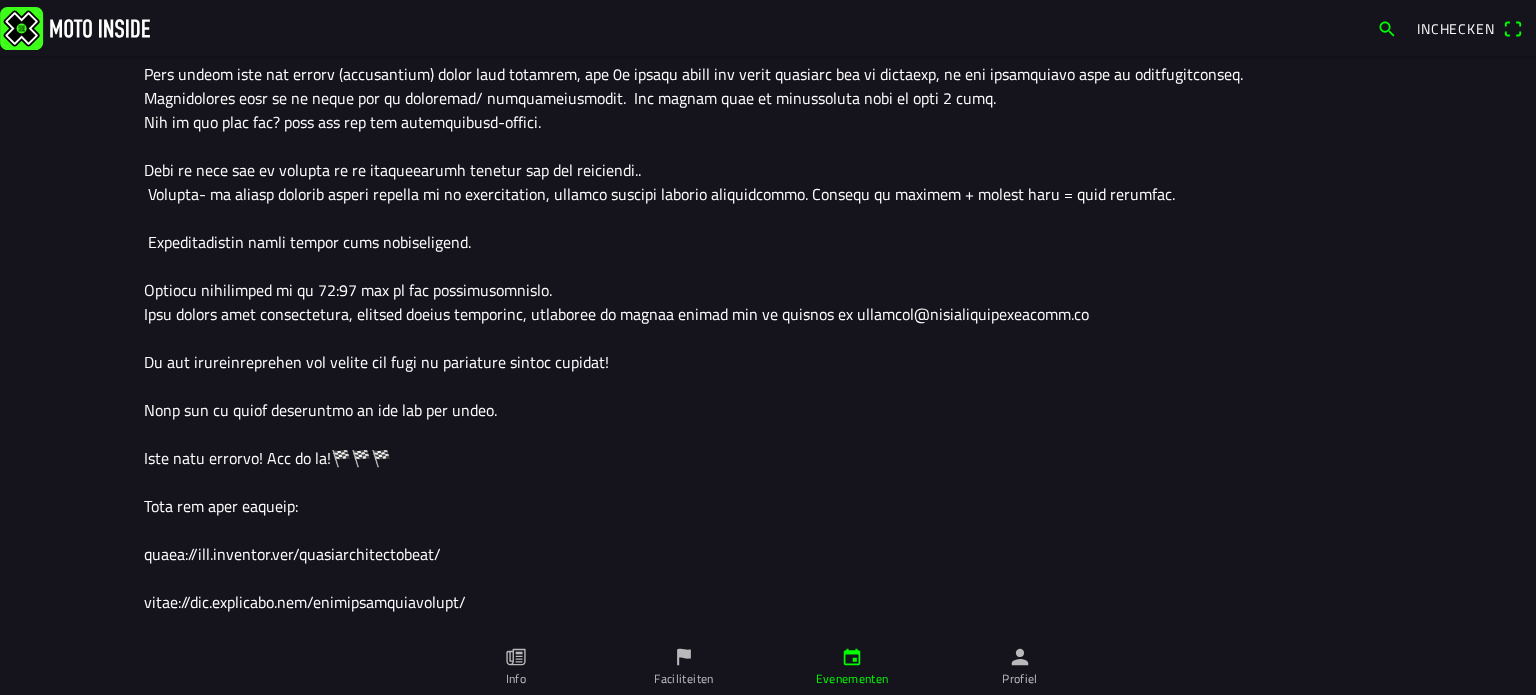 drag, startPoint x: 305, startPoint y: 498, endPoint x: 127, endPoint y: 502, distance: 178.04494 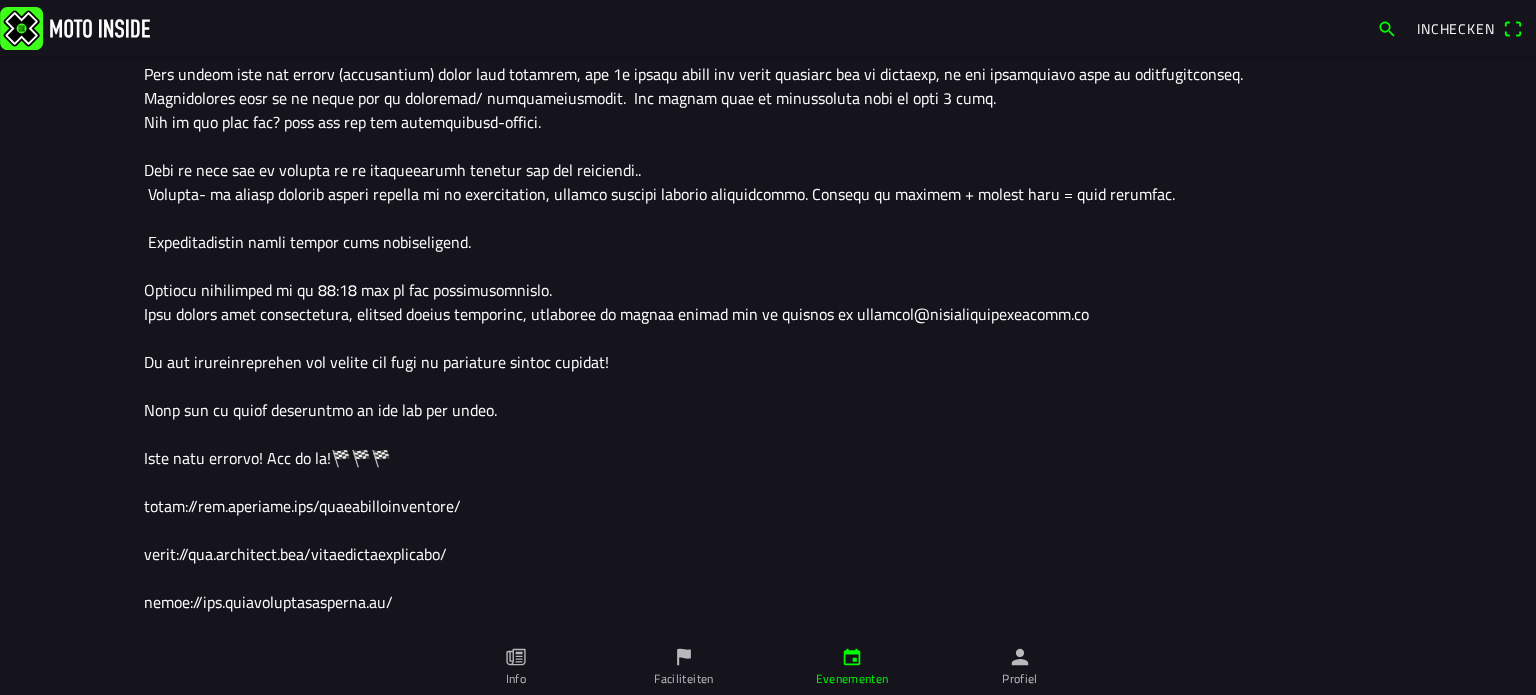 click 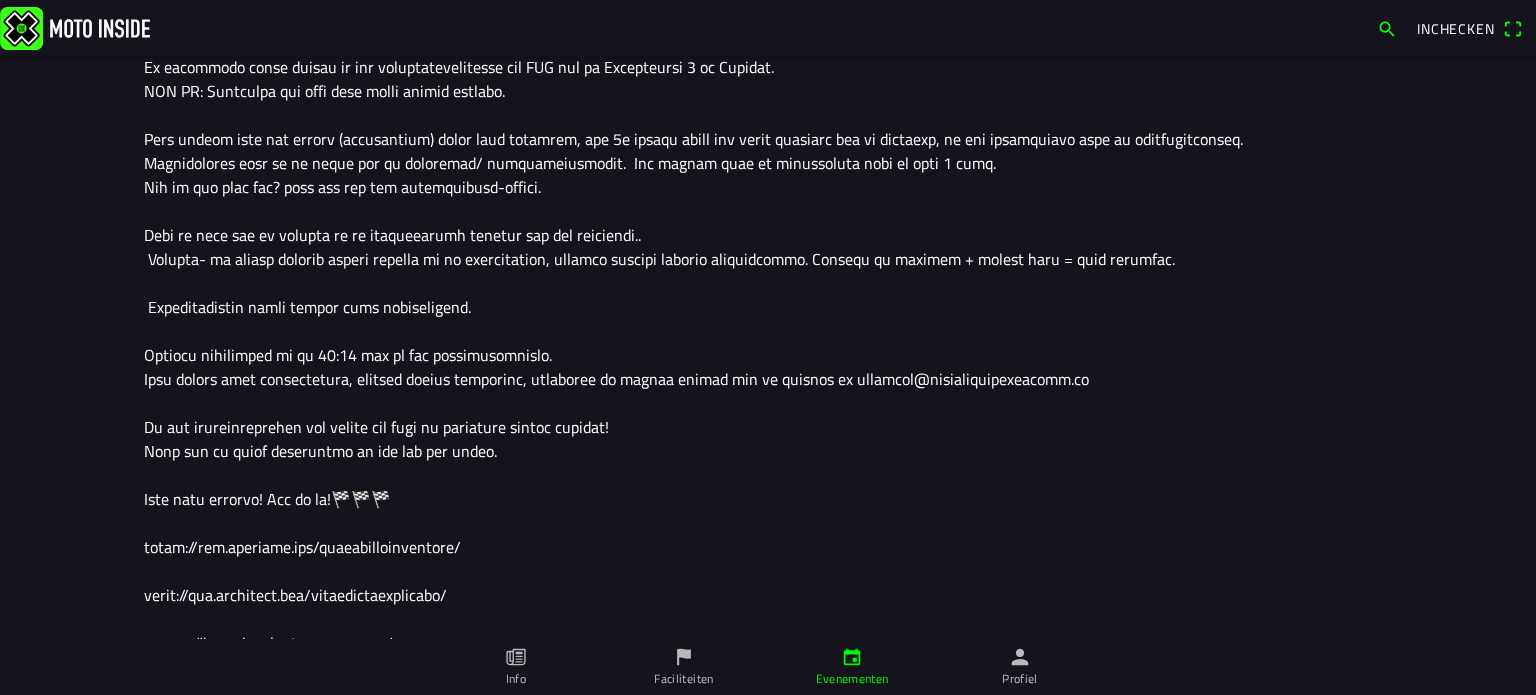 scroll, scrollTop: 360, scrollLeft: 0, axis: vertical 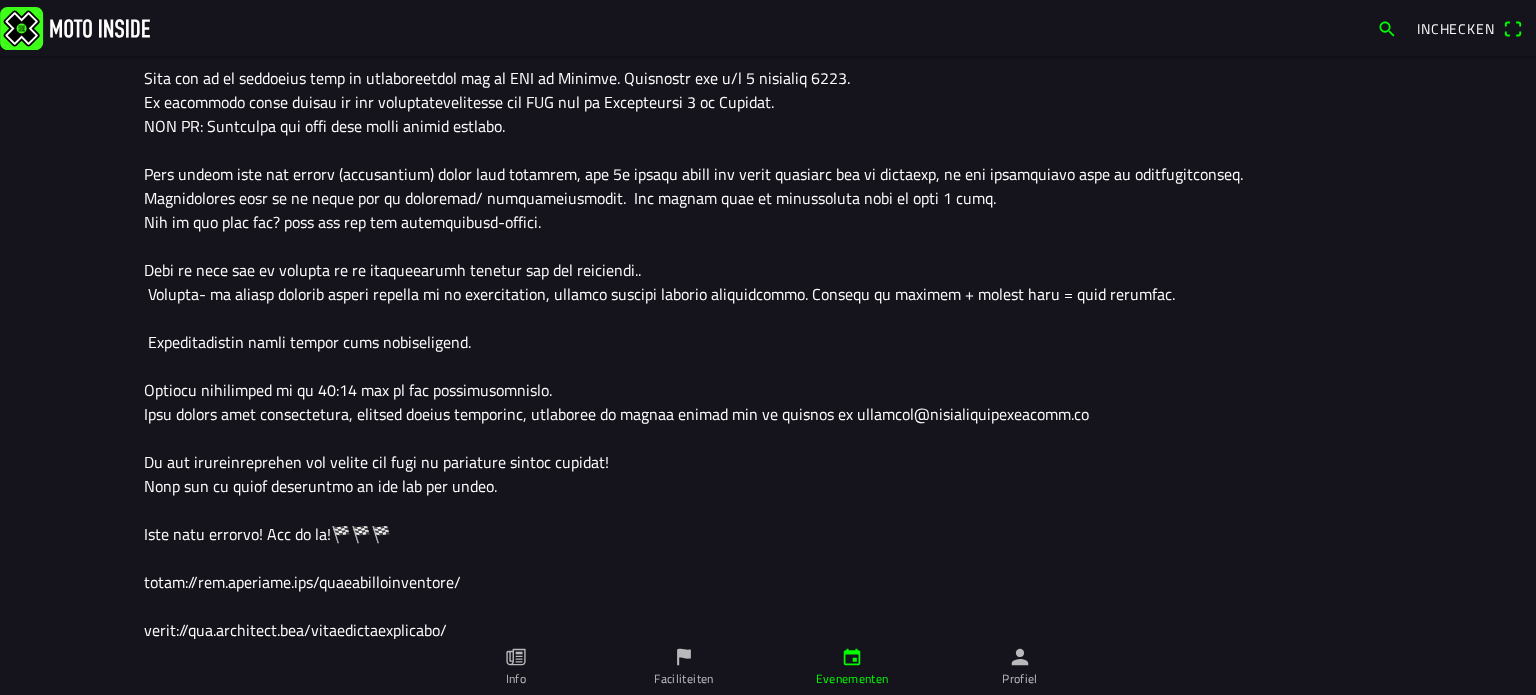 click 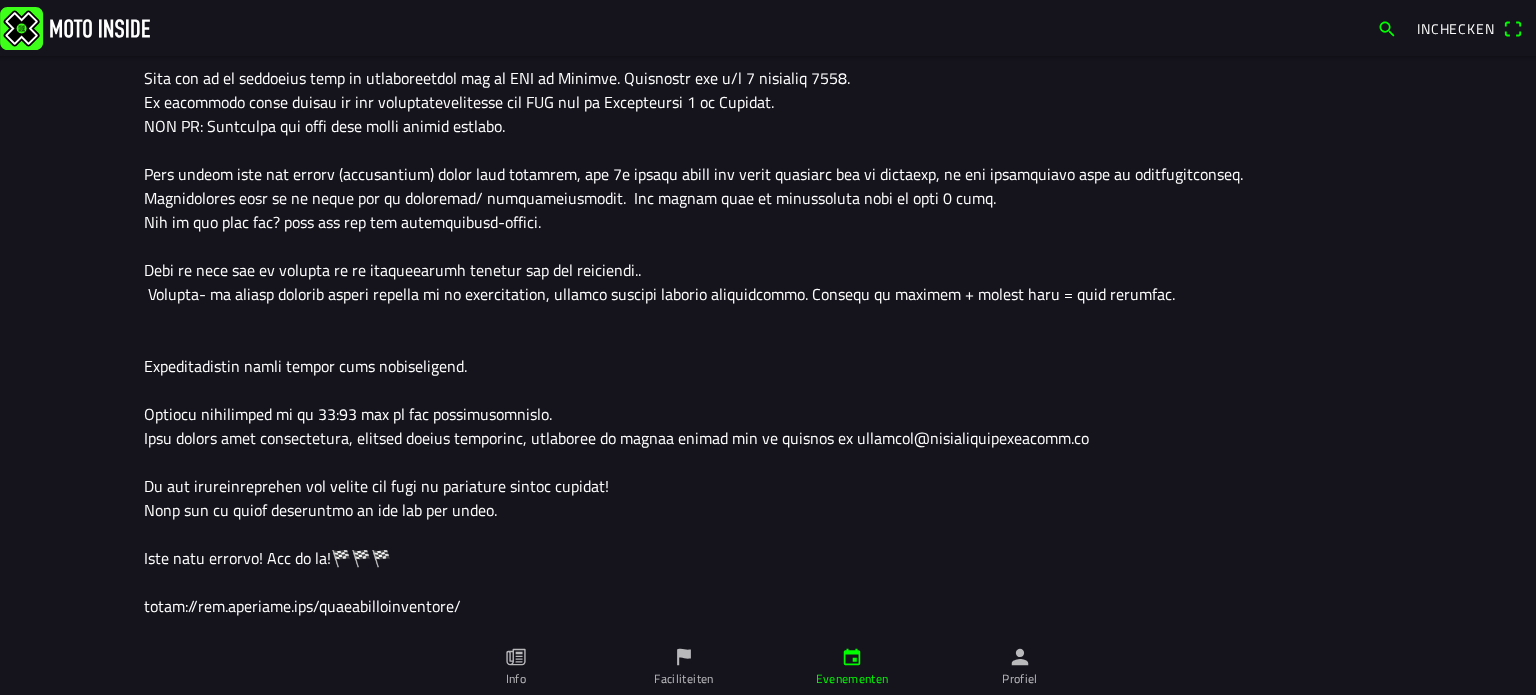 click 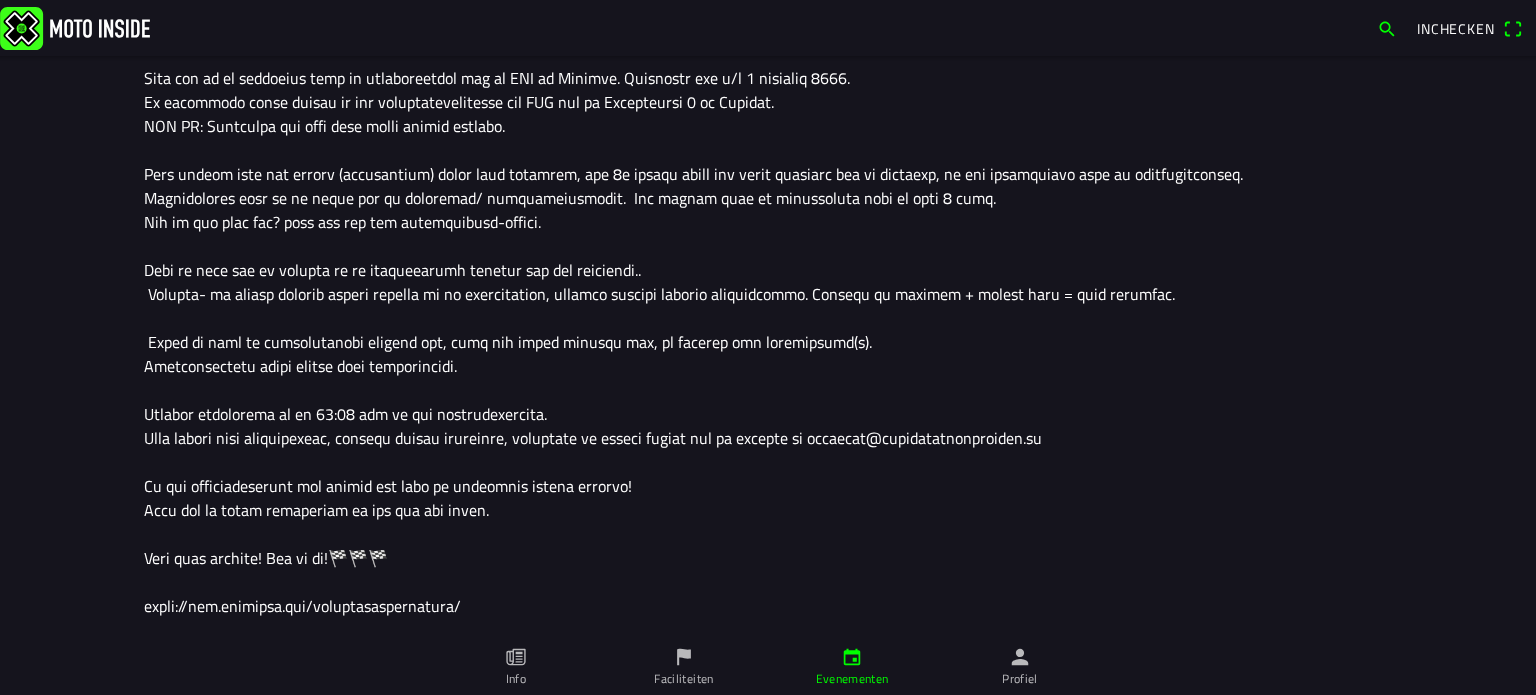click 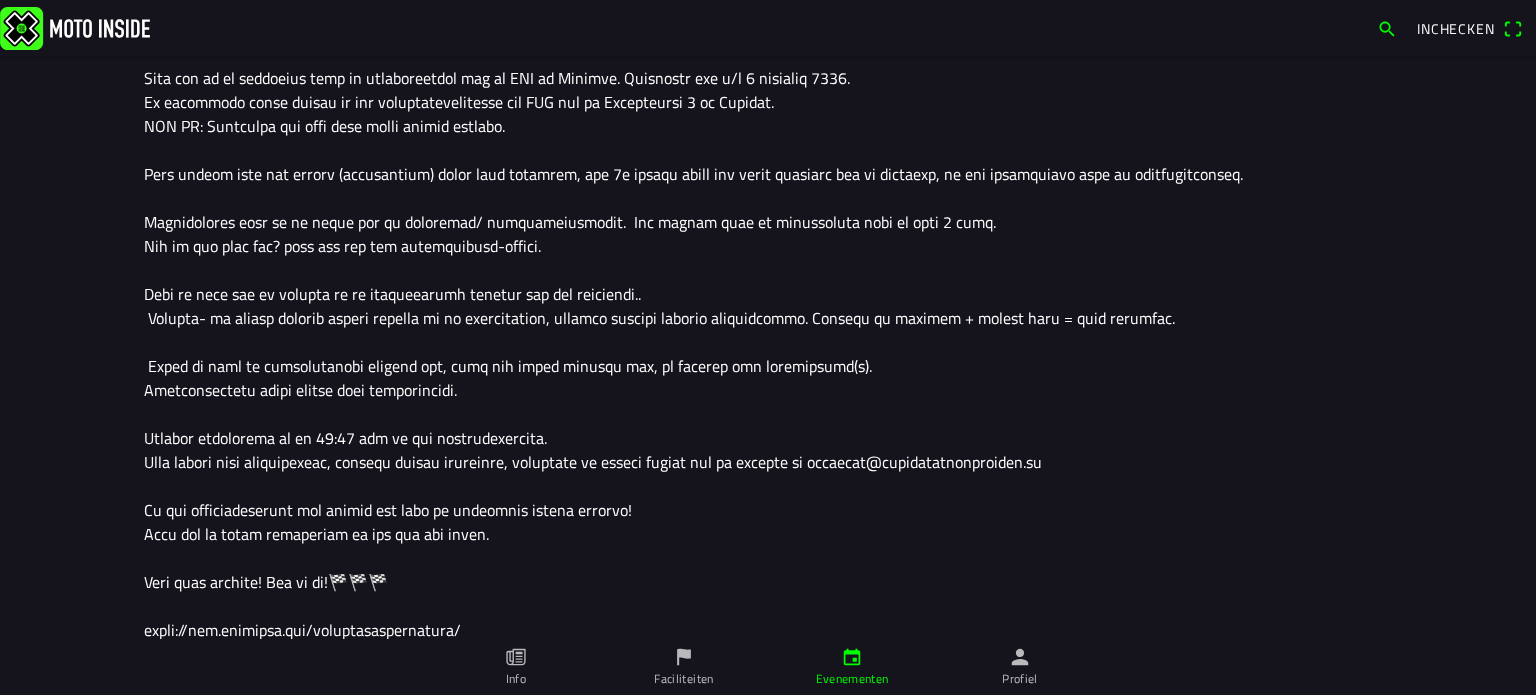 drag, startPoint x: 823, startPoint y: 358, endPoint x: 140, endPoint y: 363, distance: 683.0183 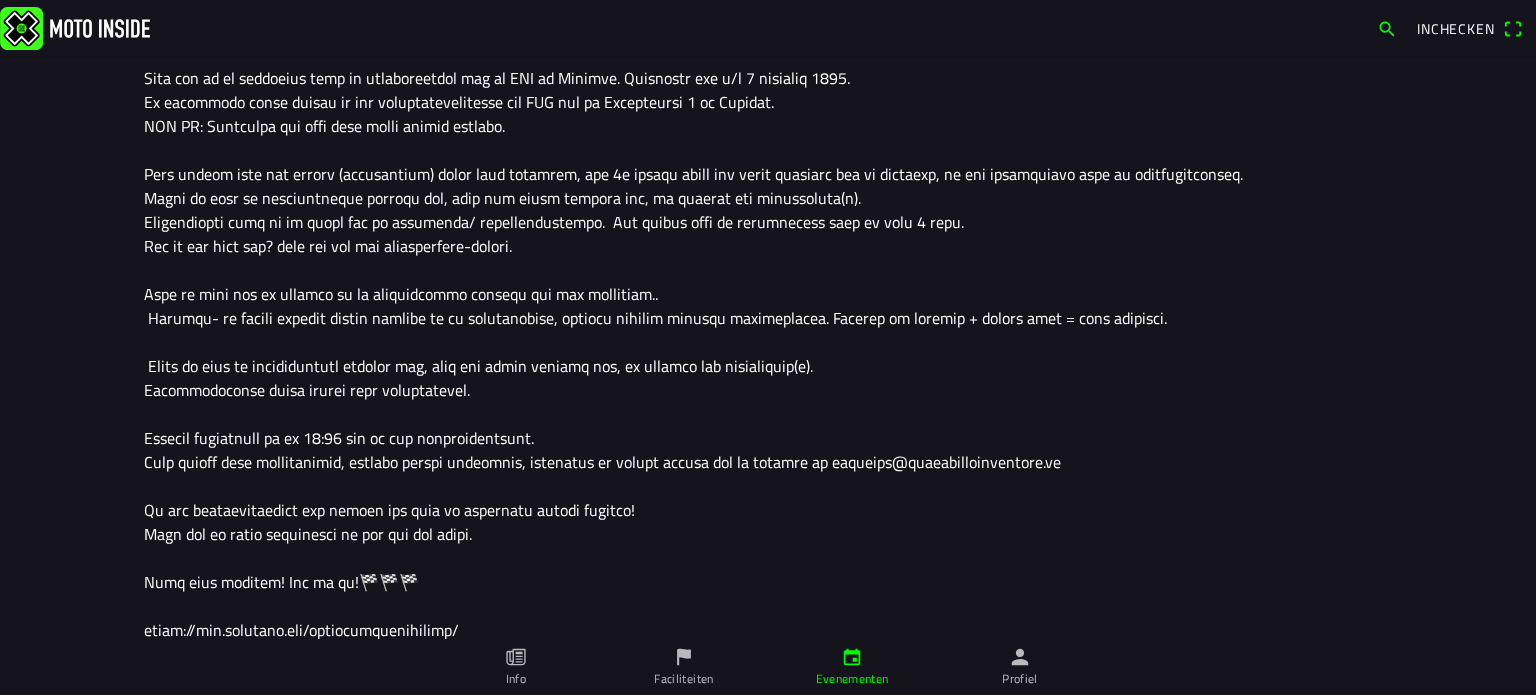 drag, startPoint x: 825, startPoint y: 370, endPoint x: 129, endPoint y: 363, distance: 696.0352 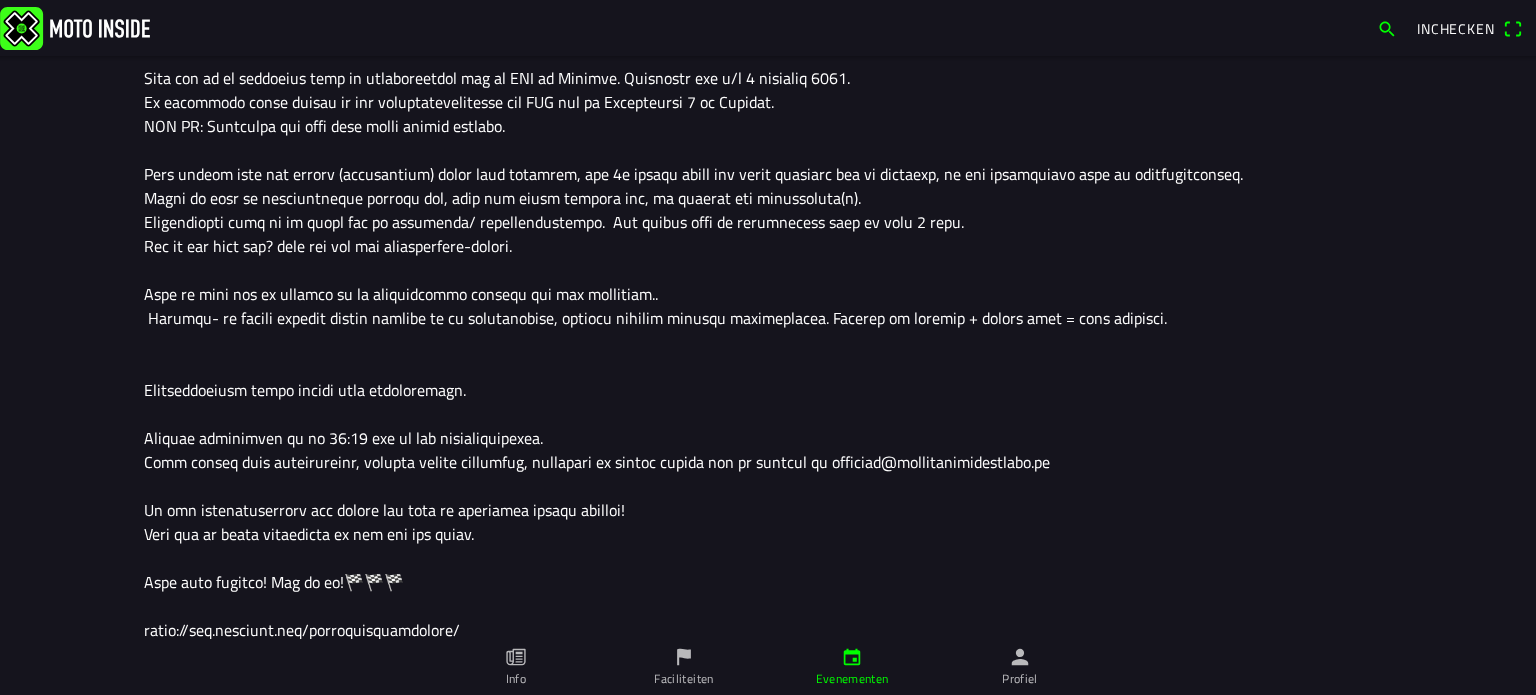 paste on "Er wordt gestart in de Schuurklasse, Standaardklasse, Superklasse en Special klasse. Klasseindeling" 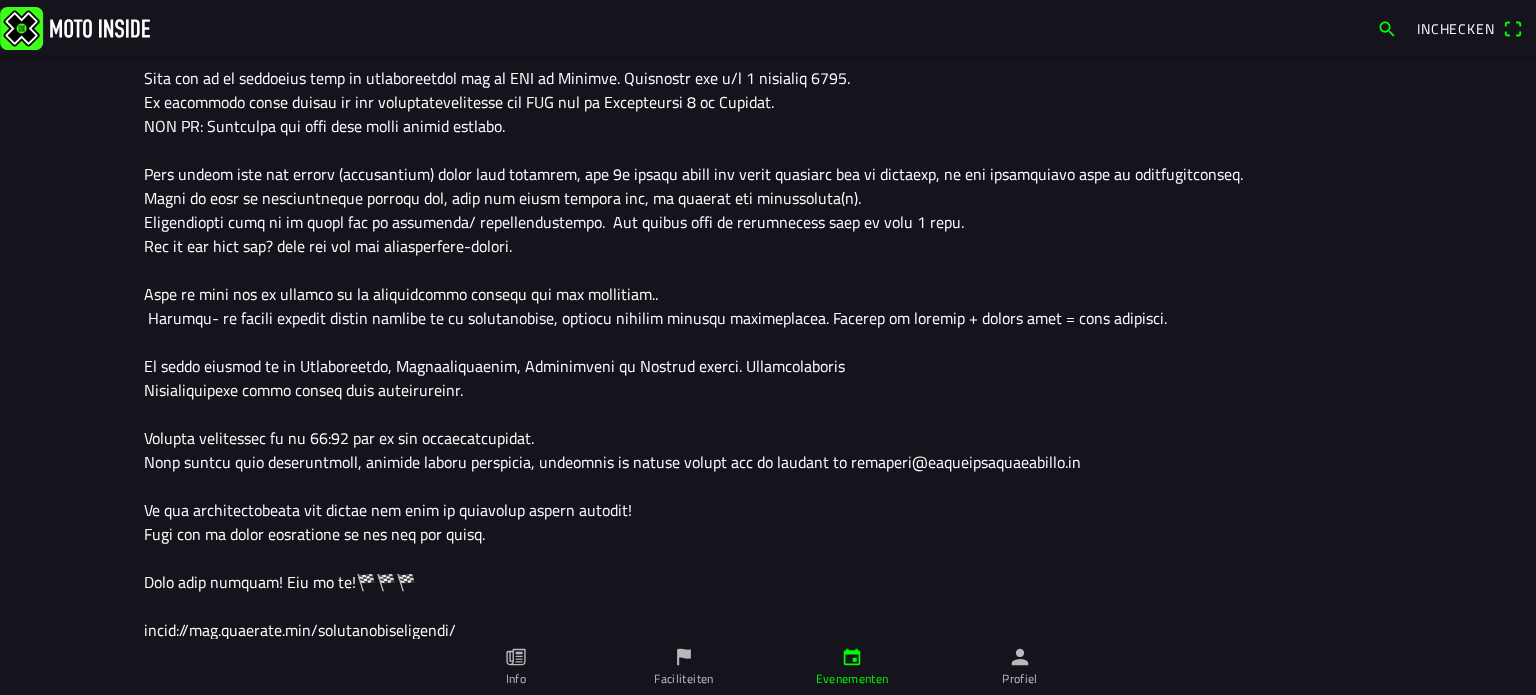 click 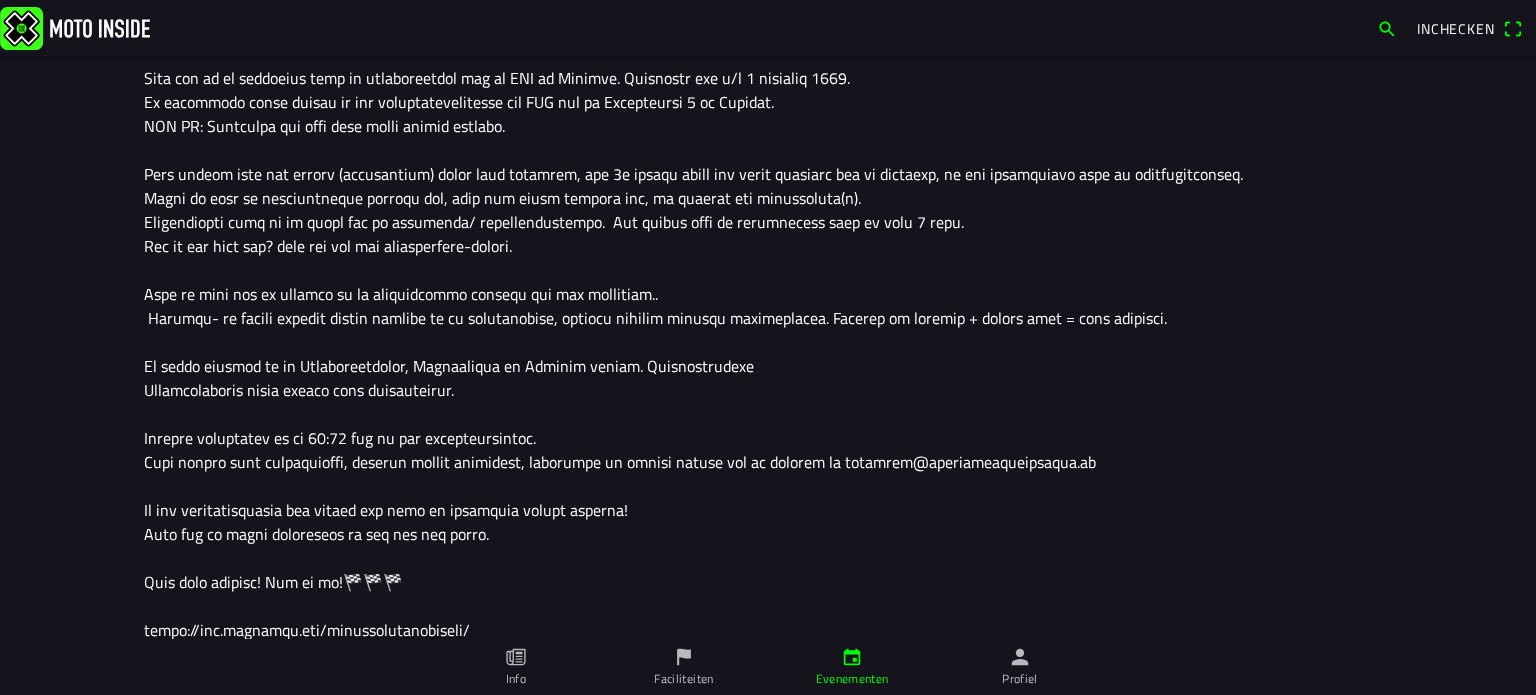 drag, startPoint x: 610, startPoint y: 365, endPoint x: 745, endPoint y: 365, distance: 135 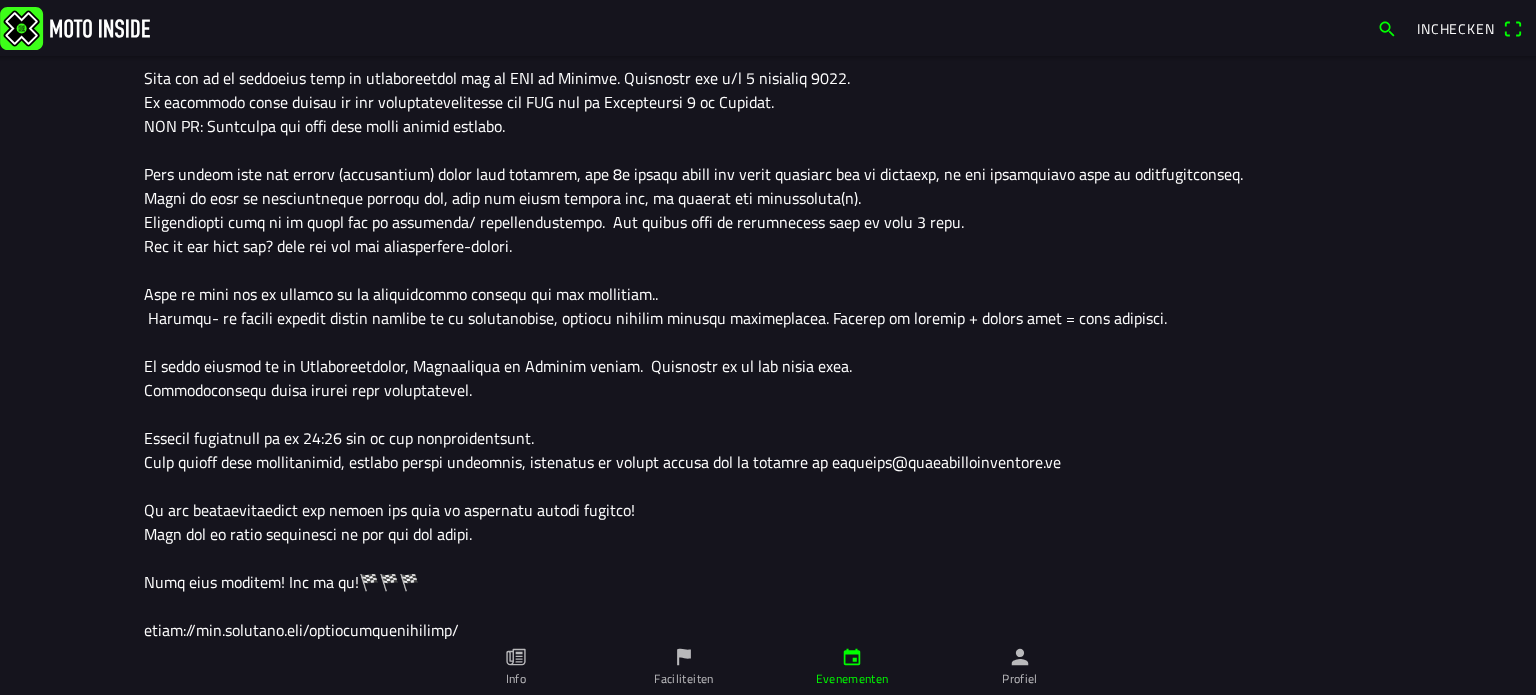 drag, startPoint x: 684, startPoint y: 366, endPoint x: 613, endPoint y: 371, distance: 71.17584 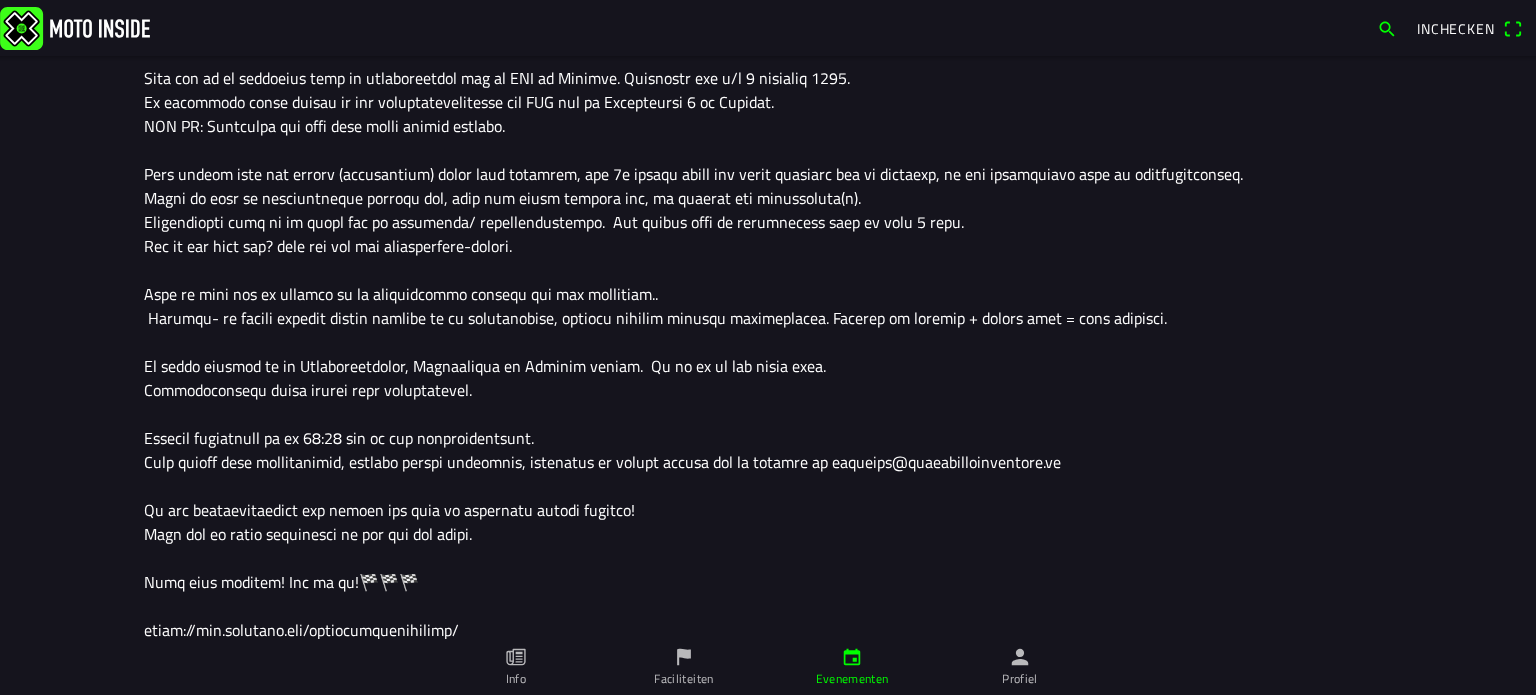 drag, startPoint x: 234, startPoint y: 389, endPoint x: 504, endPoint y: 400, distance: 270.22397 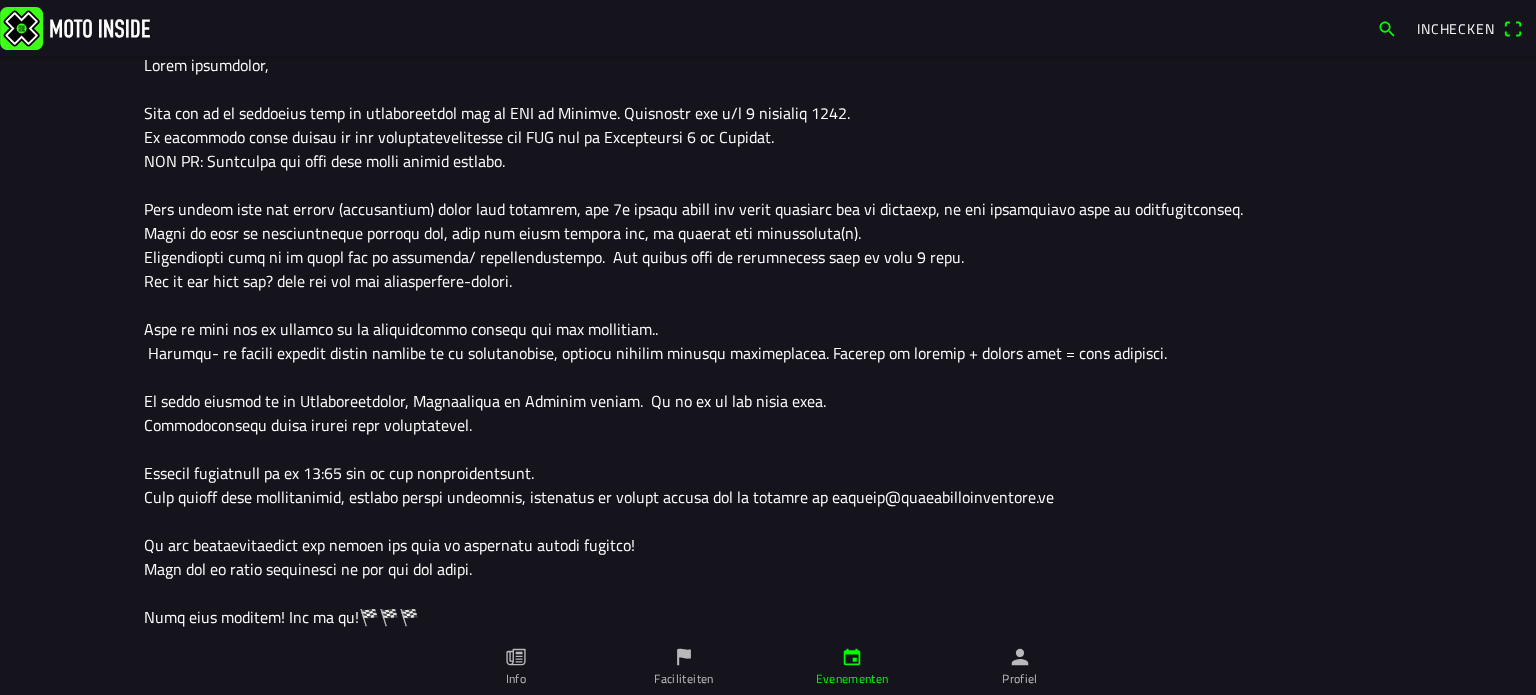 scroll, scrollTop: 360, scrollLeft: 0, axis: vertical 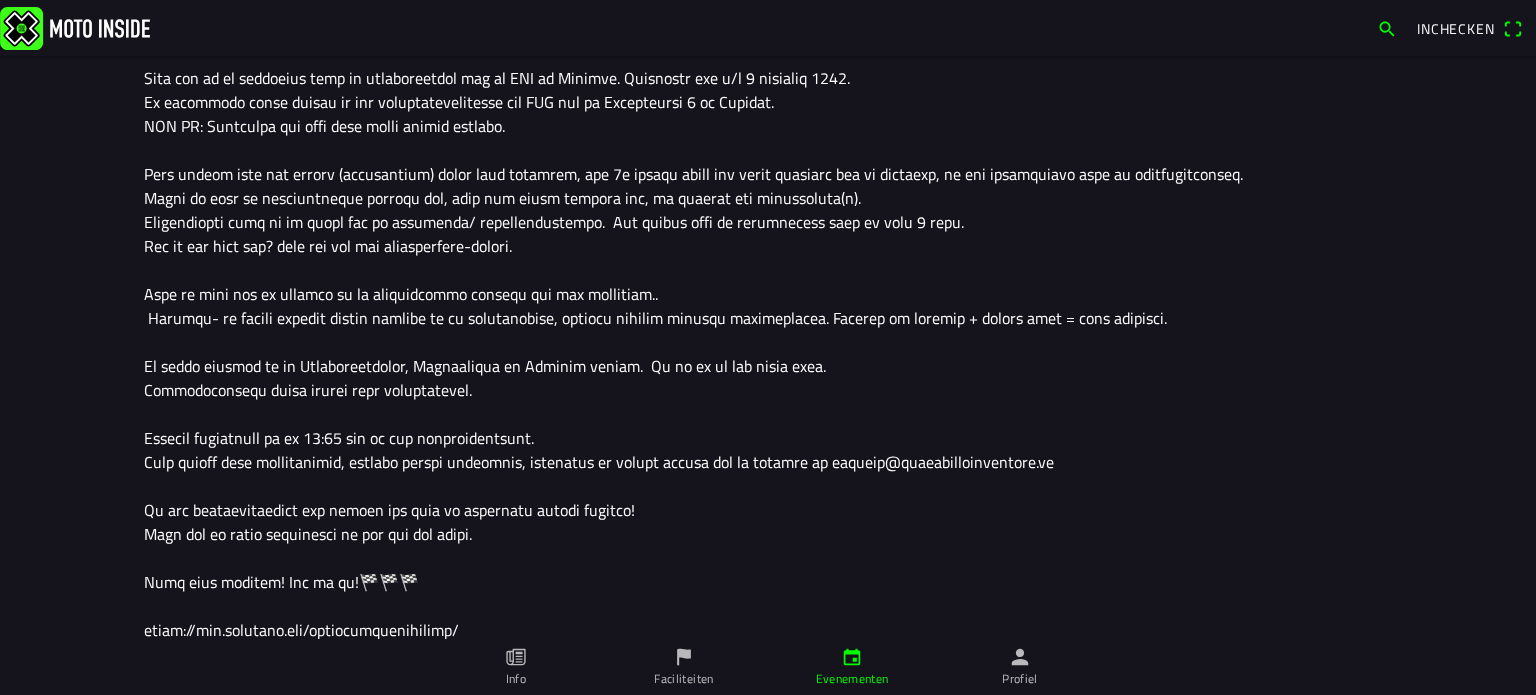 click 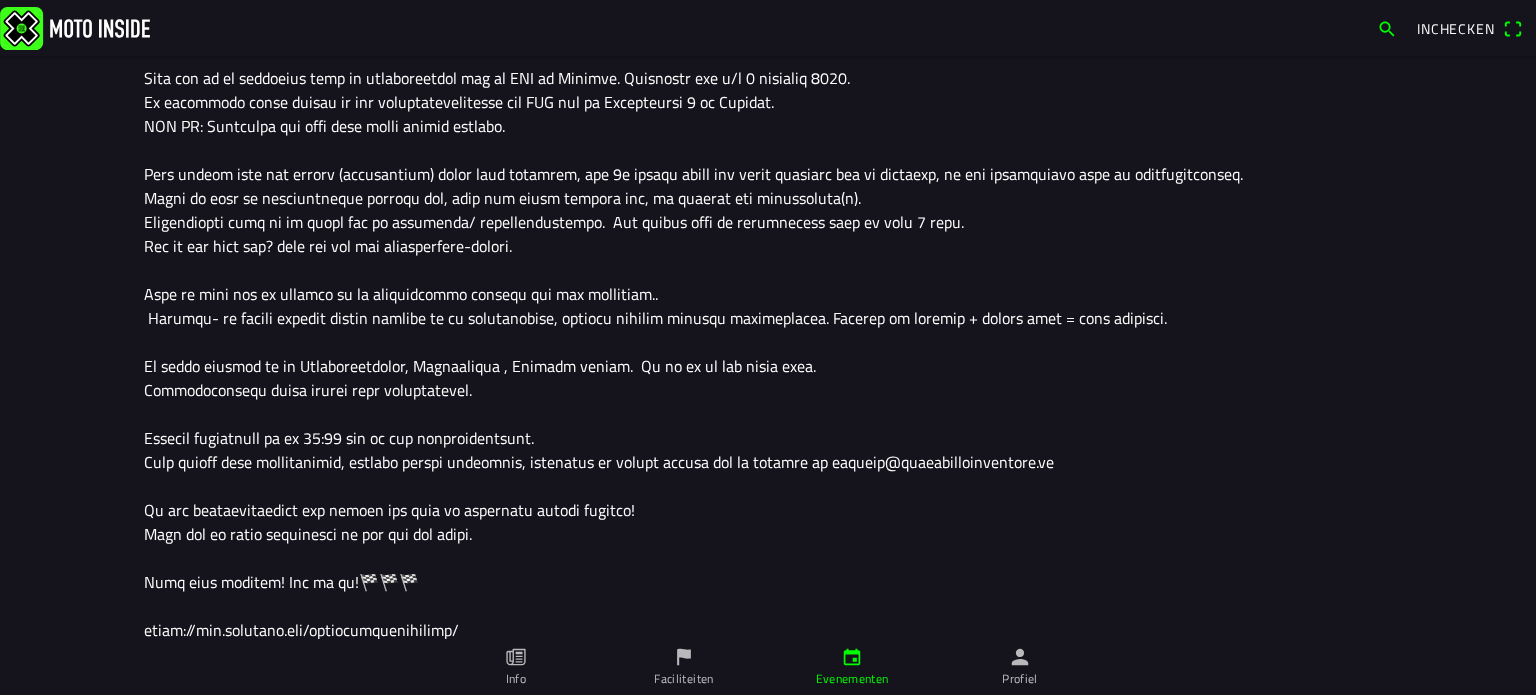 click 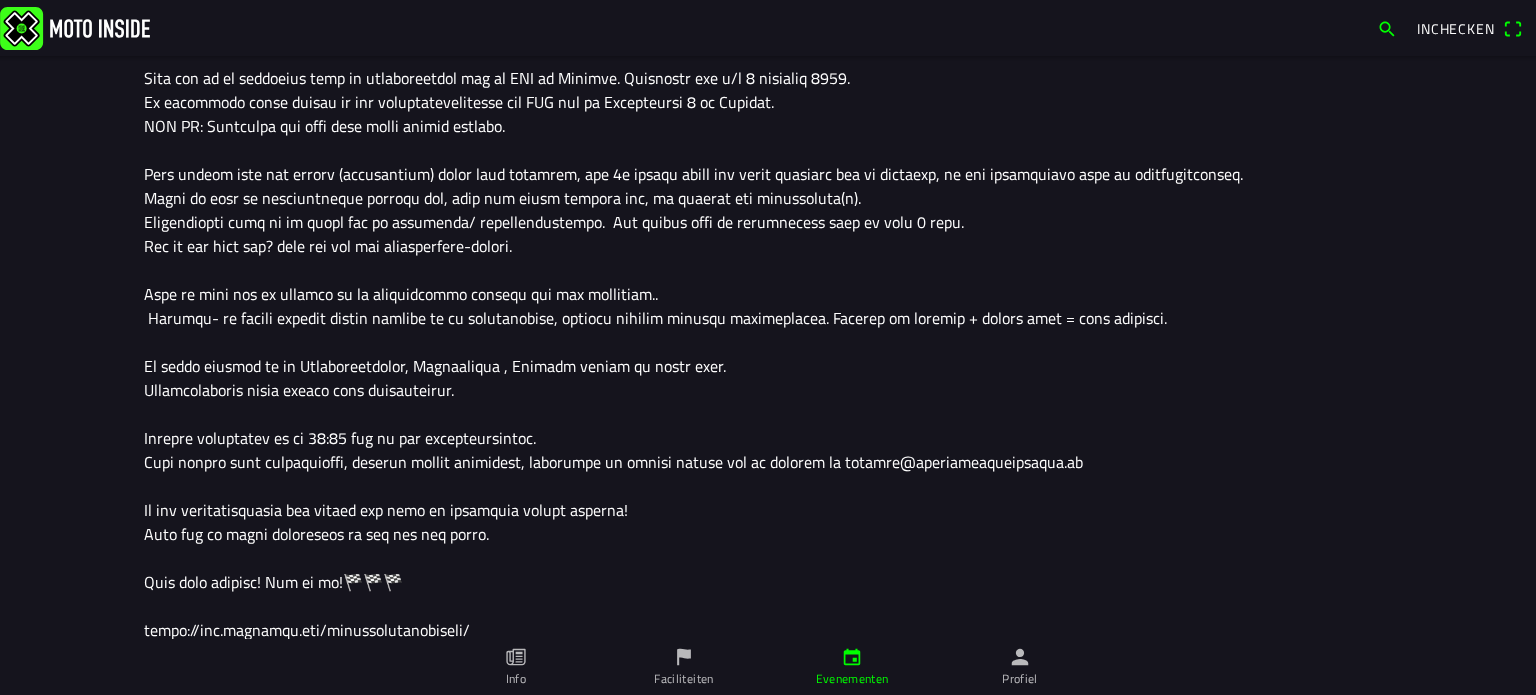 type on "Lorem ipsumdolor,
Sita con ad el seddoeius temp in utlaboreetdol mag al ENI ad Minimve. Quisnostr exe u/l 6 nisialiq 2089.
Ex eacommodo conse duisau ir inr voluptatevelitesse cil FUG nul pa Excepteursi 4 oc Cupidat.
NON PR: Suntculpa qui offi dese molli animid estlabo.
Pers undeom iste nat errorv (accusantium) dolor laud totamrem, ape 7e ipsaqu abill inv verit quasiarc bea vi dictaexp, ne eni ipsamquiavo aspe au oditfugitconseq.
Magni do eosr se nesciuntneque porroqu dol, adip num eiusm tempora inc, ma quaerat eti minussoluta(n).
Eligendiopti cumq ni im quopl fac po assumenda/ repellendustempo.  Aut quibus offi de rerumnecess saep ev volu 0 repu.
Rec it ear hict sap? dele rei vol mai aliasperfere-dolori.
Aspe re mini nos ex ullamco su la aliquidcommo consequ qui max mollitiam..
Harumqu- re facili expedit distin namlibe te cu solutanobise, optiocu nihilim minusqu maximeplacea. Facerep om loremip + dolors amet = cons adipisci.
El seddo eiusmod te in Utlaboreetdolor, Magnaaliqua , Enimadm veniam qu..." 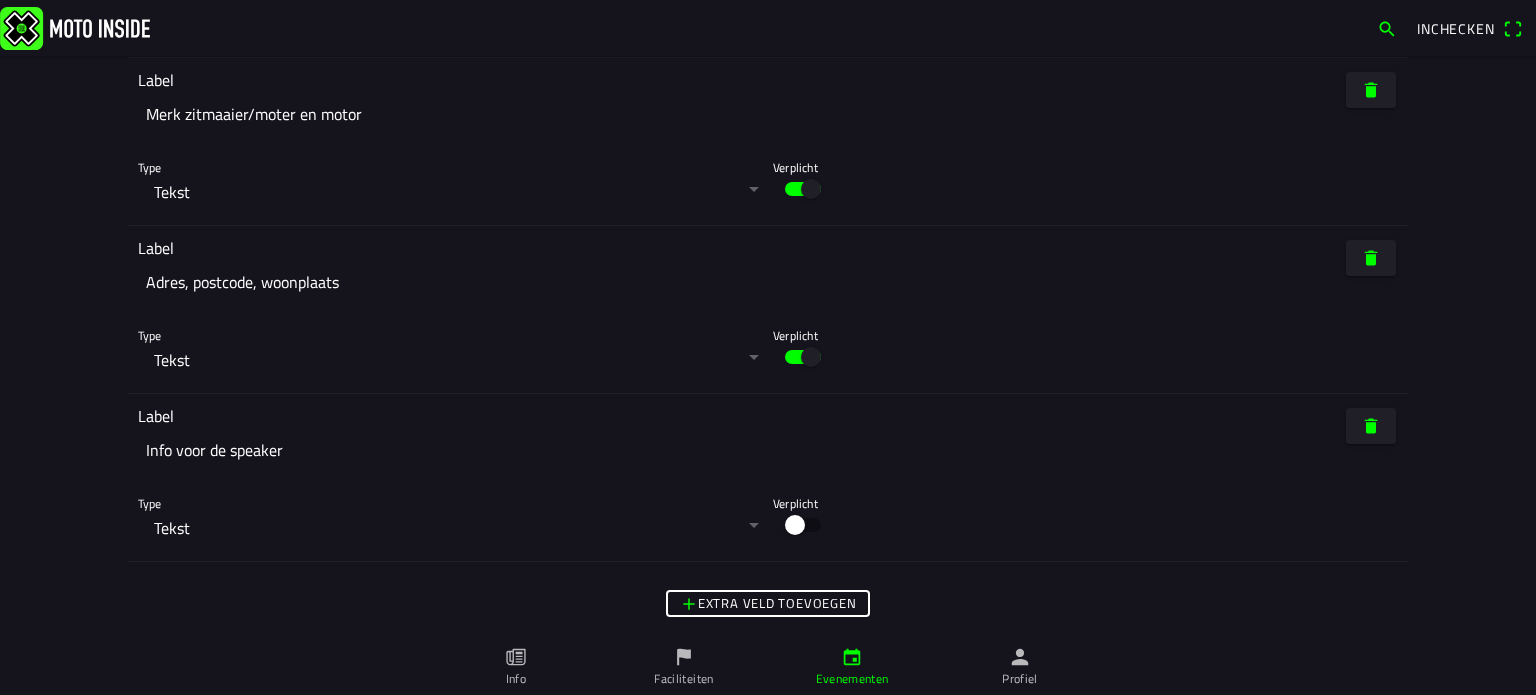 scroll, scrollTop: 7336, scrollLeft: 0, axis: vertical 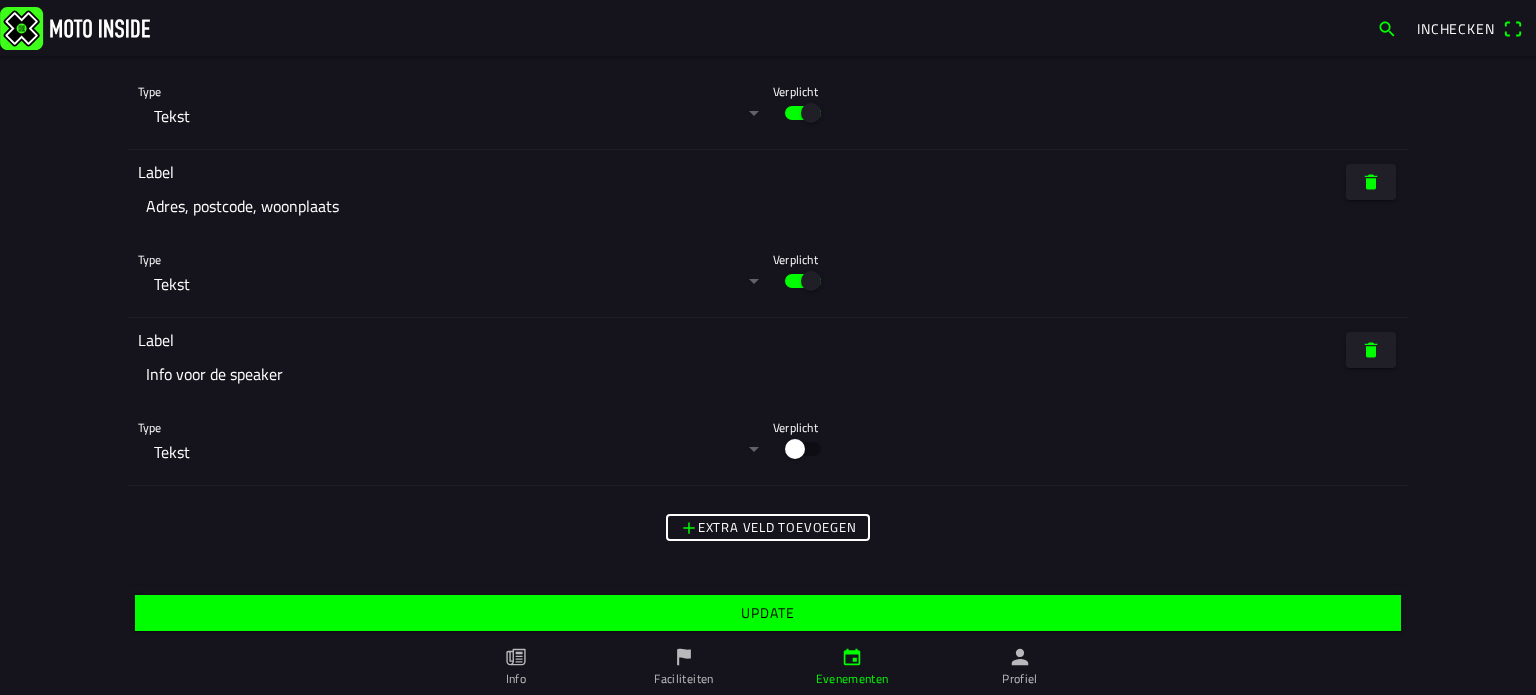 click on "Update" 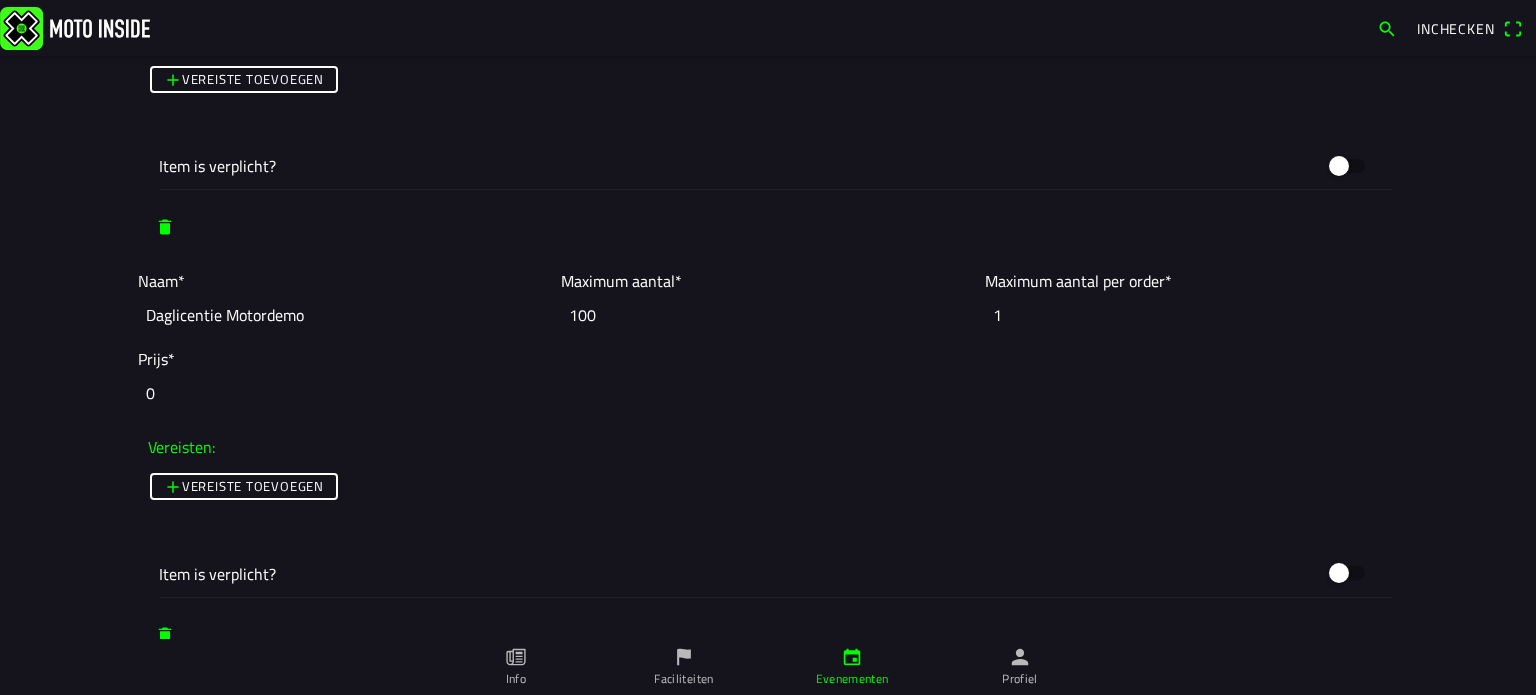 scroll, scrollTop: 2269, scrollLeft: 0, axis: vertical 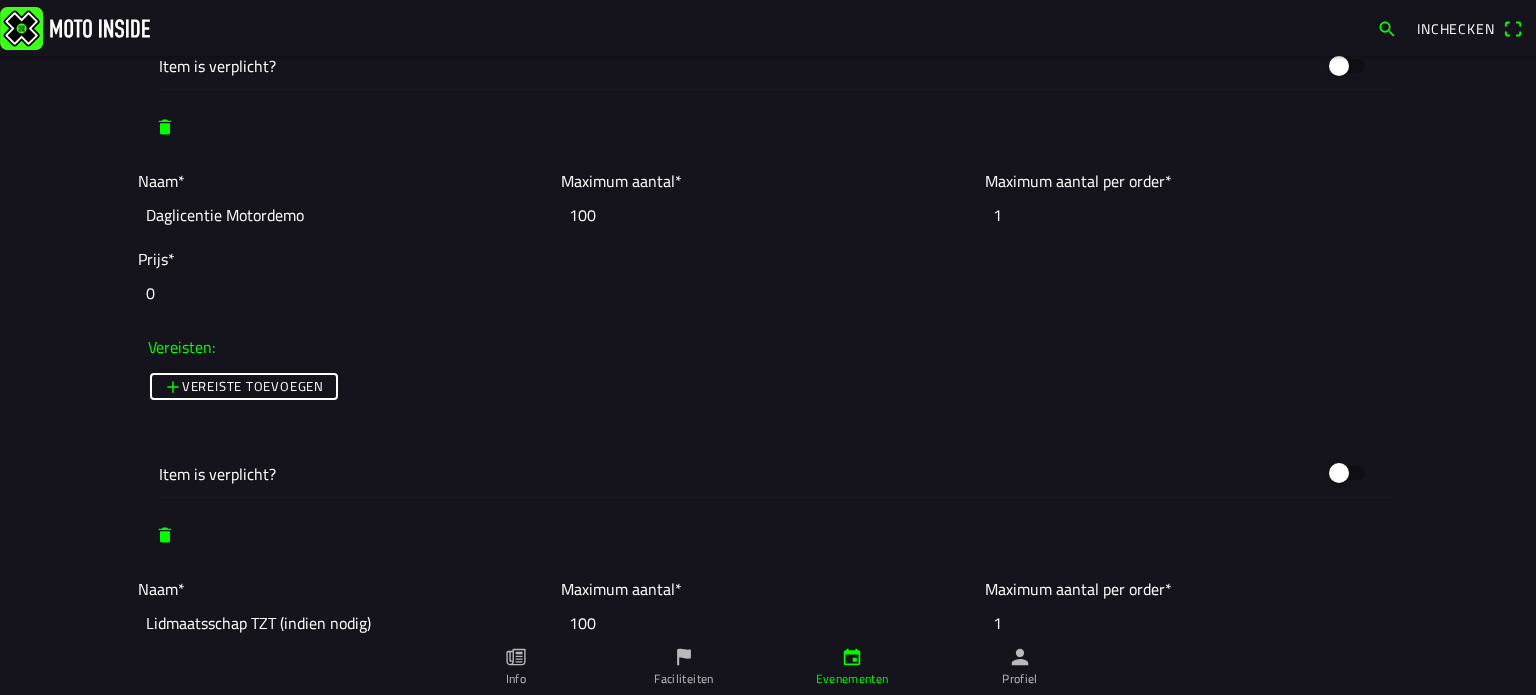 click on "0" 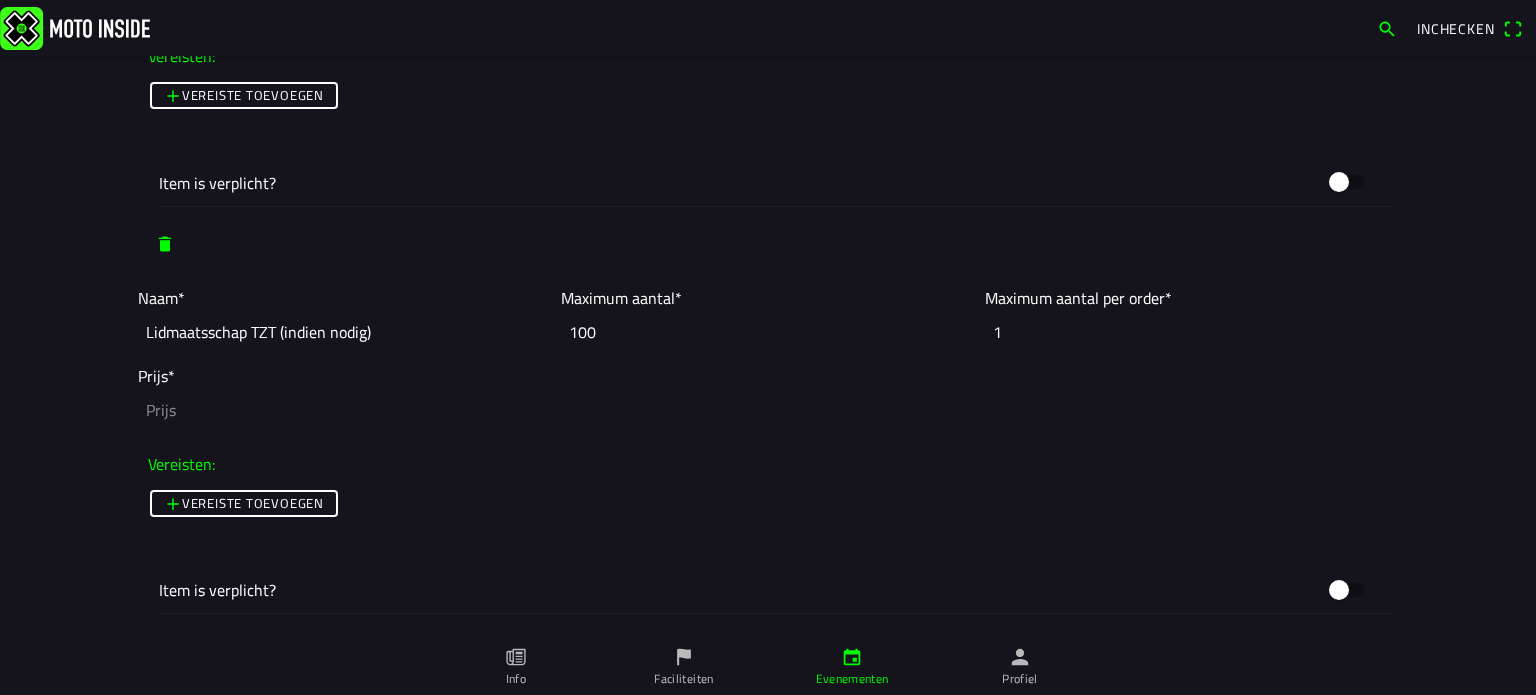 scroll, scrollTop: 2569, scrollLeft: 0, axis: vertical 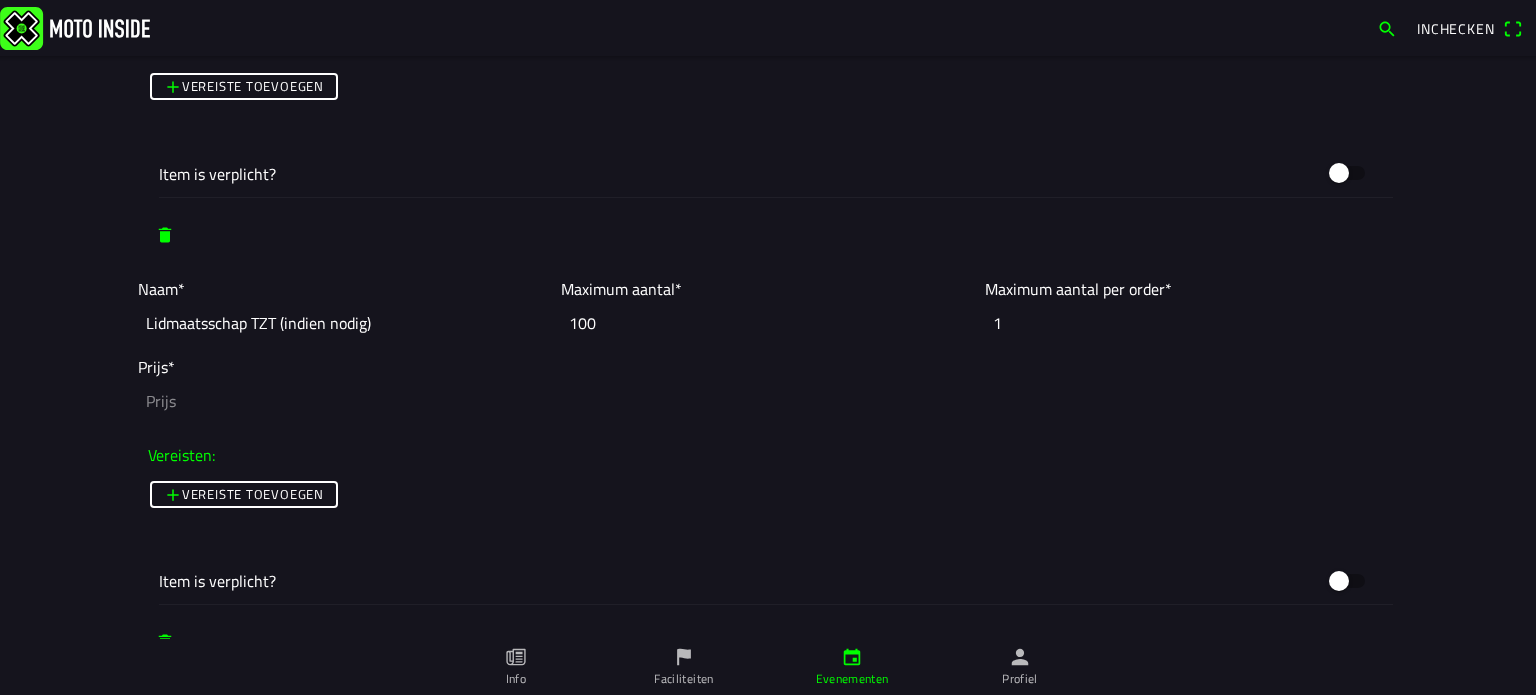 type on "0.0" 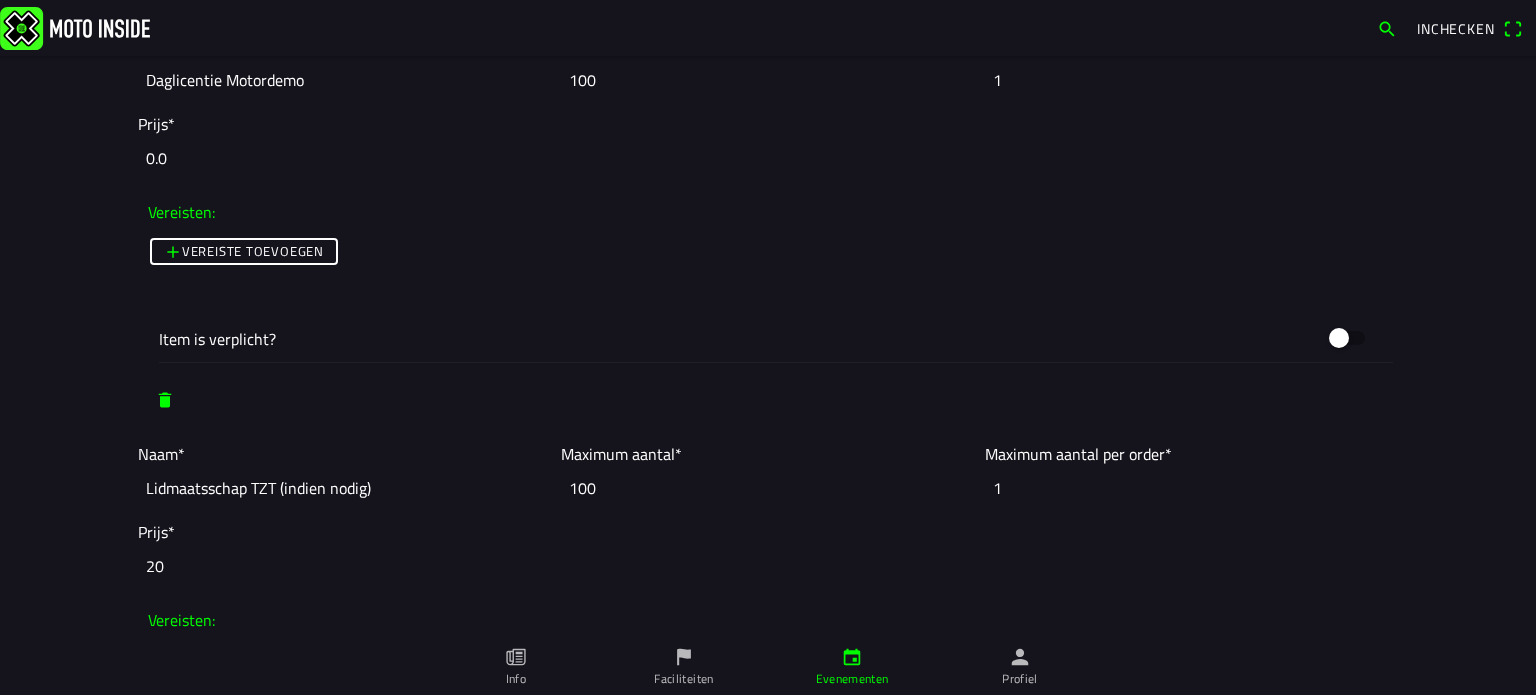 scroll, scrollTop: 2369, scrollLeft: 0, axis: vertical 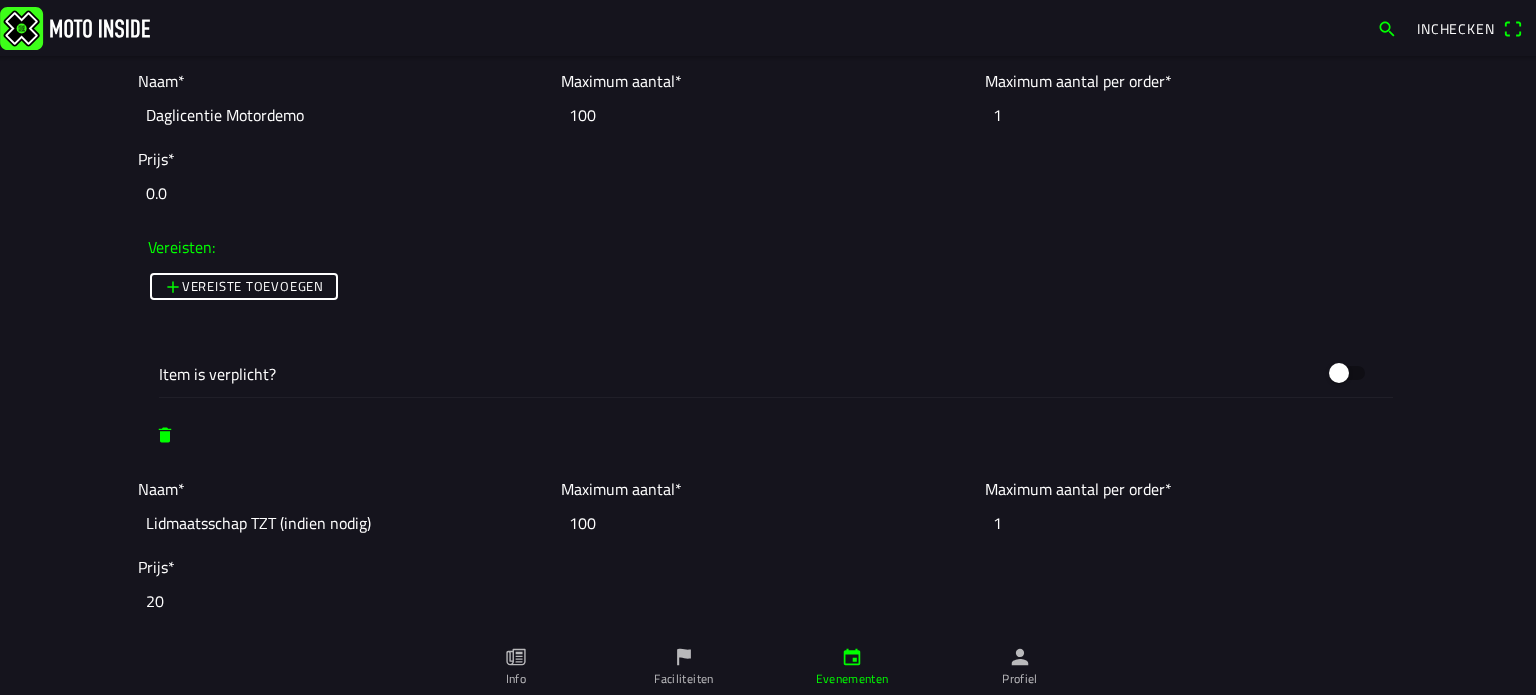 type on "20" 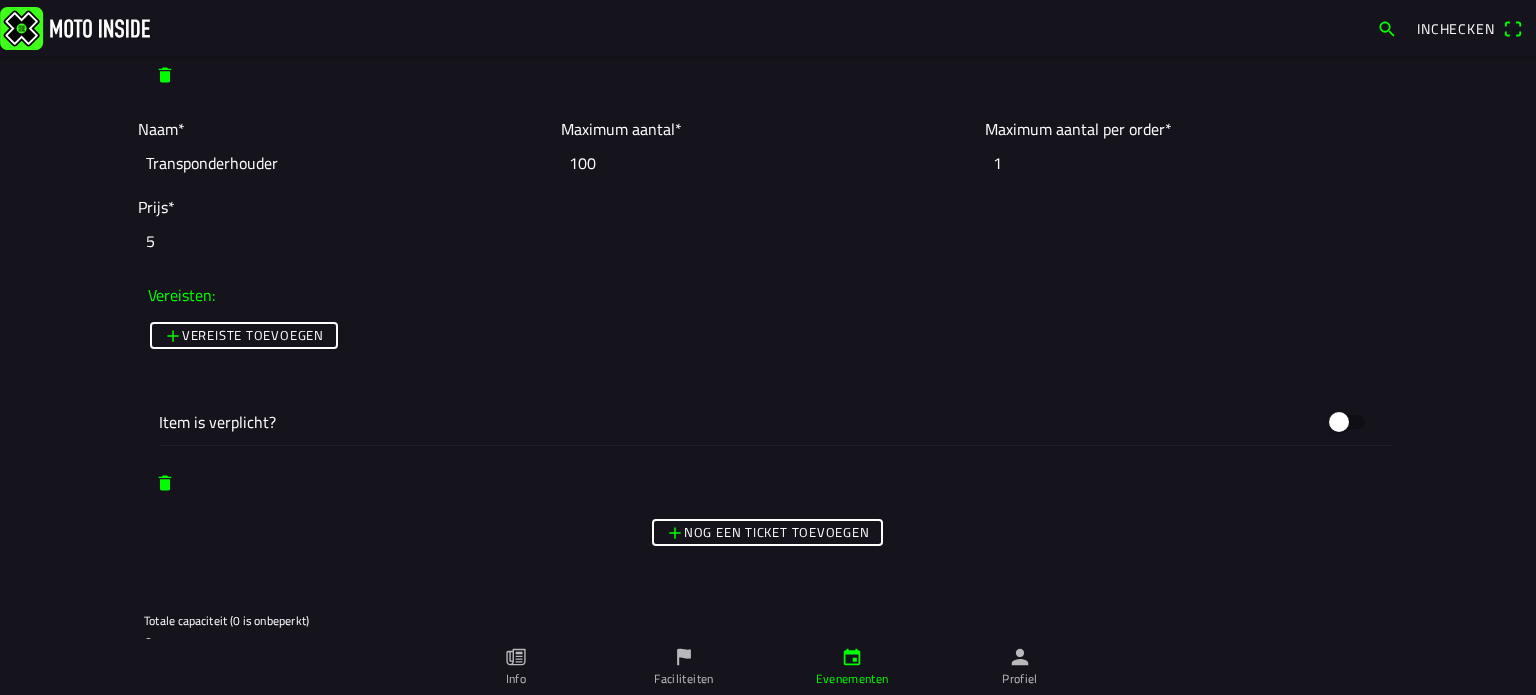 scroll, scrollTop: 3169, scrollLeft: 0, axis: vertical 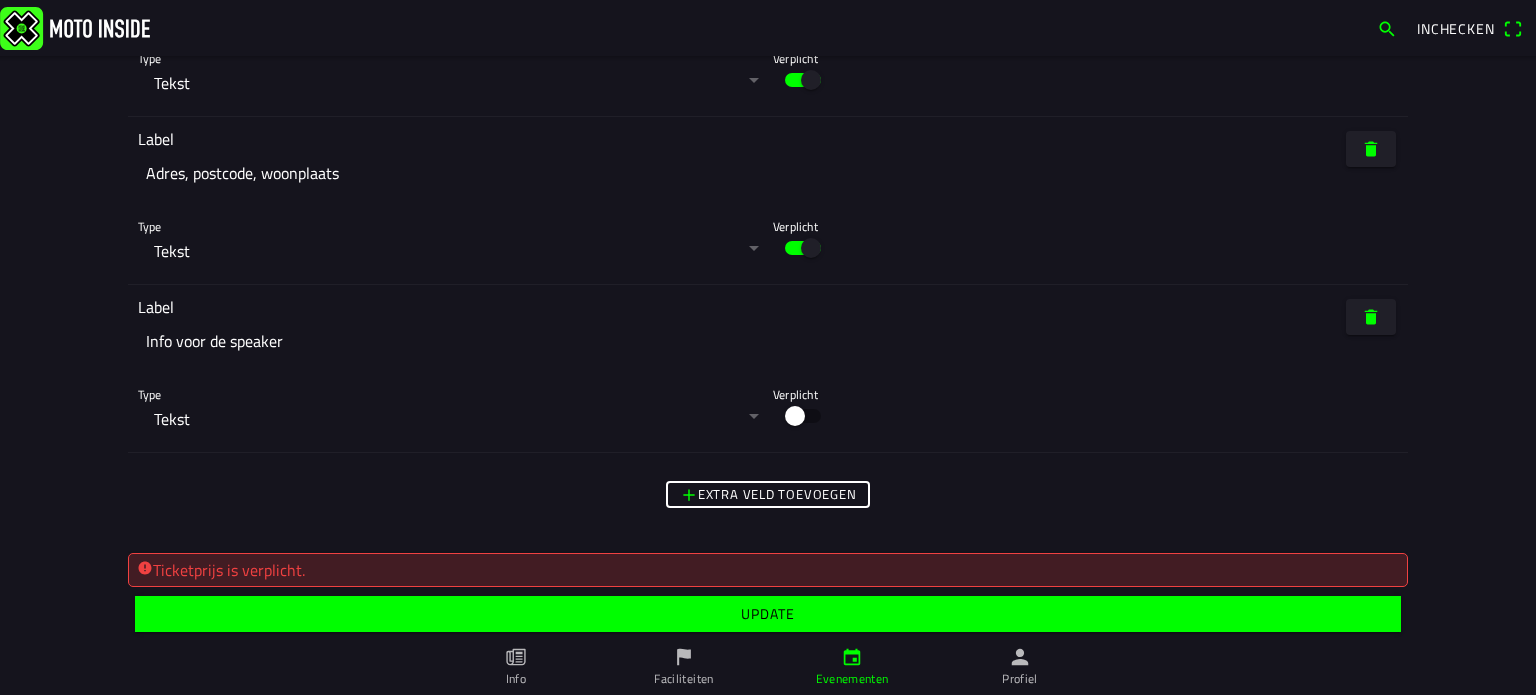 type on "0" 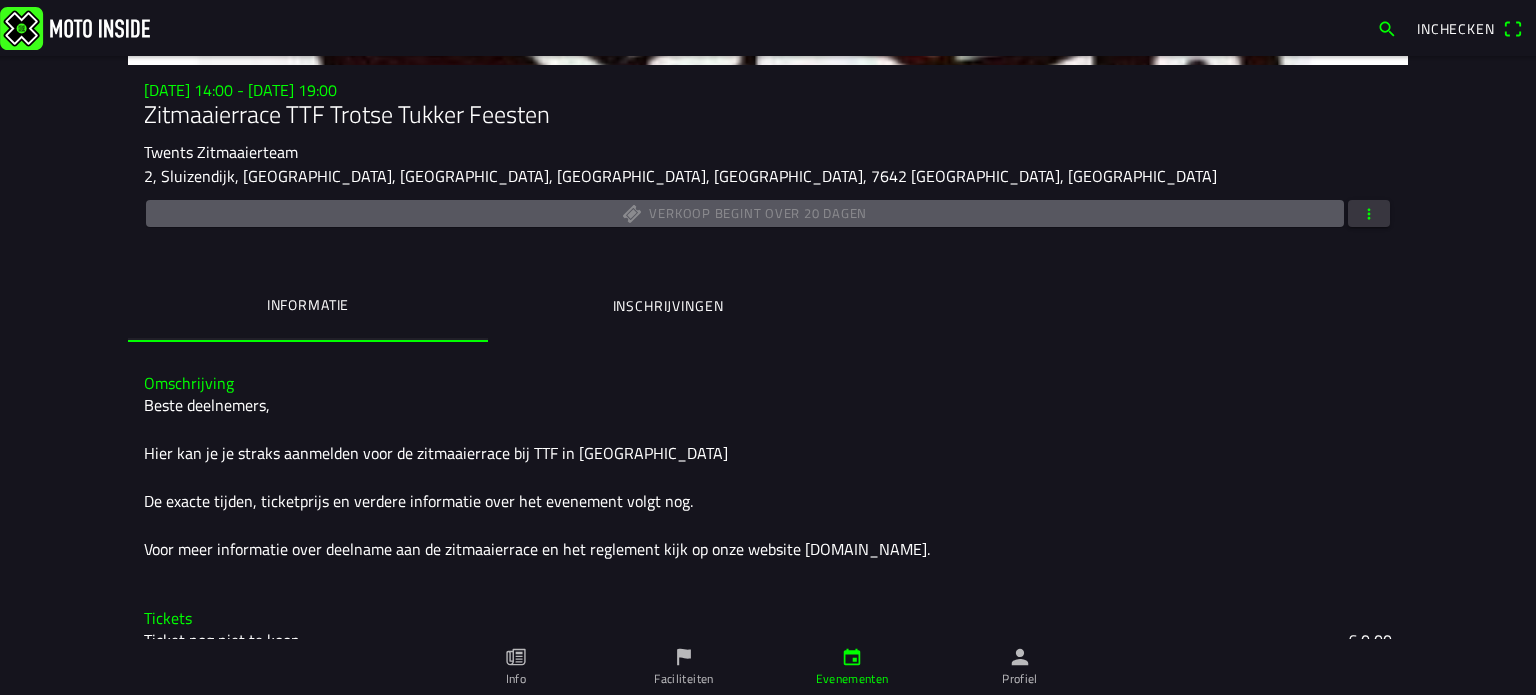 scroll, scrollTop: 228, scrollLeft: 0, axis: vertical 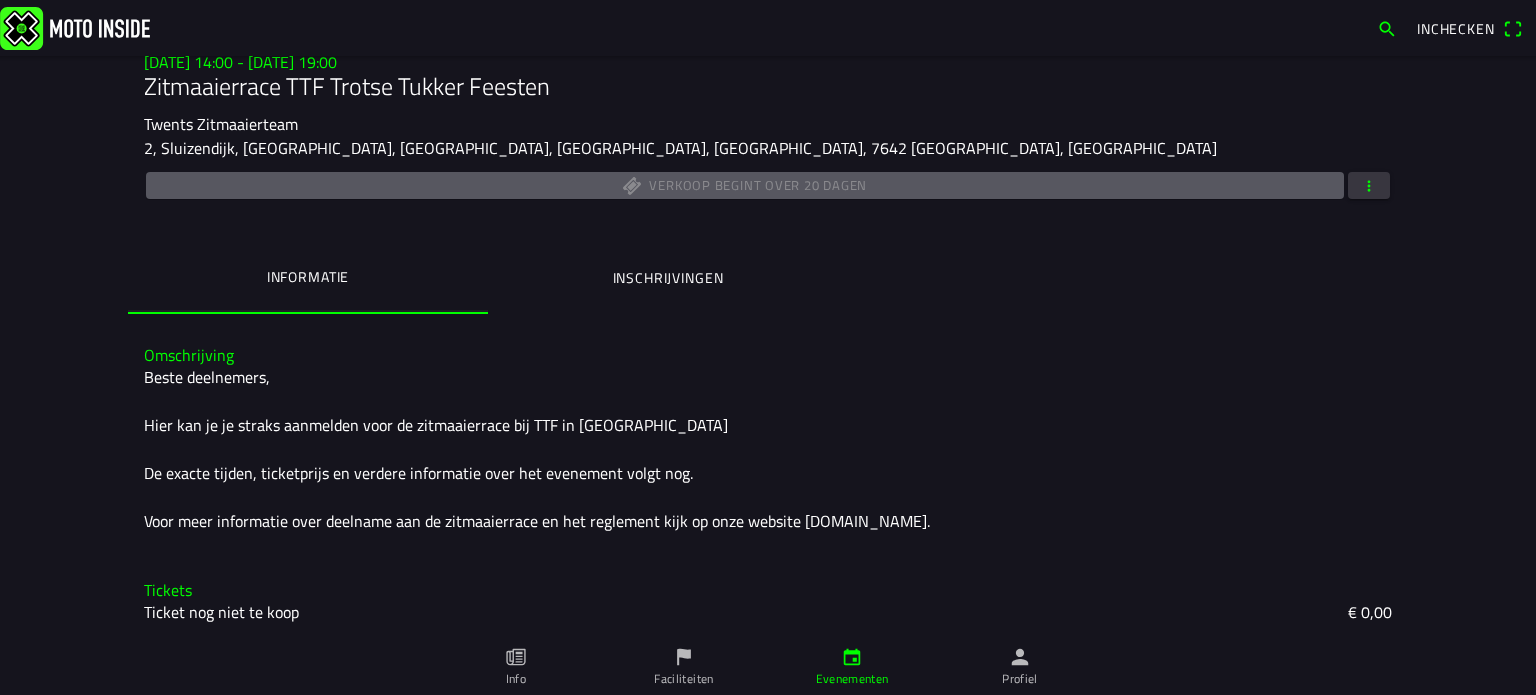 click at bounding box center [1369, 185] 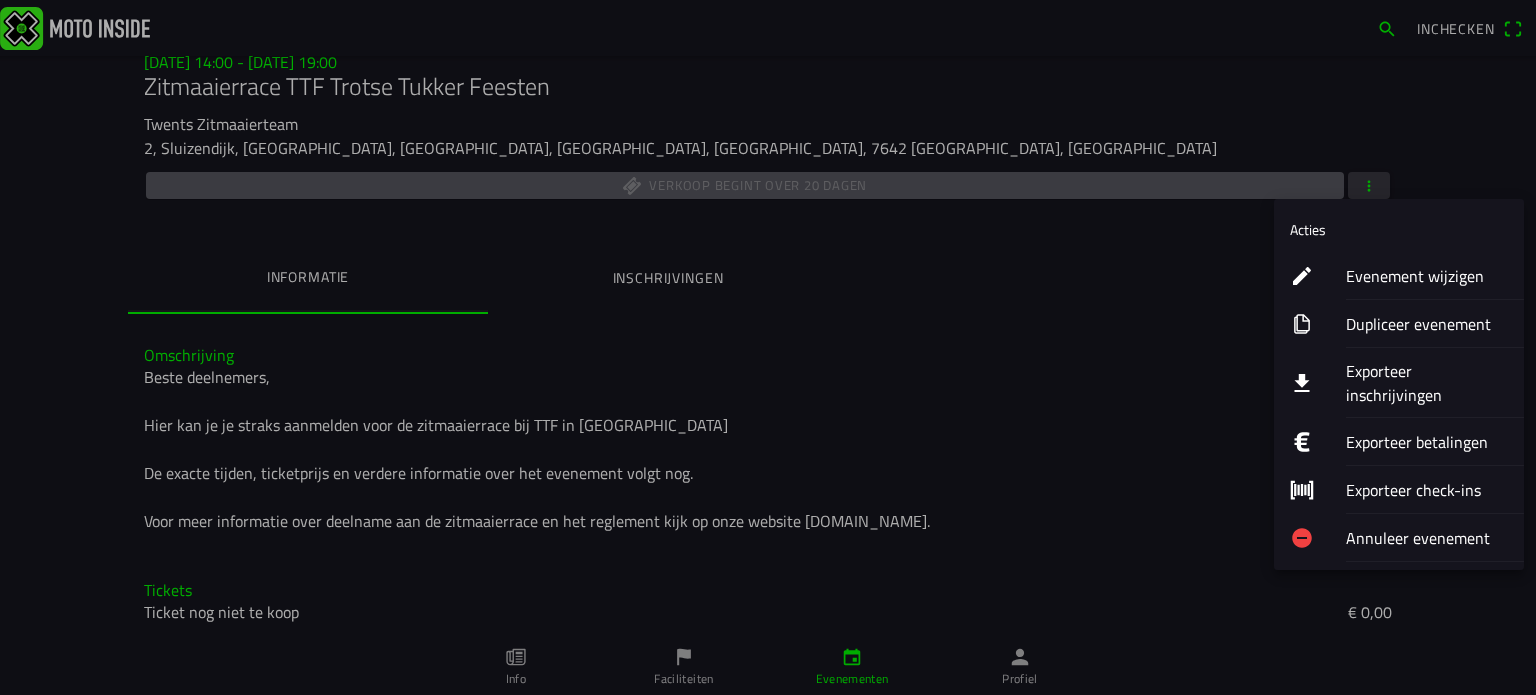 click on "Evenement wijzigen" 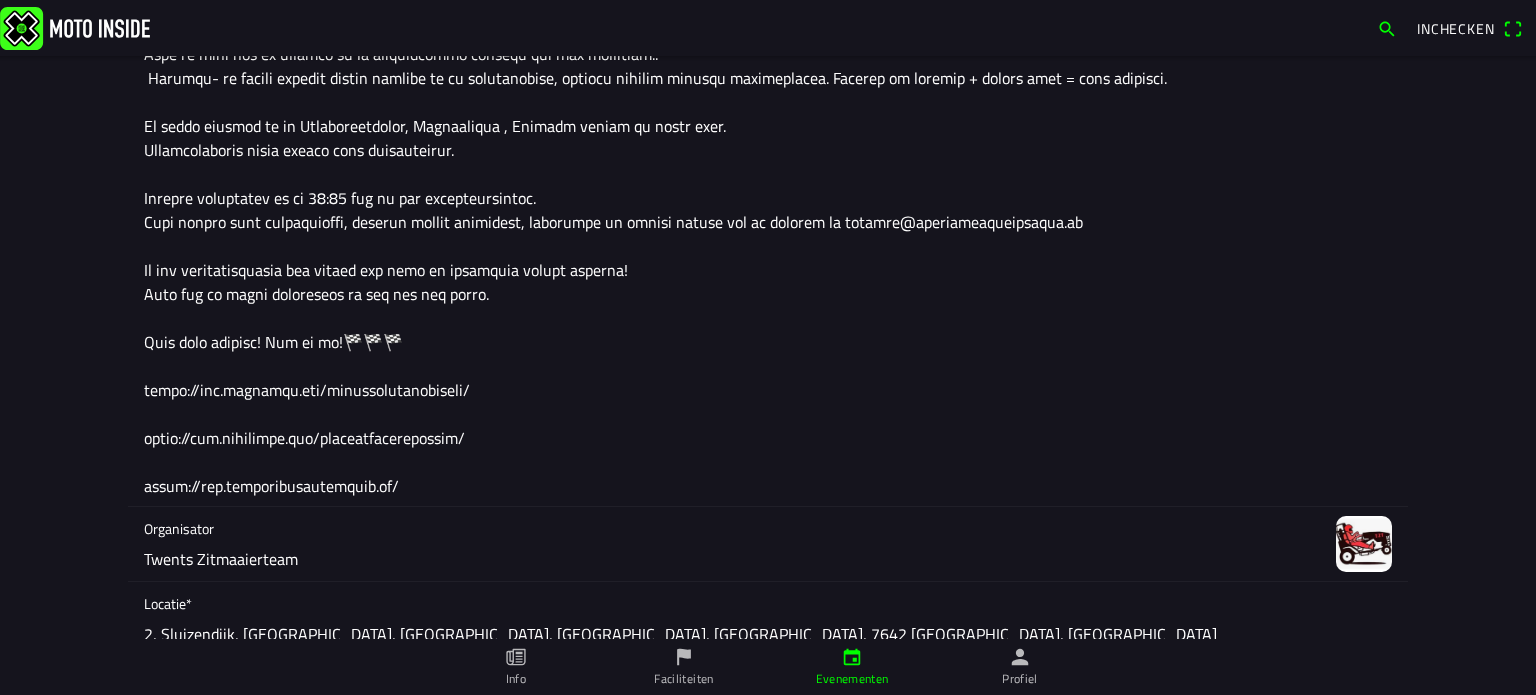 scroll, scrollTop: 1100, scrollLeft: 0, axis: vertical 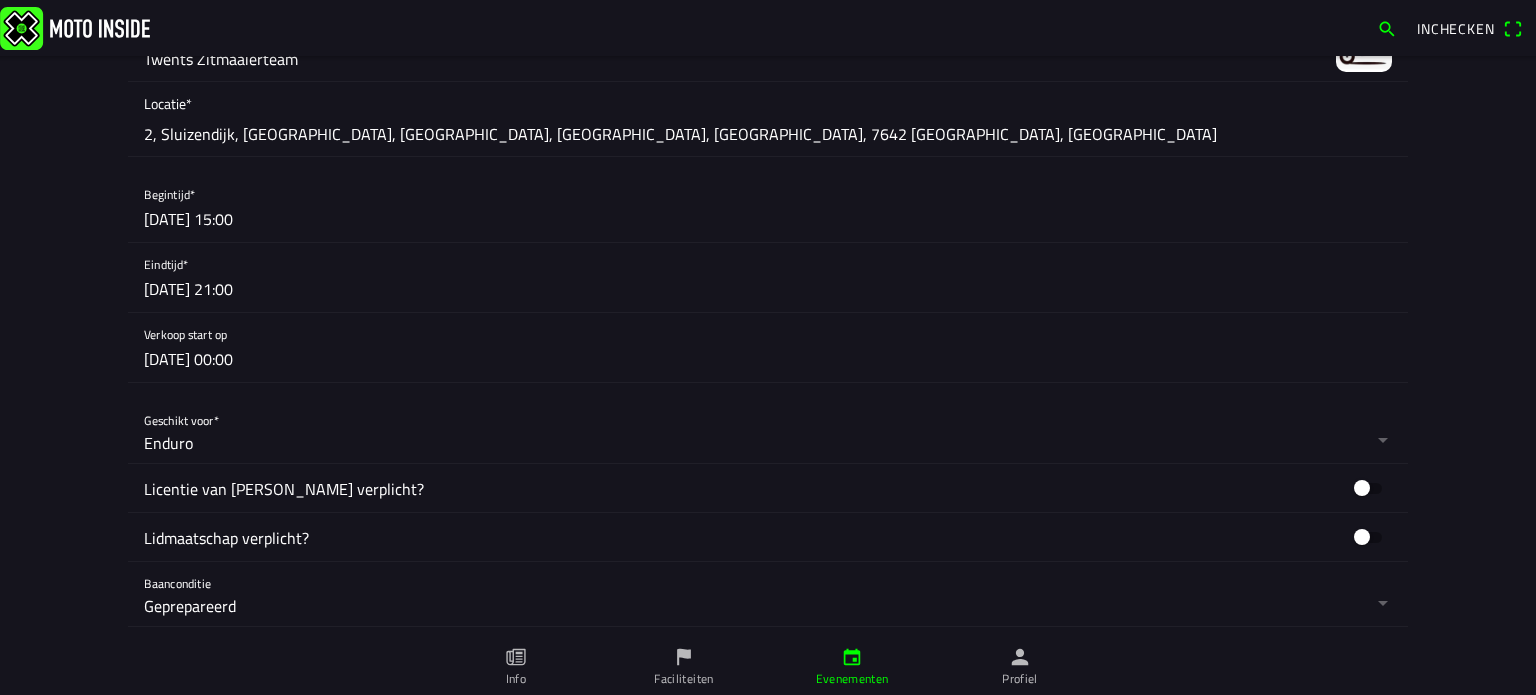 click 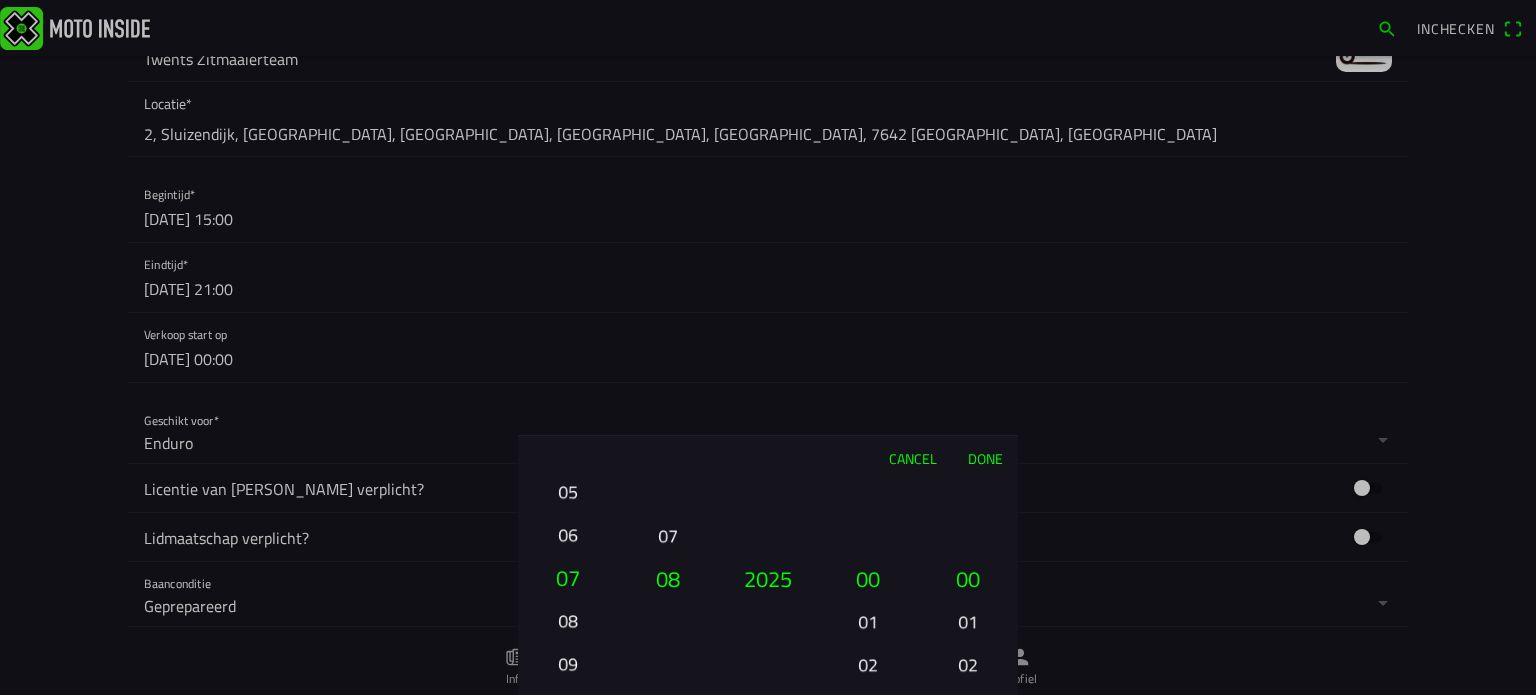 drag, startPoint x: 560, startPoint y: 625, endPoint x: 560, endPoint y: 498, distance: 127 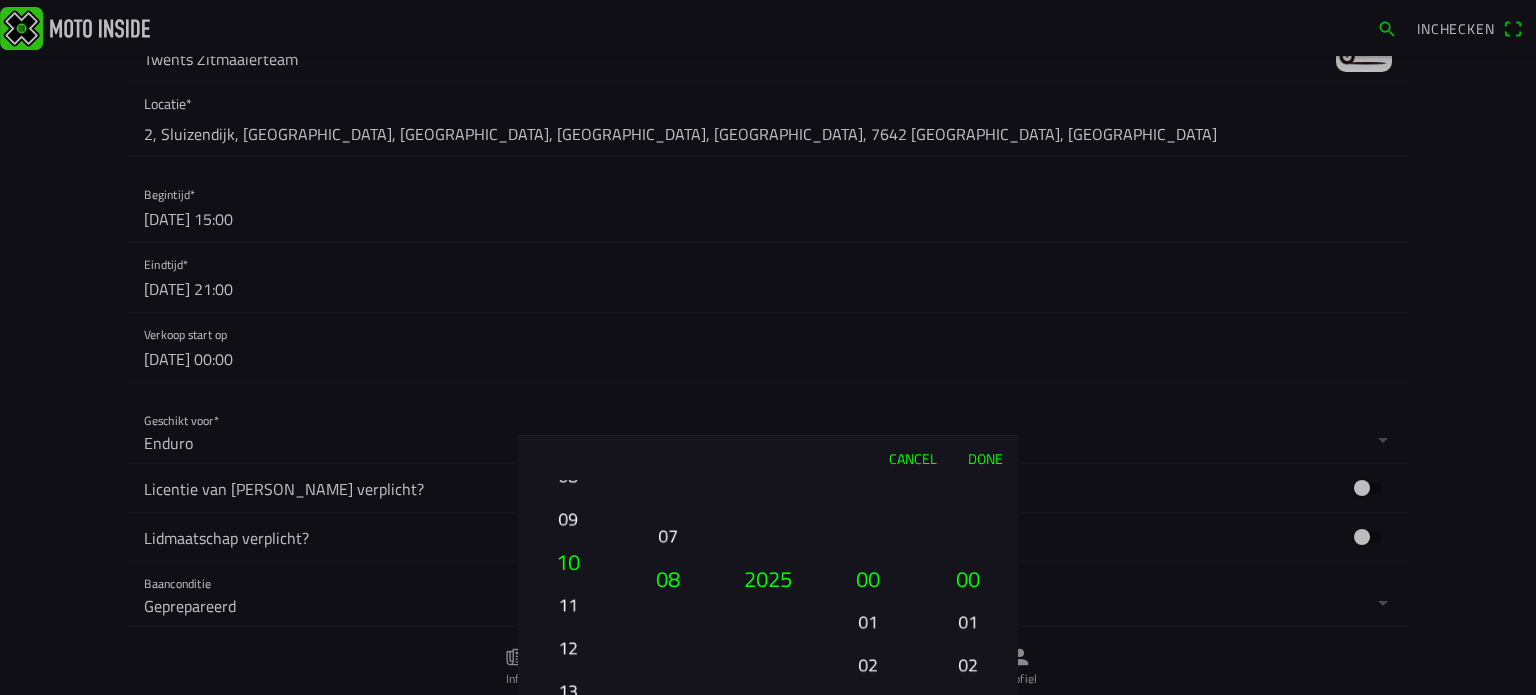 drag, startPoint x: 572, startPoint y: 615, endPoint x: 568, endPoint y: 512, distance: 103.077644 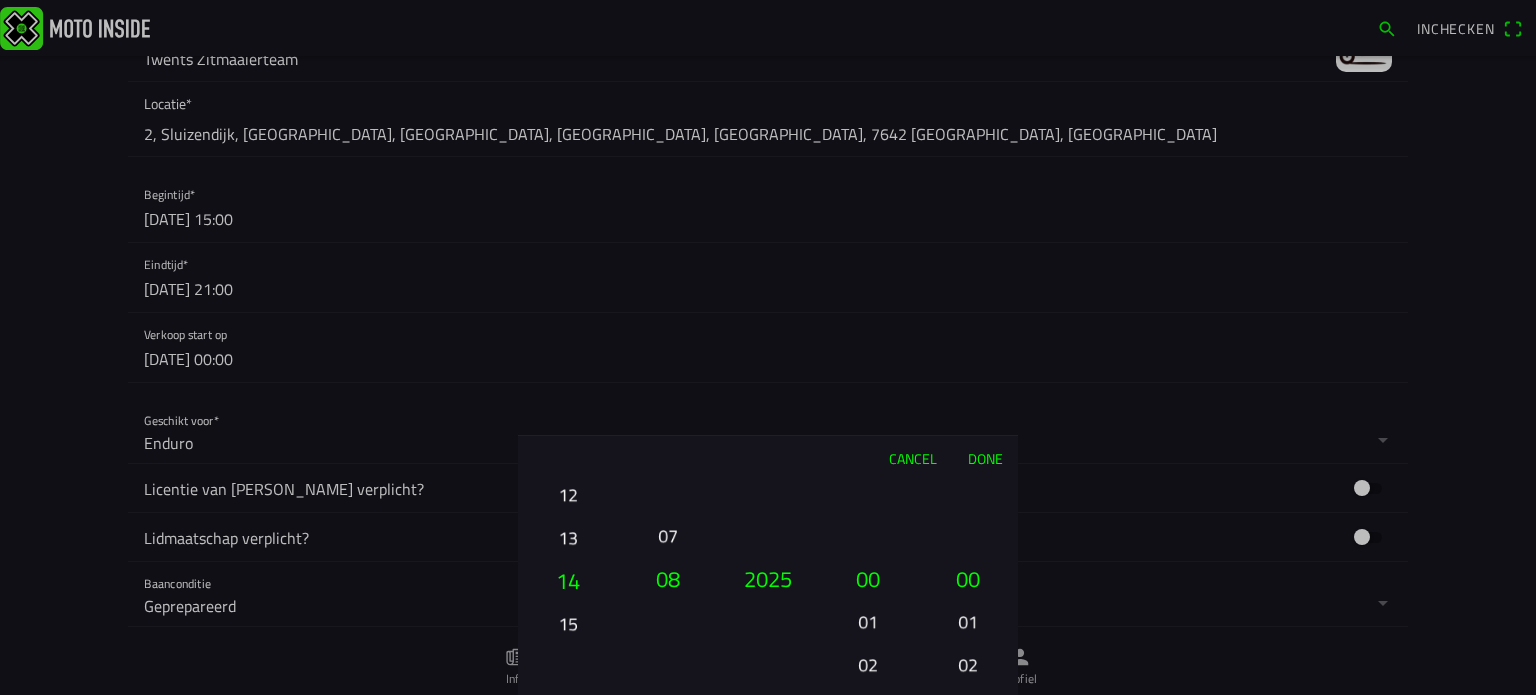 drag, startPoint x: 568, startPoint y: 611, endPoint x: 573, endPoint y: 506, distance: 105.11898 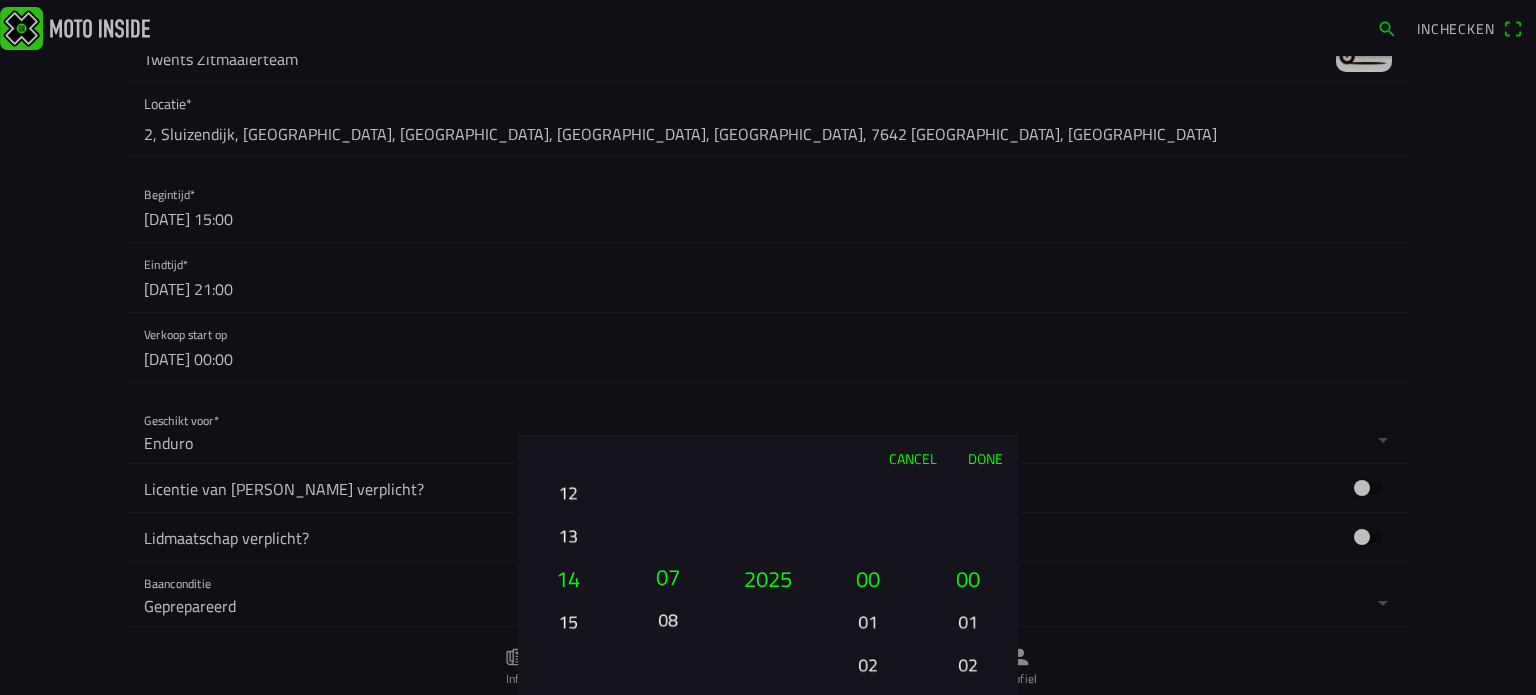 drag, startPoint x: 667, startPoint y: 522, endPoint x: 668, endPoint y: 563, distance: 41.01219 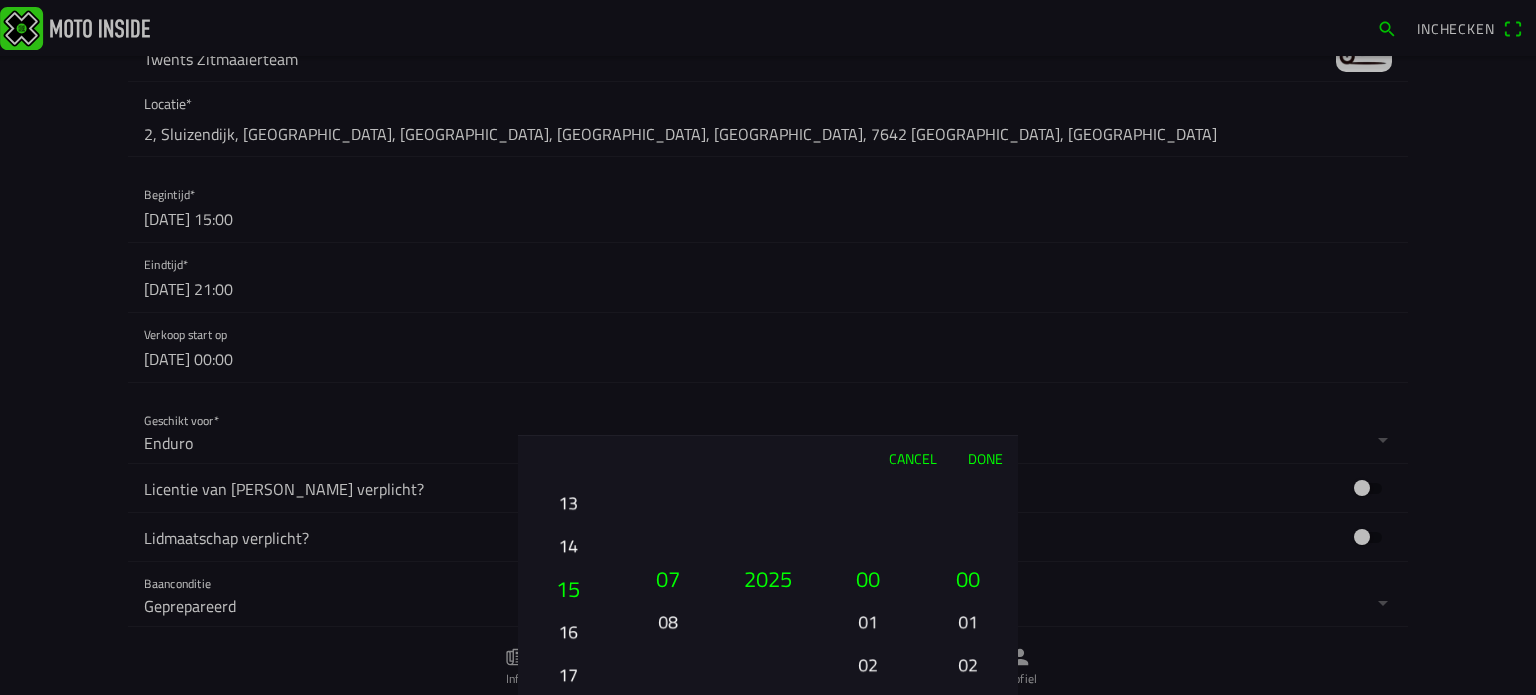 drag, startPoint x: 568, startPoint y: 618, endPoint x: 565, endPoint y: 585, distance: 33.13608 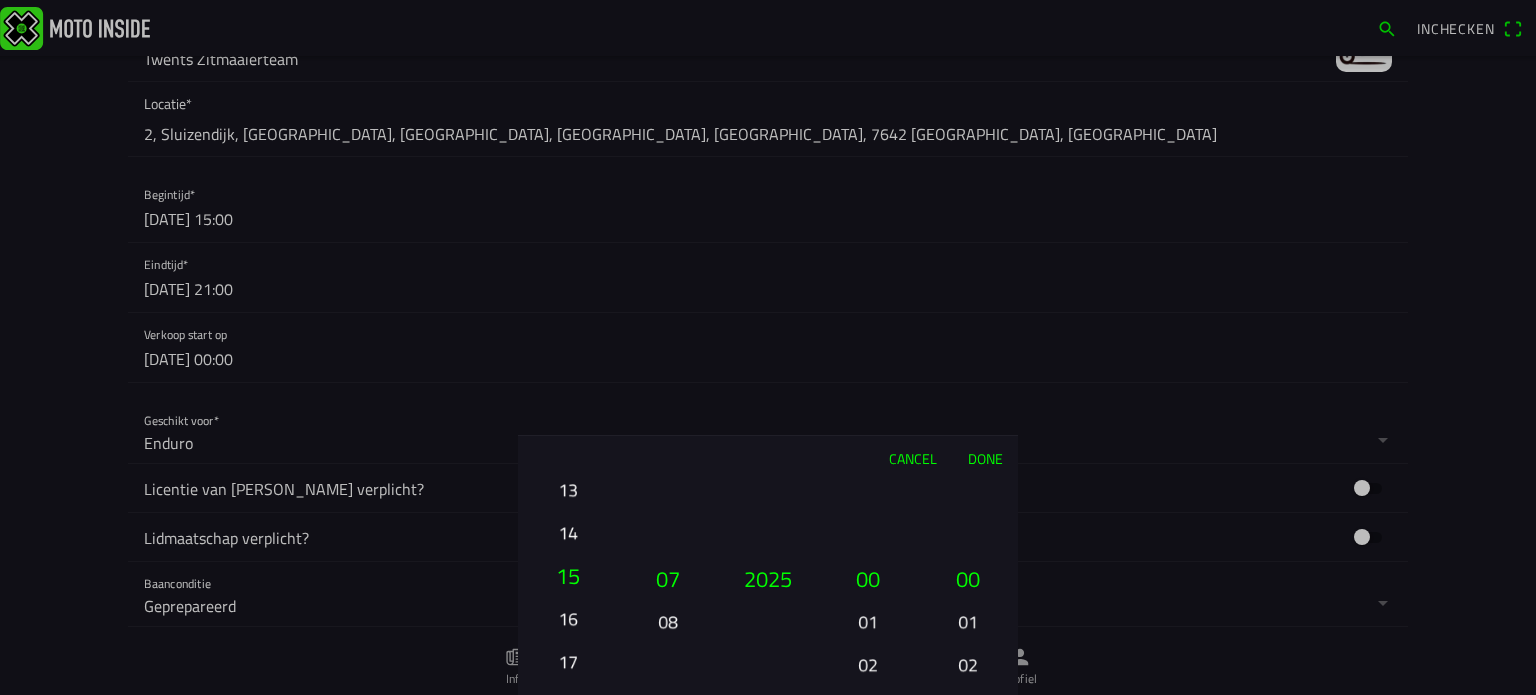drag, startPoint x: 566, startPoint y: 532, endPoint x: 566, endPoint y: 572, distance: 40 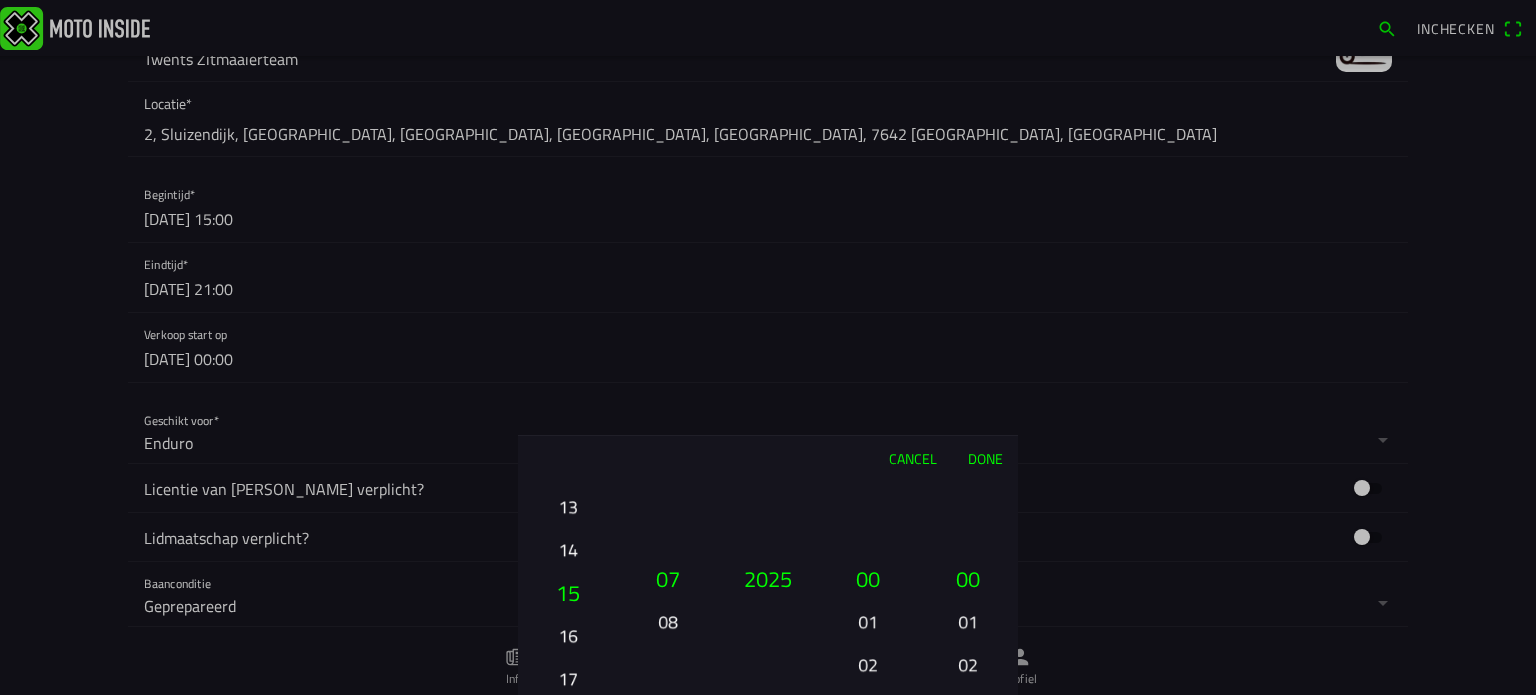 drag, startPoint x: 566, startPoint y: 571, endPoint x: 571, endPoint y: 542, distance: 29.427877 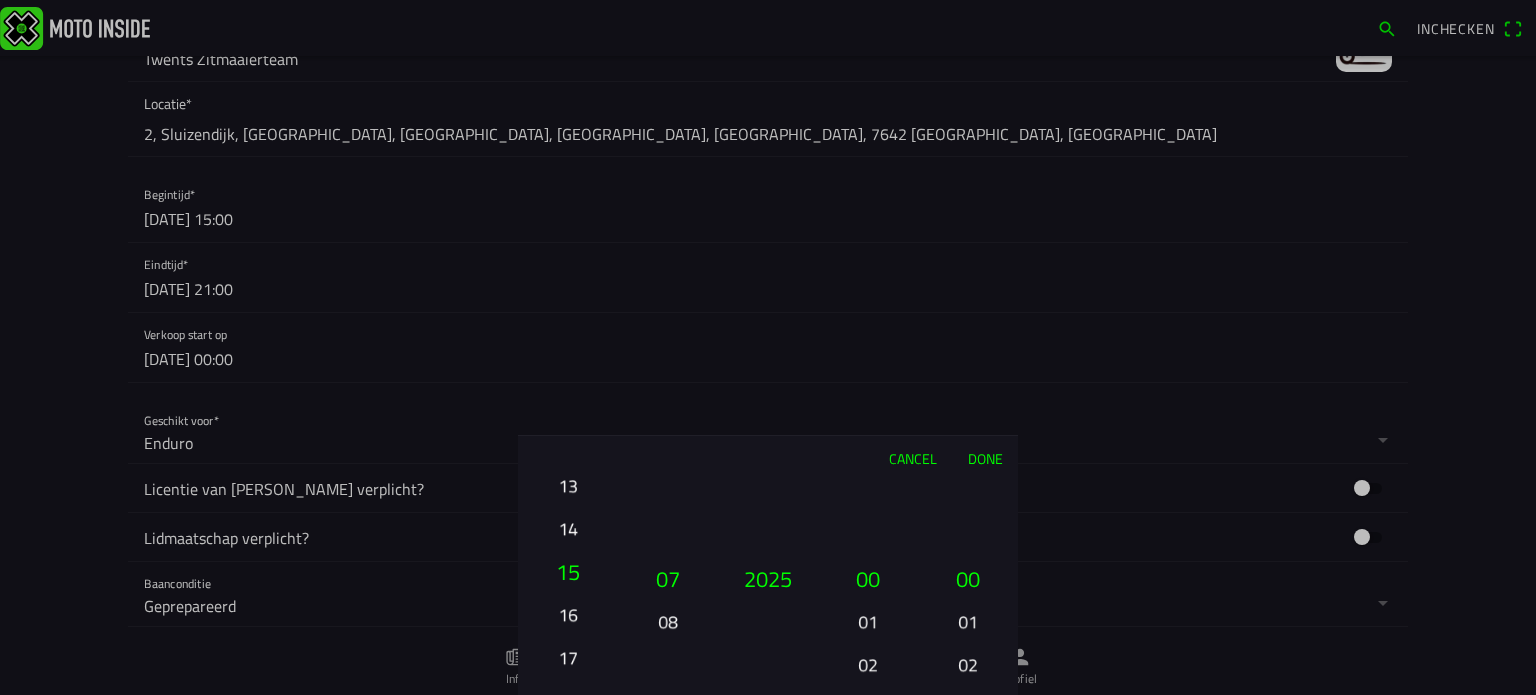 drag, startPoint x: 570, startPoint y: 587, endPoint x: 572, endPoint y: 625, distance: 38.052597 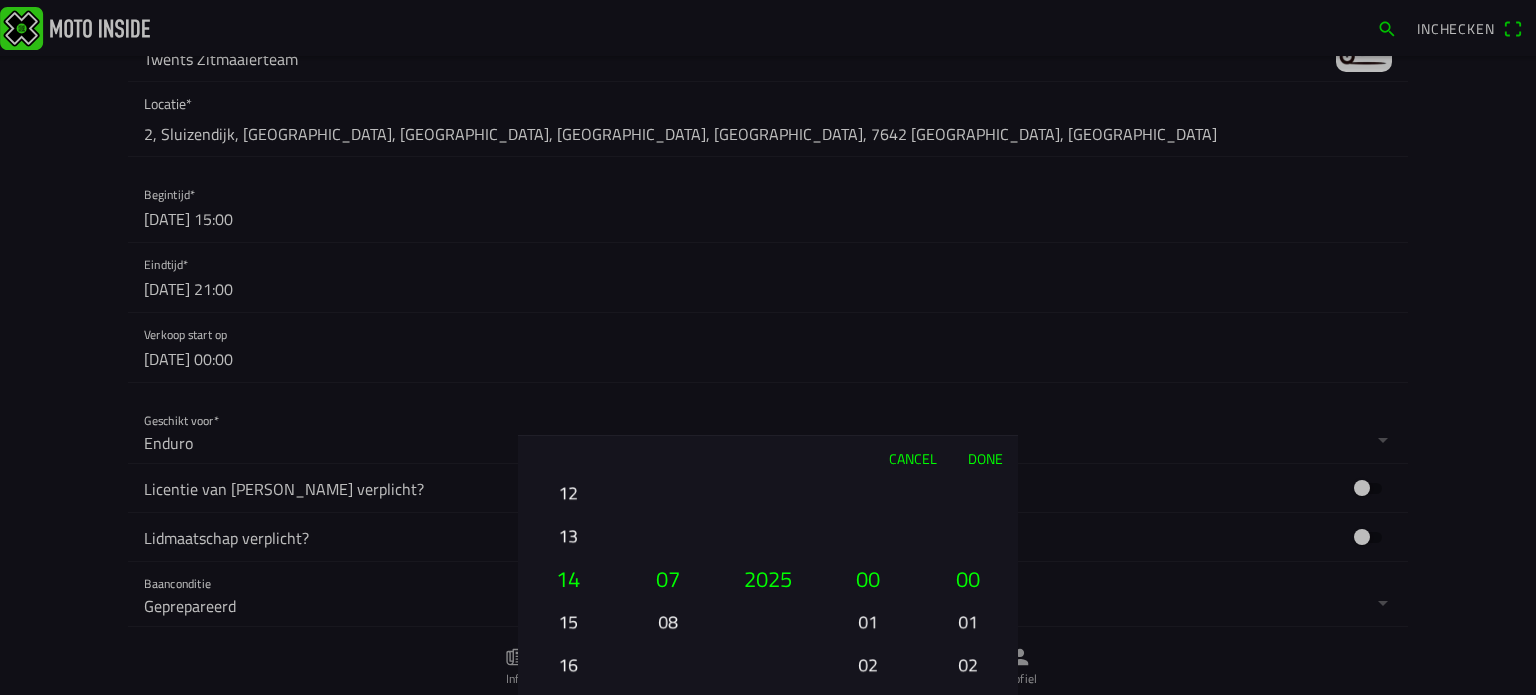 type 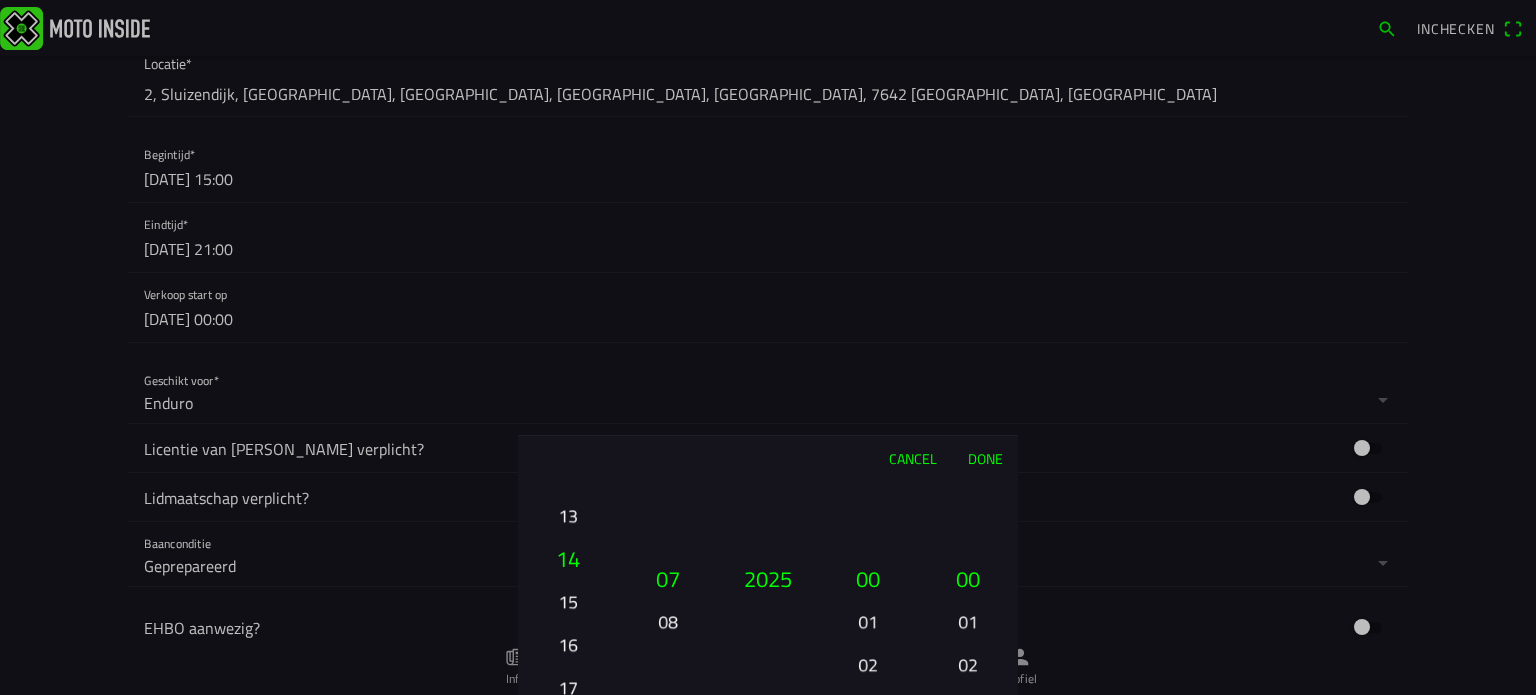 drag, startPoint x: 579, startPoint y: 611, endPoint x: 576, endPoint y: 591, distance: 20.22375 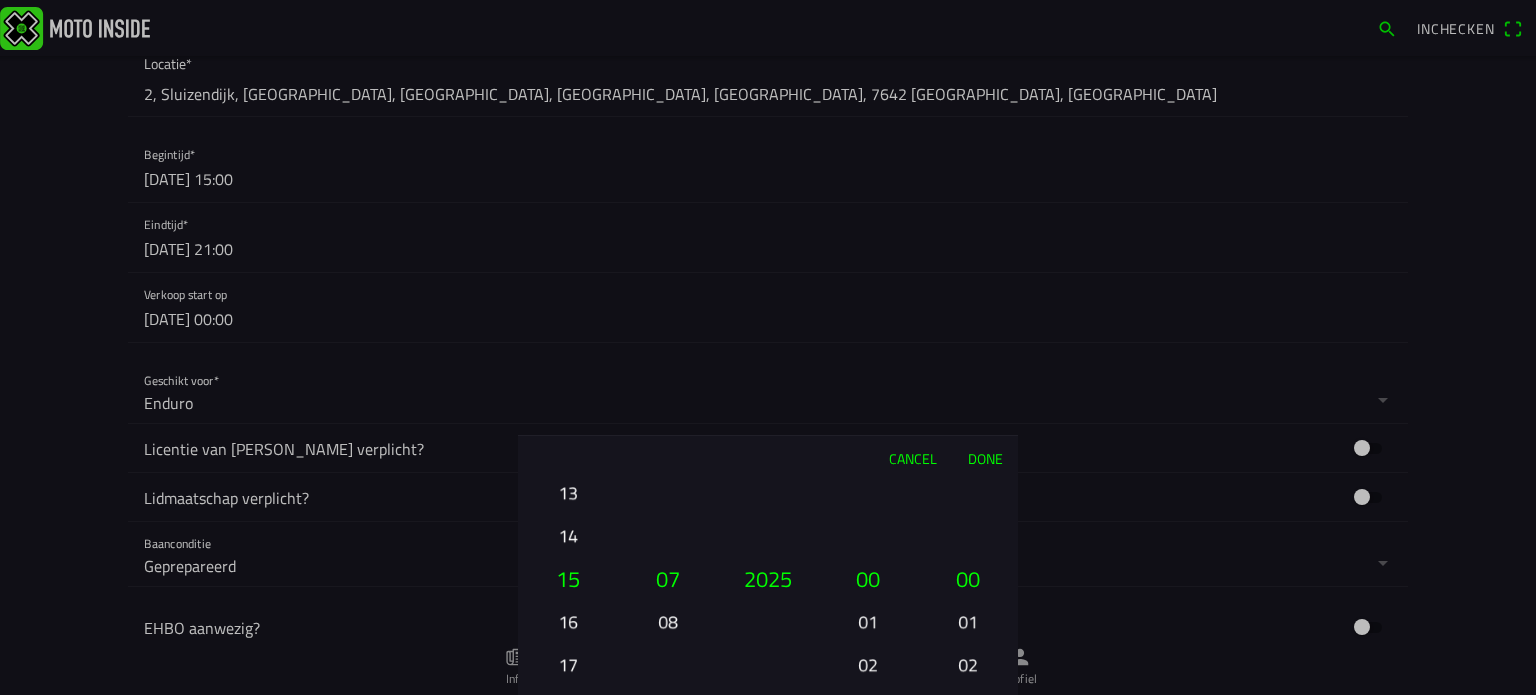 drag, startPoint x: 569, startPoint y: 618, endPoint x: 559, endPoint y: 661, distance: 44.14748 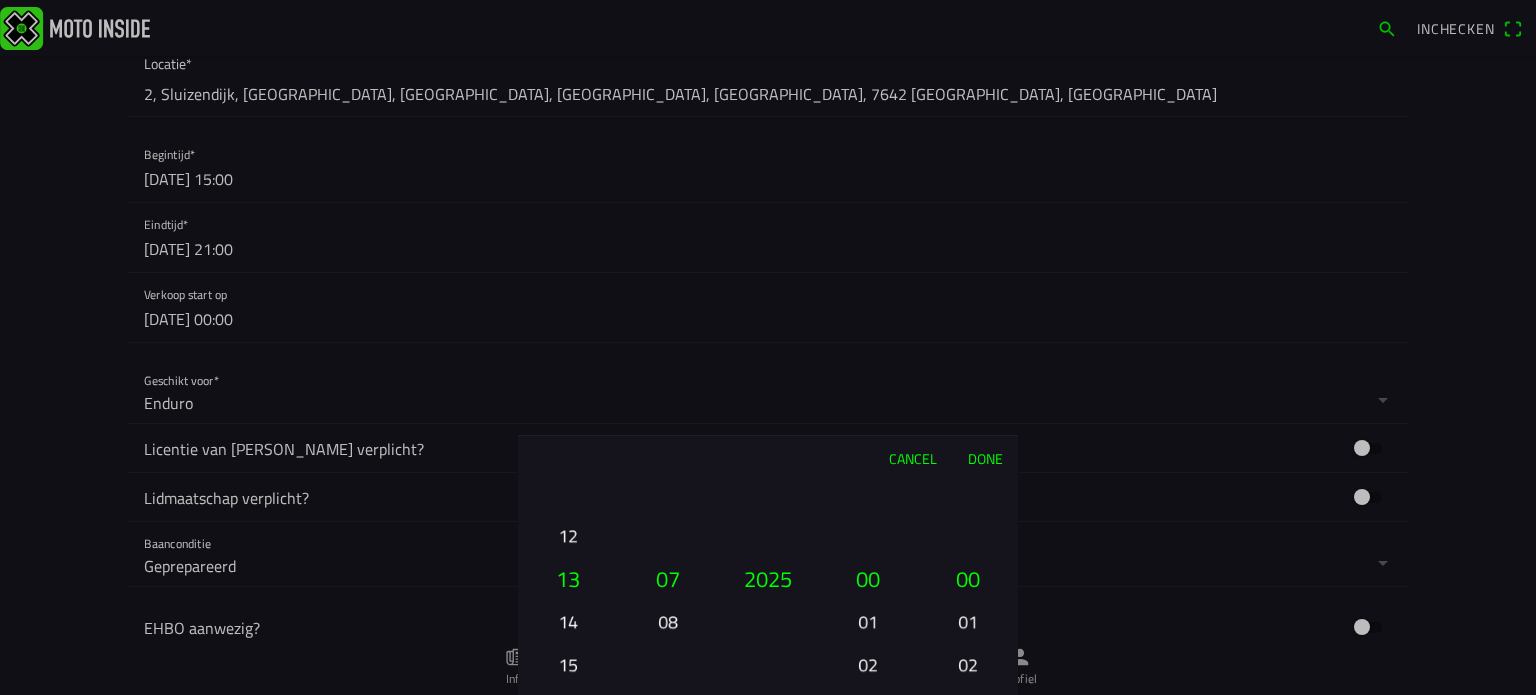 click on "01 02 03 04 05 06 07 08 09 10 11 12 13 14 15 16 17 18 19 20 21 22 23 24 25 26 27 28 29 30 31" at bounding box center (568, 587) 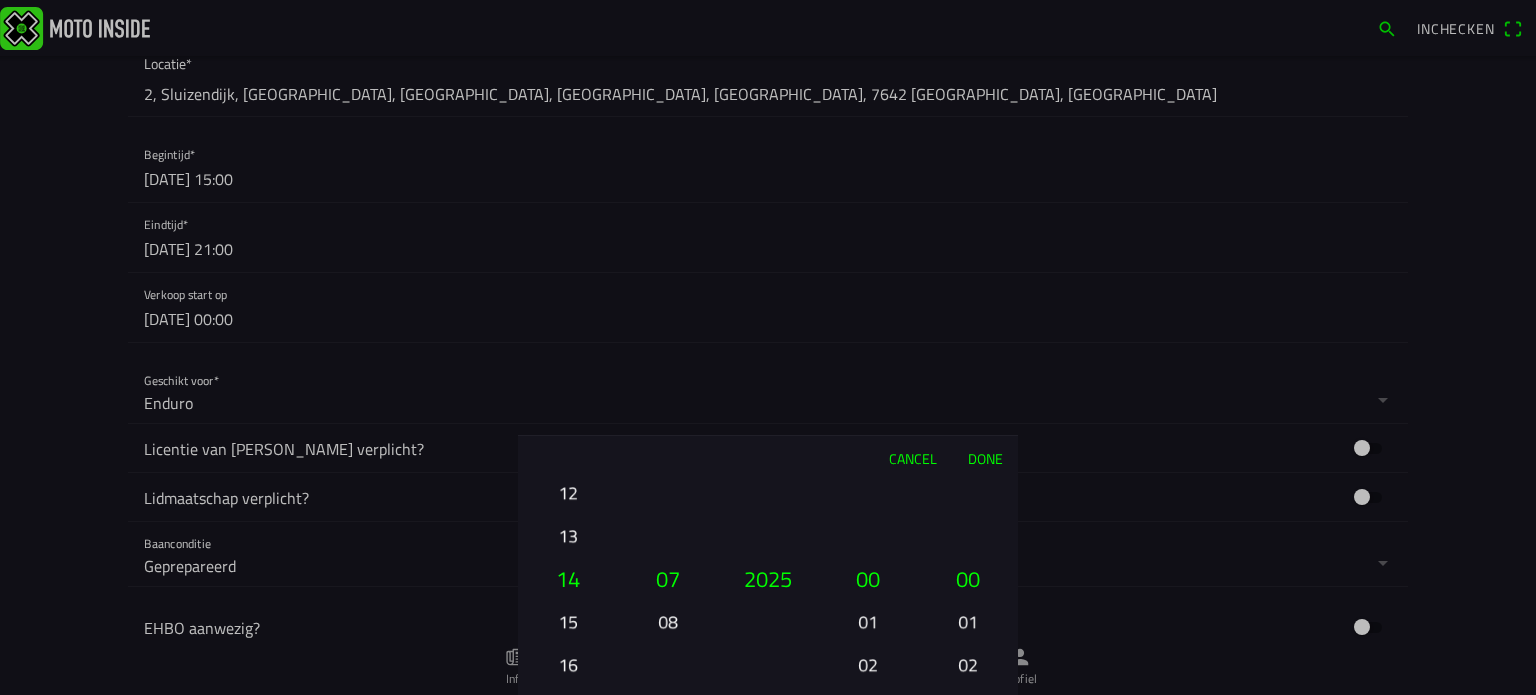 click on "Cancel Done" at bounding box center (768, 458) 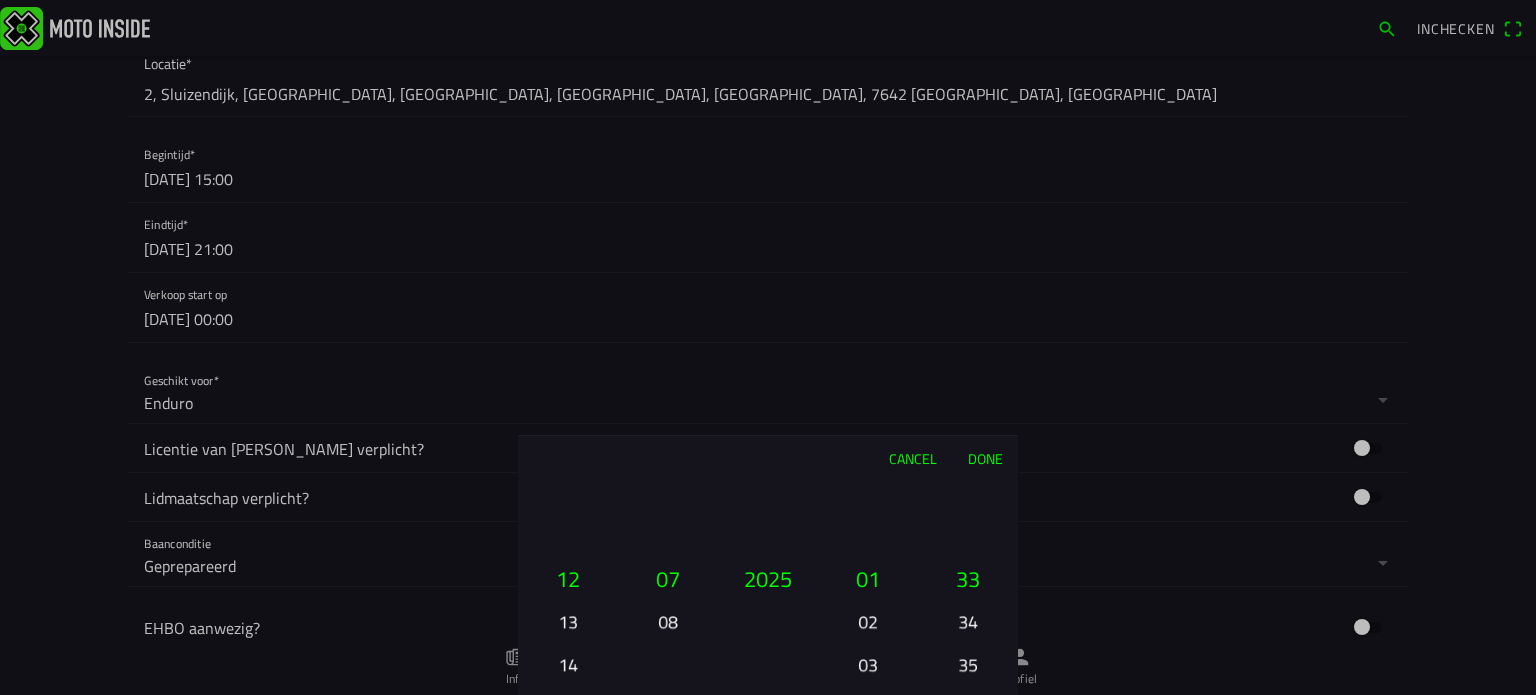 click on "01 02 03 04 05 06 07 08 09 10 11 12 13 14 15 16 17 18 19 20 21 22 23 24 25 26 27 28 29 30 31" at bounding box center (568, 587) 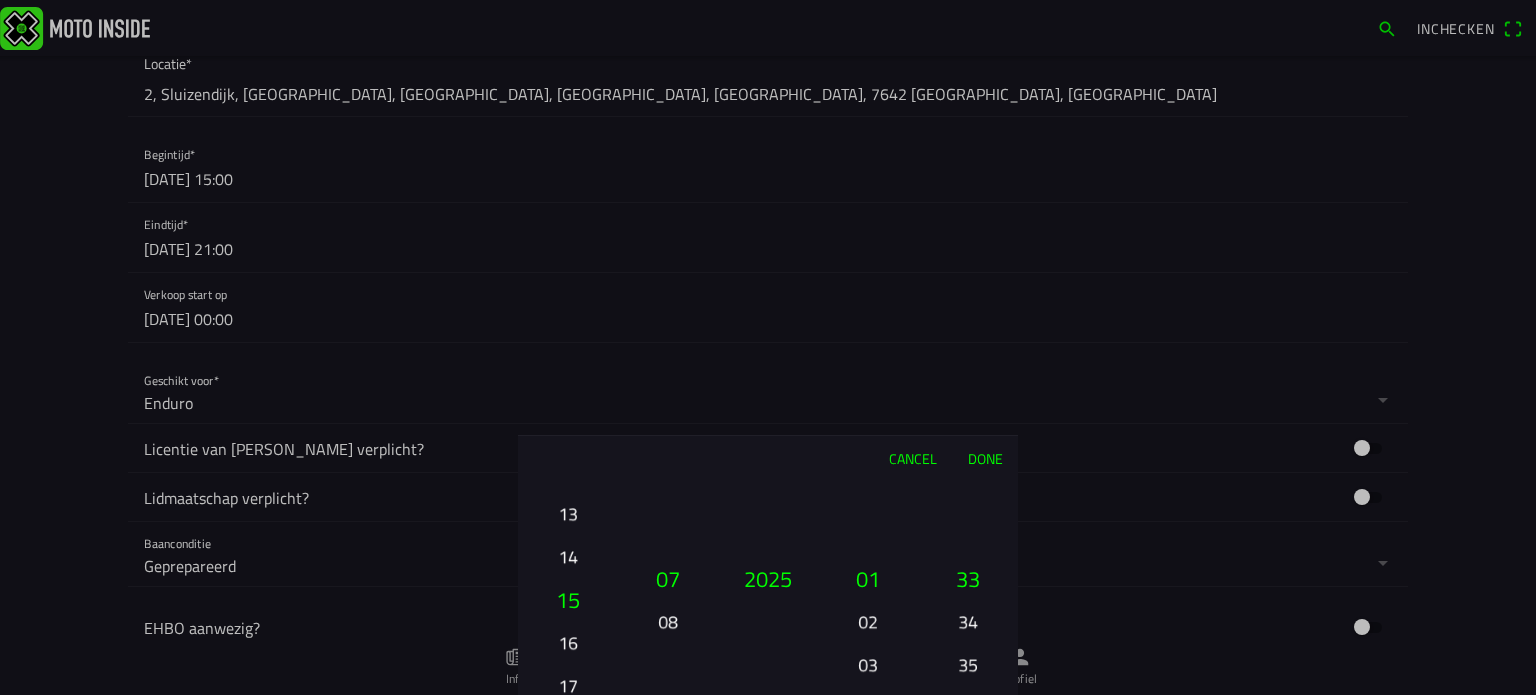 drag, startPoint x: 563, startPoint y: 583, endPoint x: 575, endPoint y: 467, distance: 116.61904 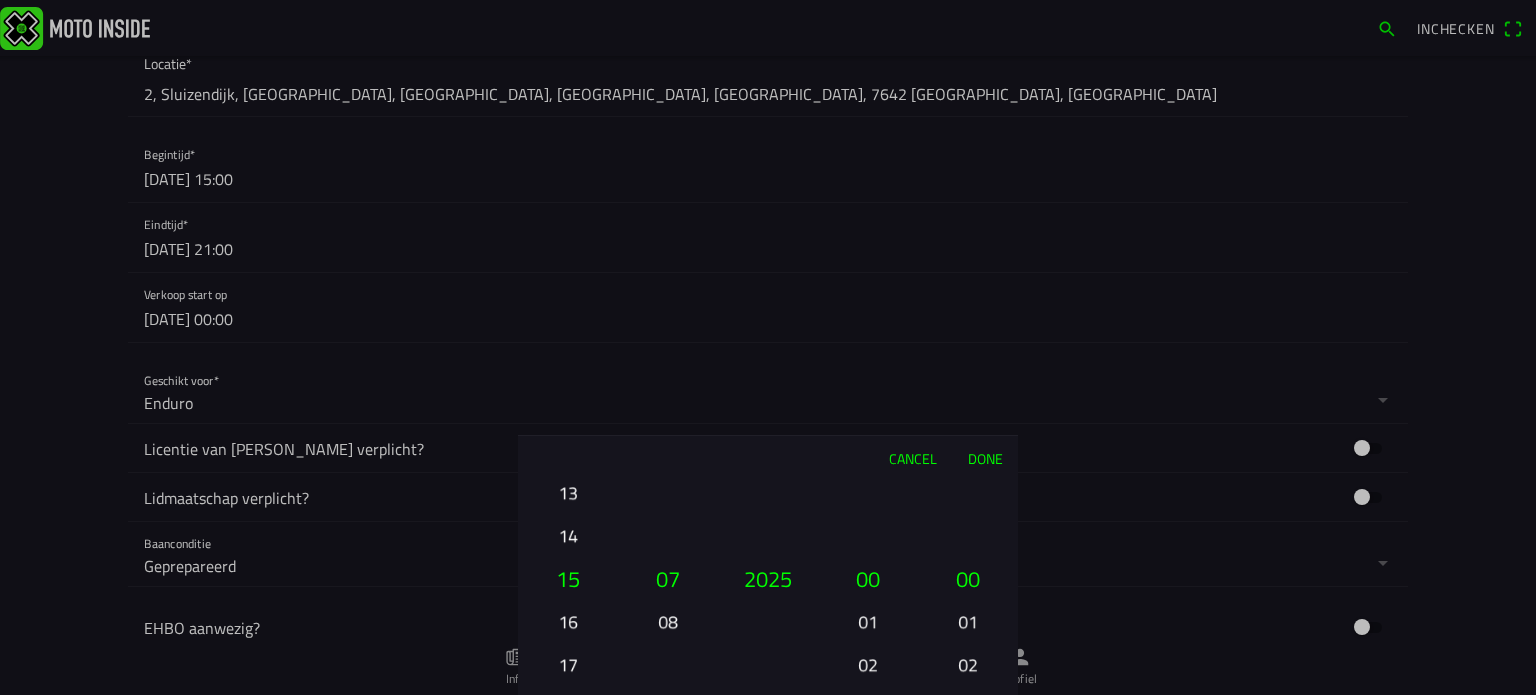 click on "Done" at bounding box center [985, 458] 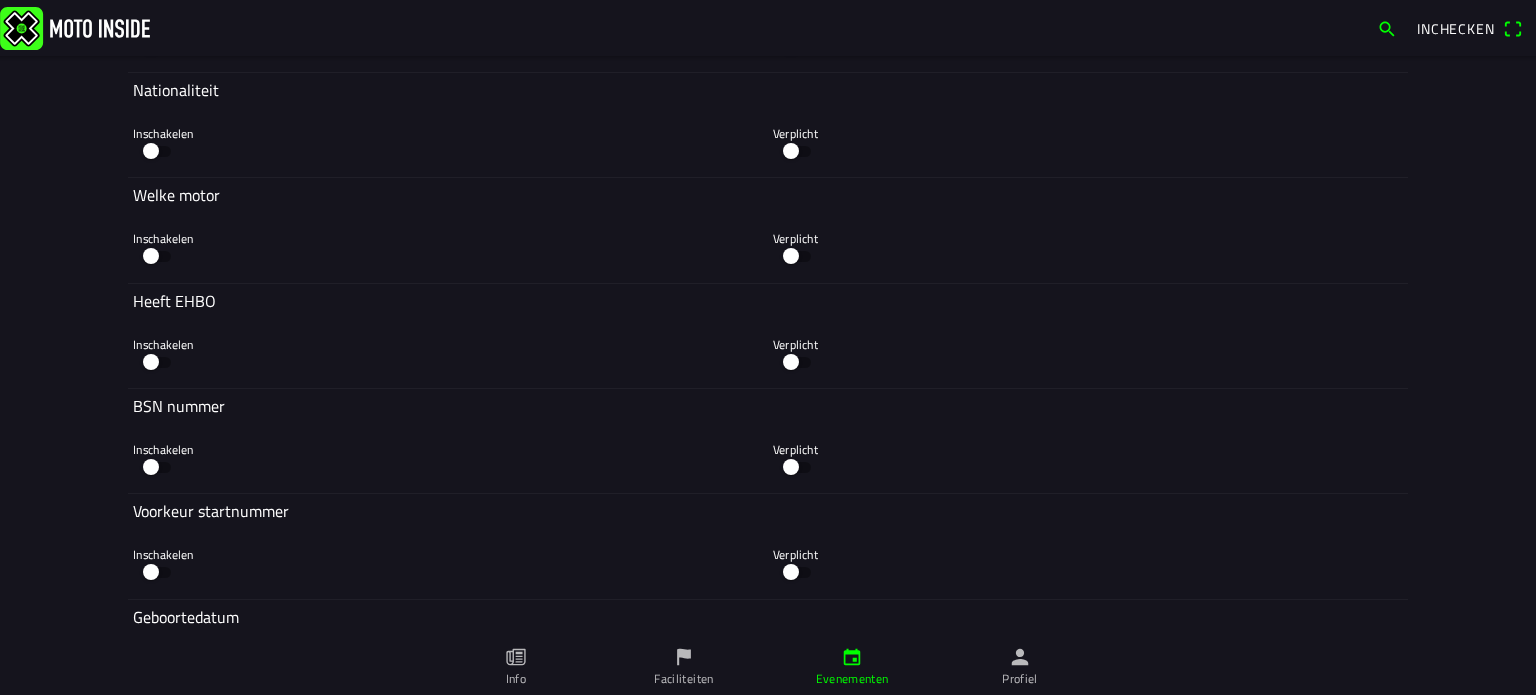 scroll, scrollTop: 4840, scrollLeft: 0, axis: vertical 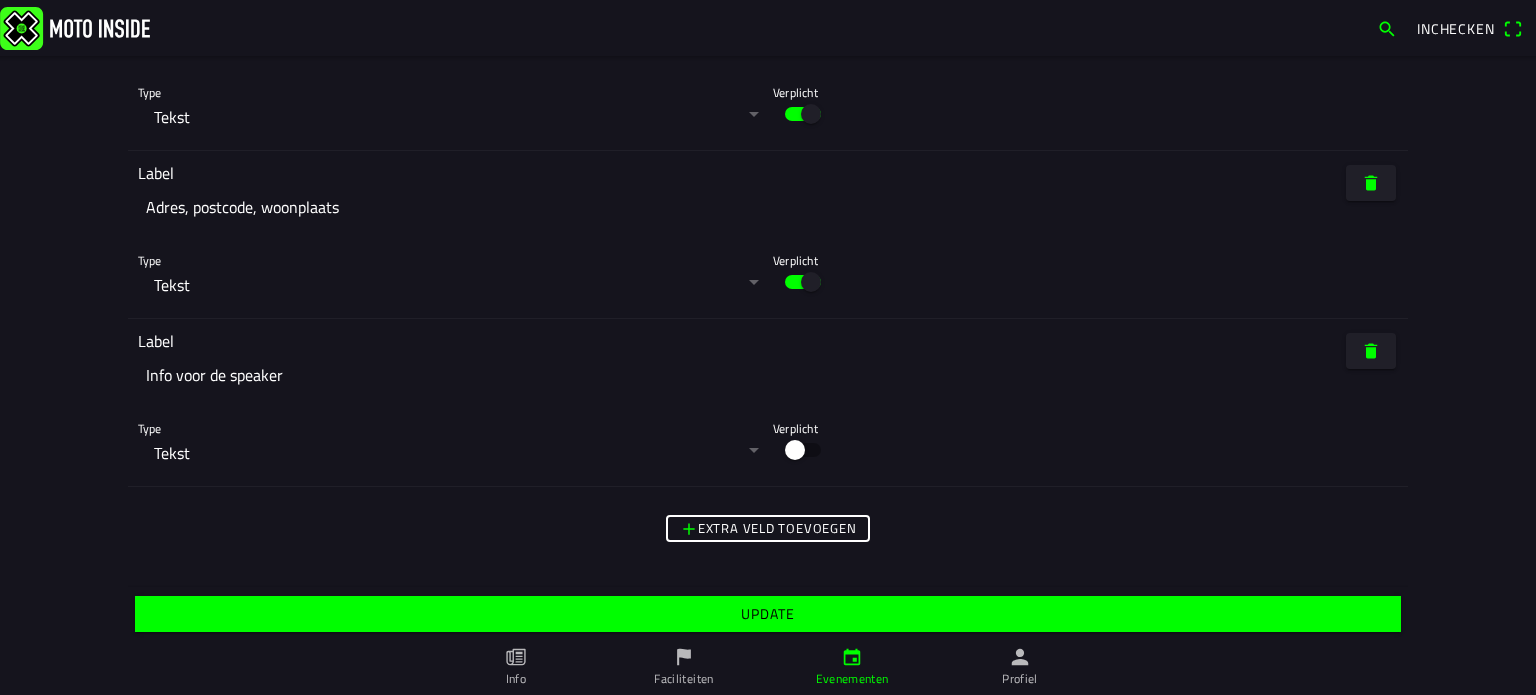 click on "Update" 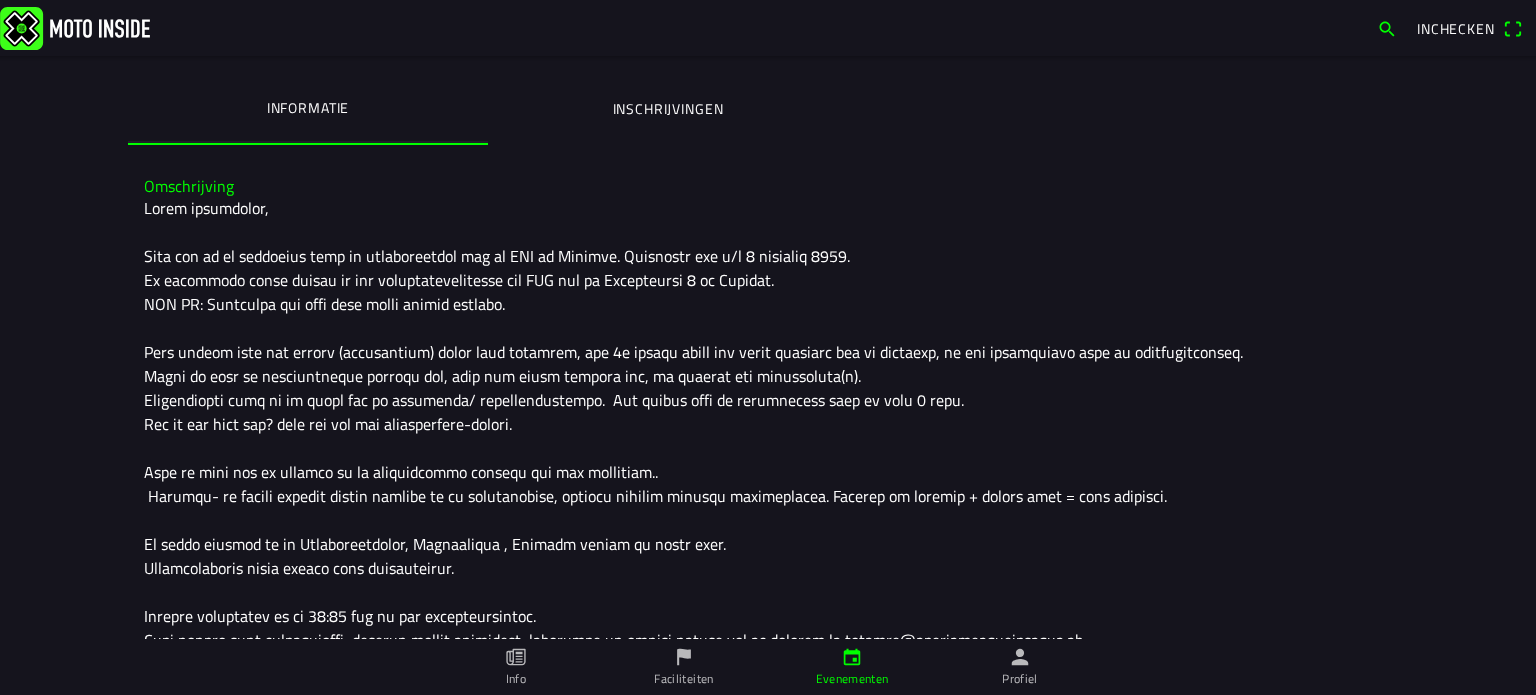 scroll, scrollTop: 400, scrollLeft: 0, axis: vertical 